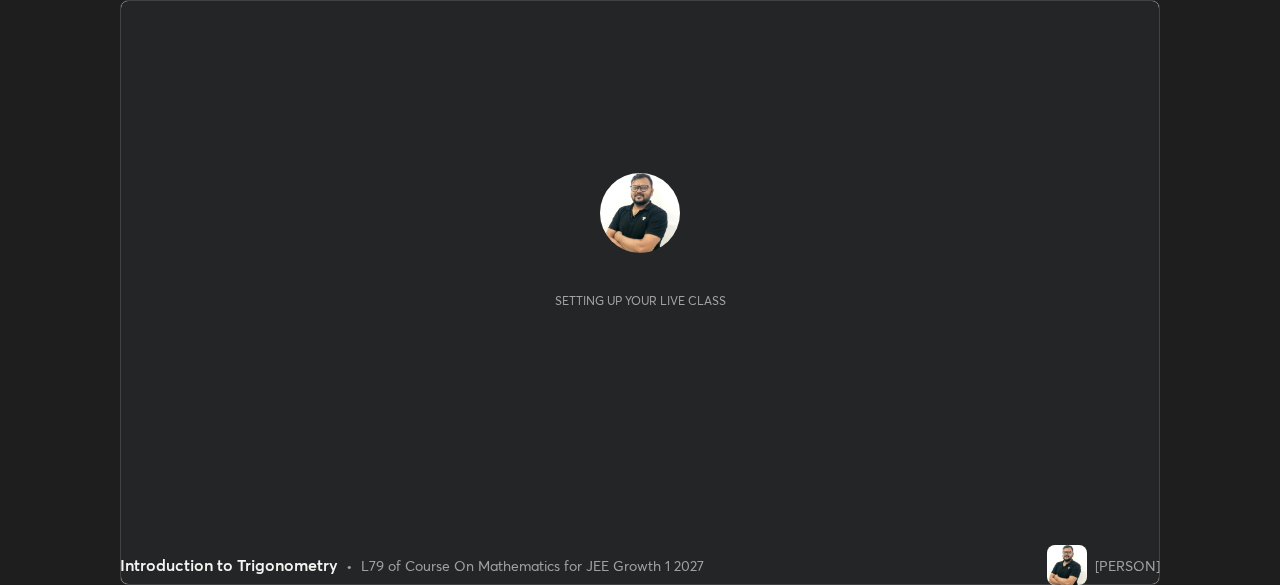 scroll, scrollTop: 0, scrollLeft: 0, axis: both 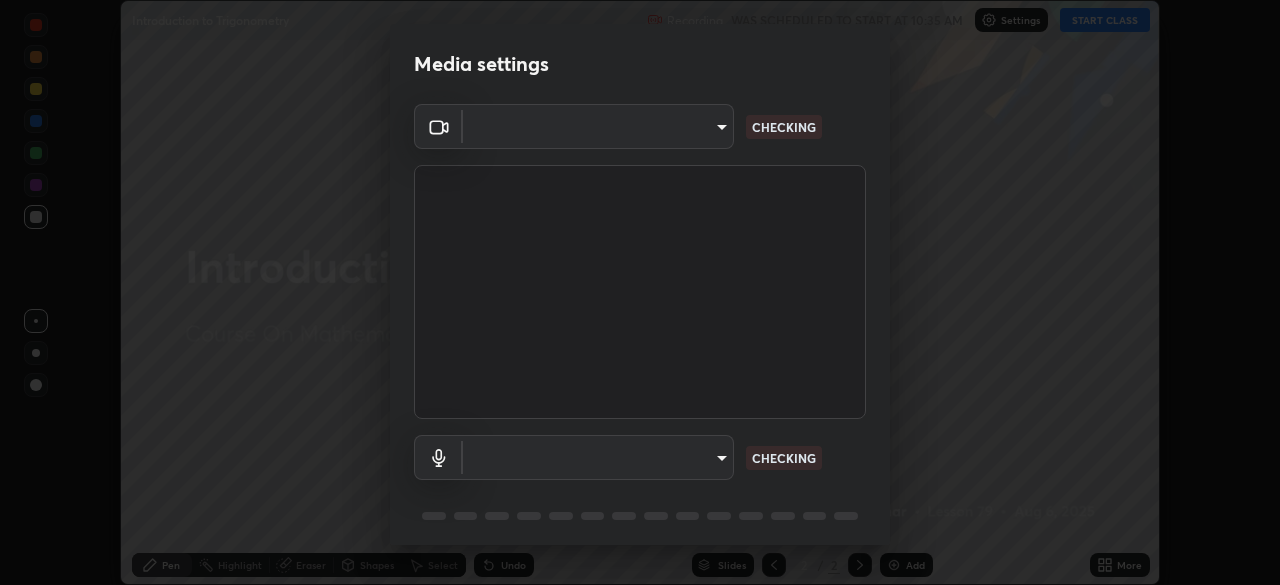type on "6a58b21e3886260455e3a8f5b68a010b8d66c957dea9152d99a69134fe1af4a5" 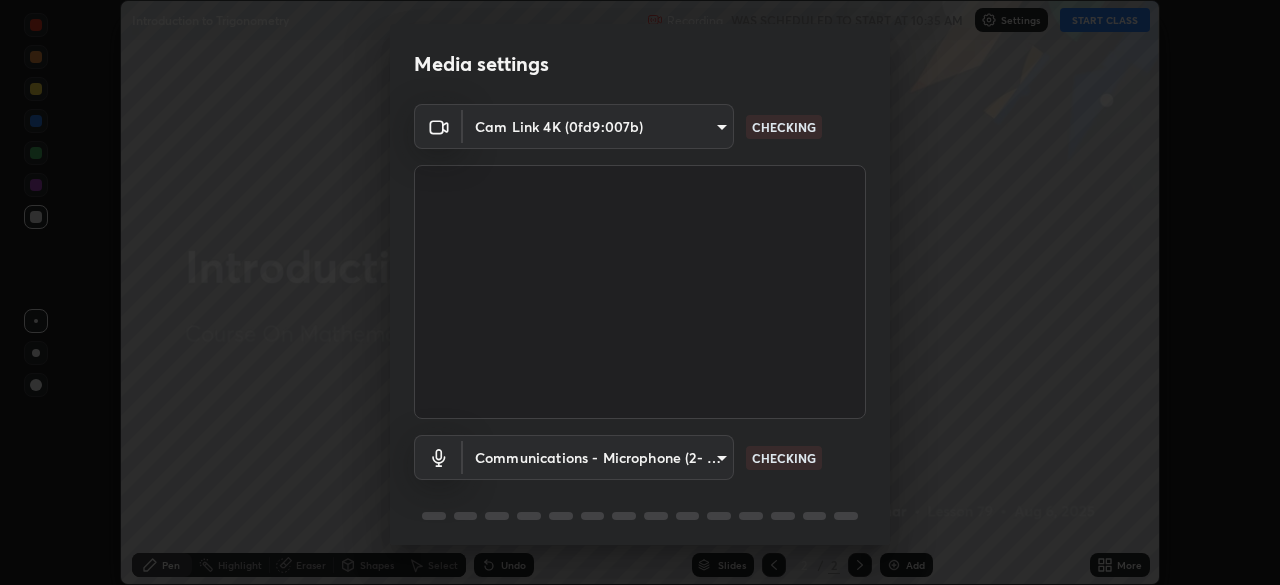 scroll, scrollTop: 71, scrollLeft: 0, axis: vertical 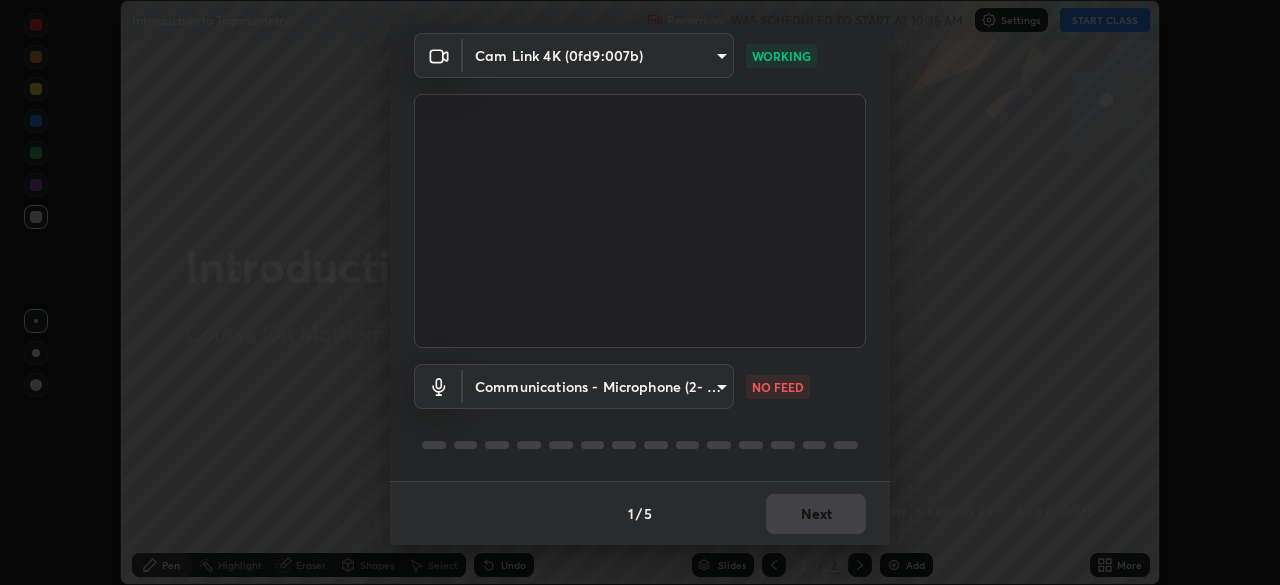 click on "Erase all Introduction to Trigonometry Recording WAS SCHEDULED TO START AT  10:35 AM Settings START CLASS Setting up your live class Introduction to Trigonometry • L79 of Course On Mathematics for JEE Growth 1 2027 [PERSON] Pen Highlight Eraser Shapes Select Undo Slides 2 / 2 Add More No doubts shared Encourage your learners to ask a doubt for better clarity Report an issue Reason for reporting Buffering Chat not working Audio - Video sync issue Educator video quality low ​ Attach an image Report Media settings Cam Link 4K (0fd9:007b) 6a58b21e3886260455e3a8f5b68a010b8d66c957dea9152d99a69134fe1af4a5 WORKING Communications - Microphone (2- USB PnP Sound Device) communications NO FEED 1 / 5 Next" at bounding box center (640, 292) 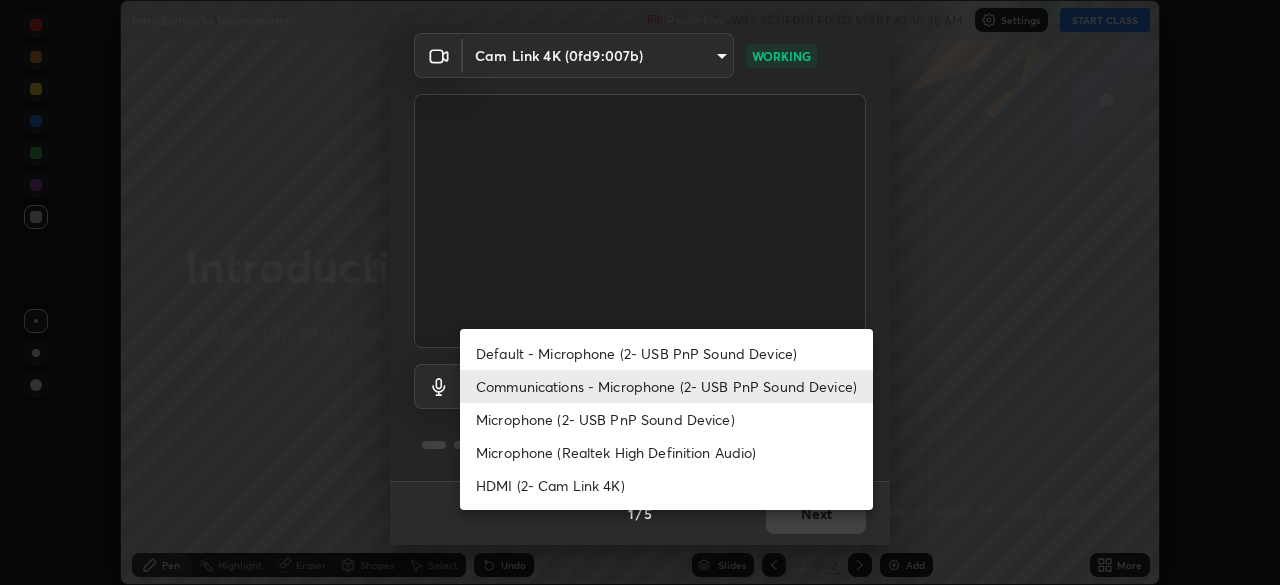 click on "Default - Microphone (2- USB PnP Sound Device)" at bounding box center (666, 353) 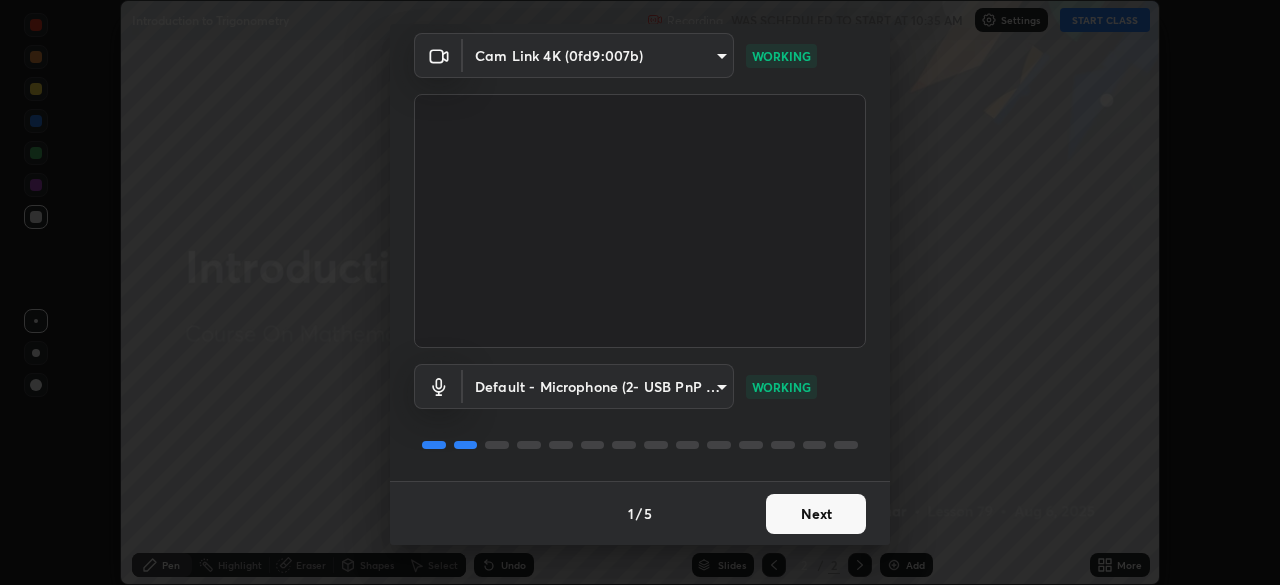 click on "Next" at bounding box center (816, 514) 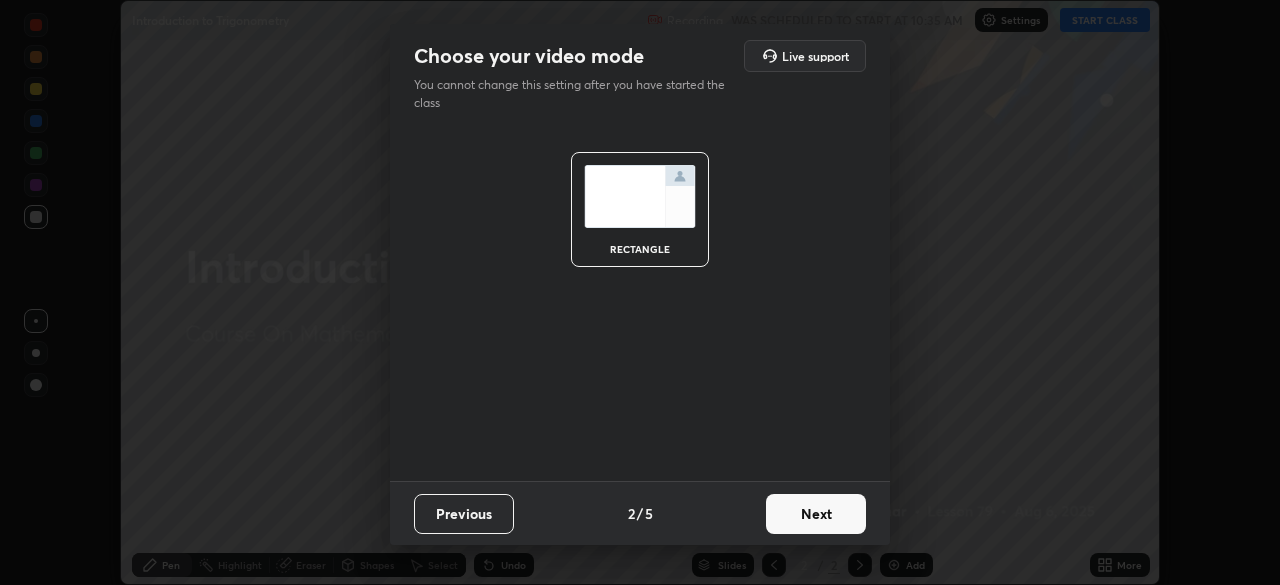 scroll, scrollTop: 0, scrollLeft: 0, axis: both 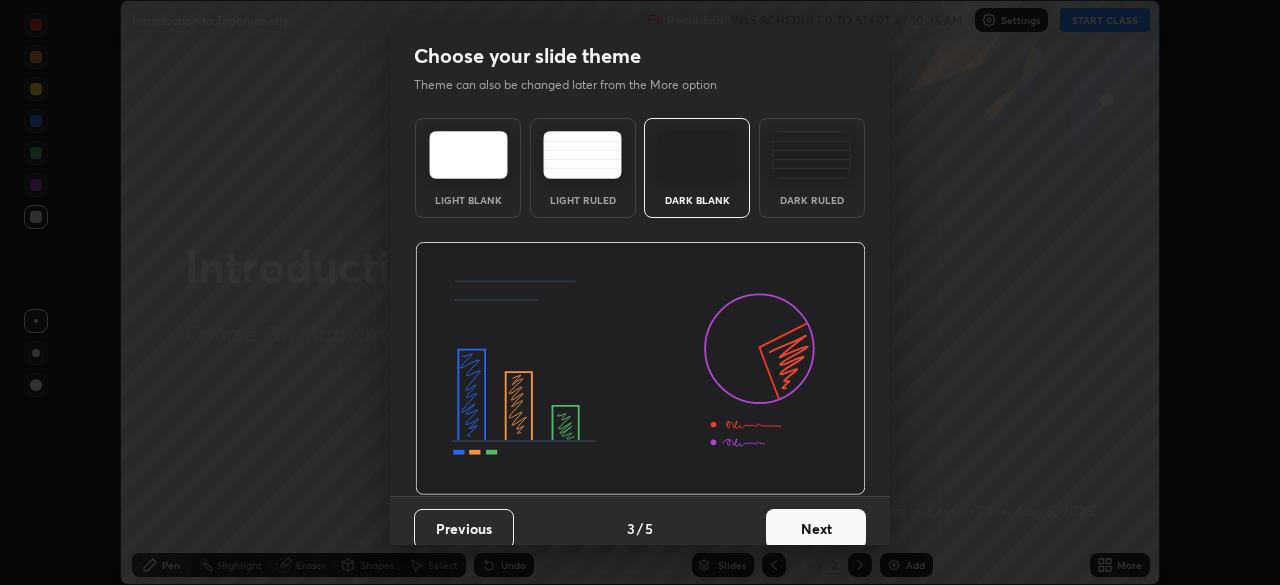 click on "Next" at bounding box center (816, 529) 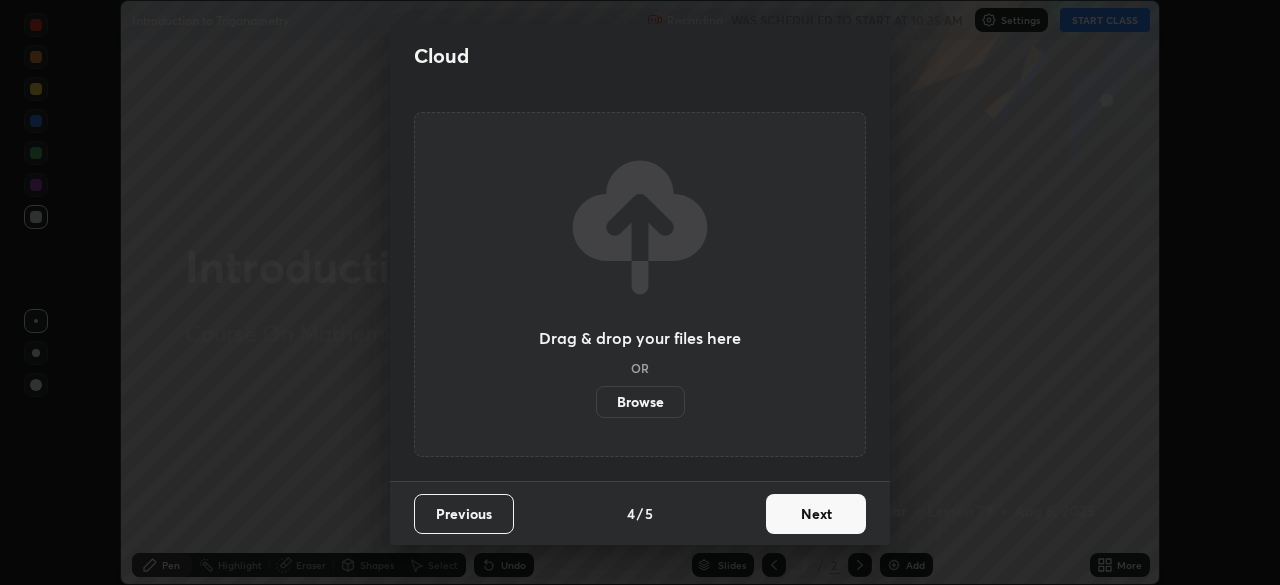 click on "Next" at bounding box center (816, 514) 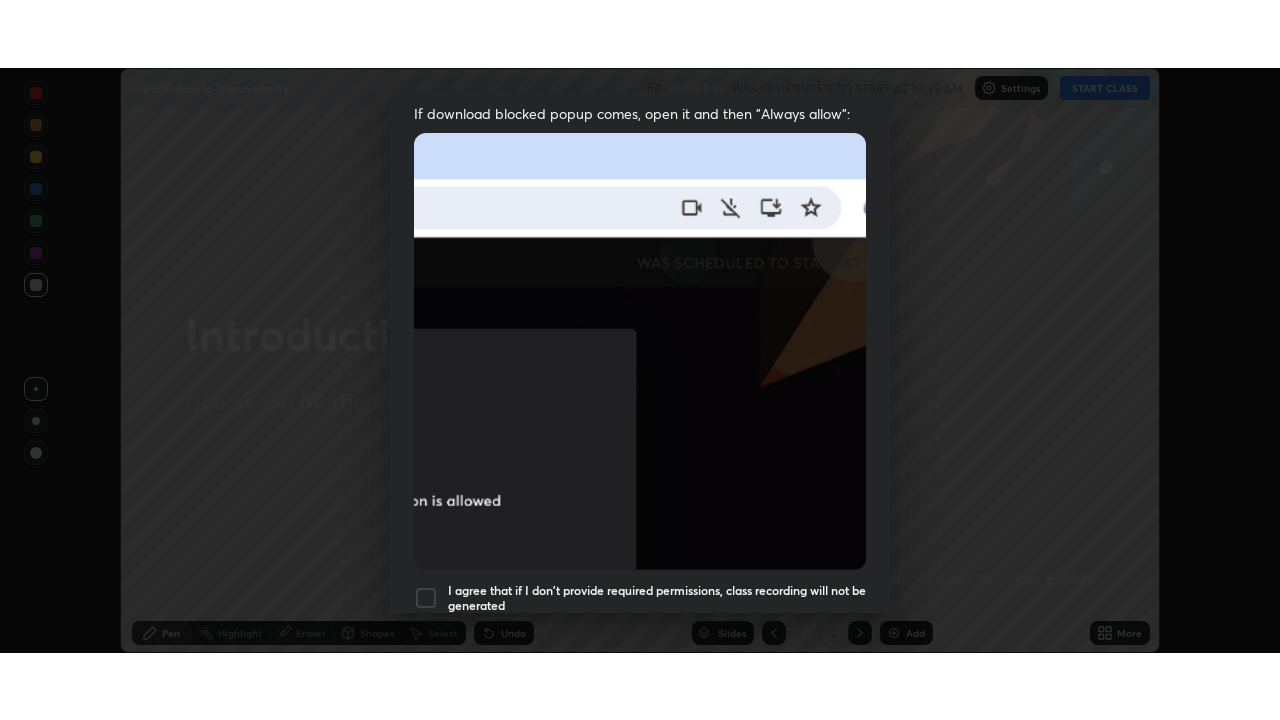 scroll, scrollTop: 479, scrollLeft: 0, axis: vertical 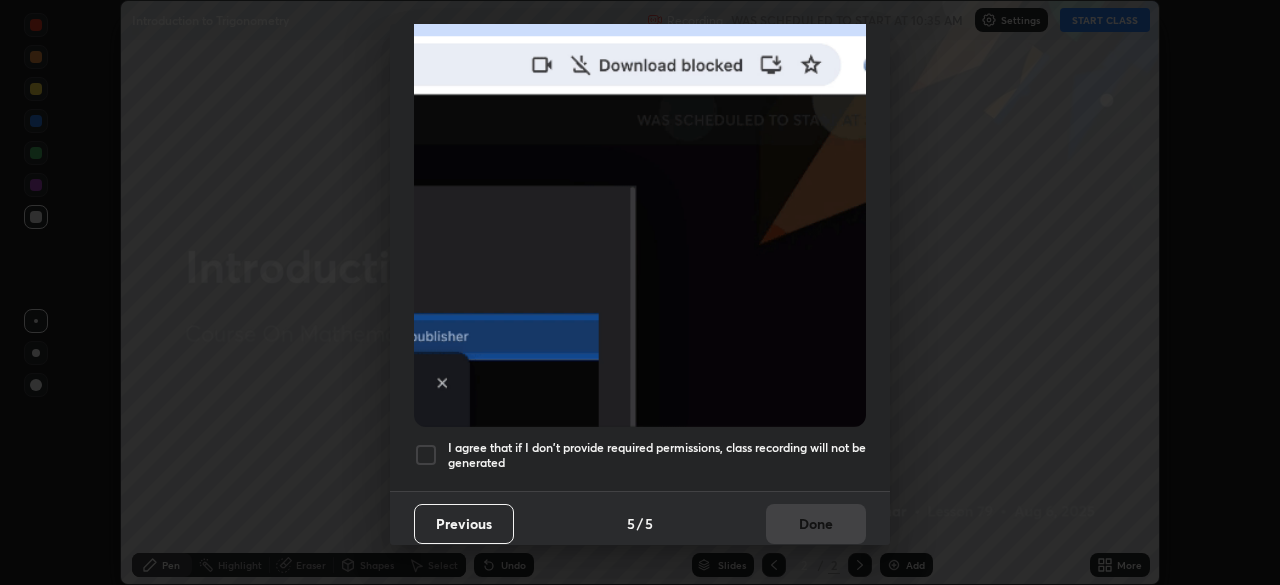 click at bounding box center (426, 455) 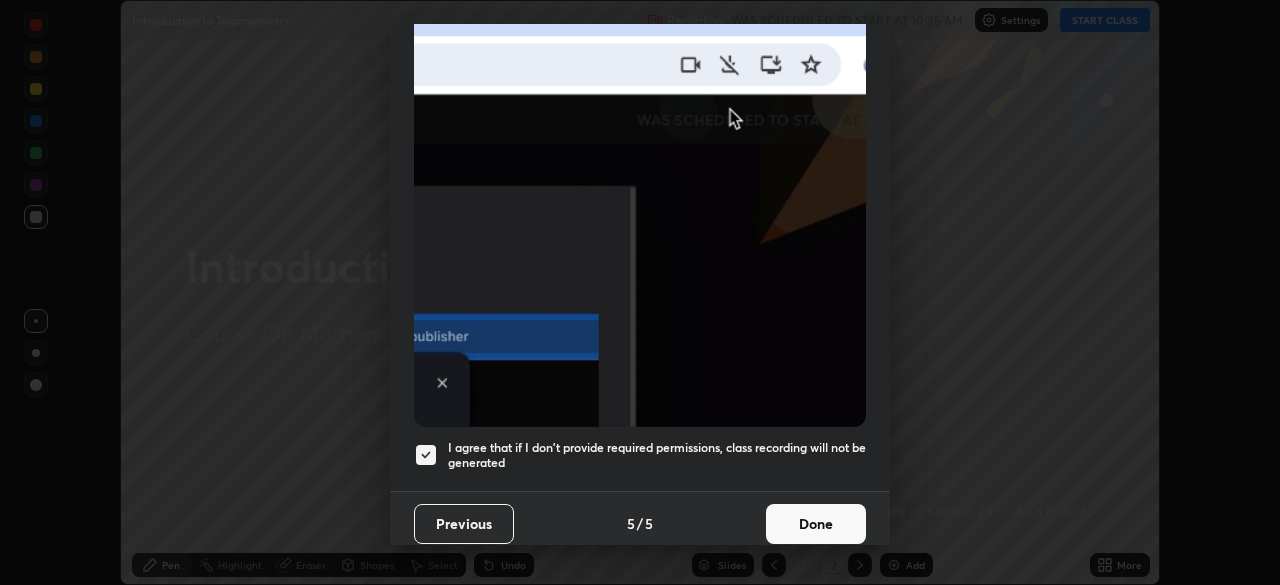 click on "Done" at bounding box center (816, 524) 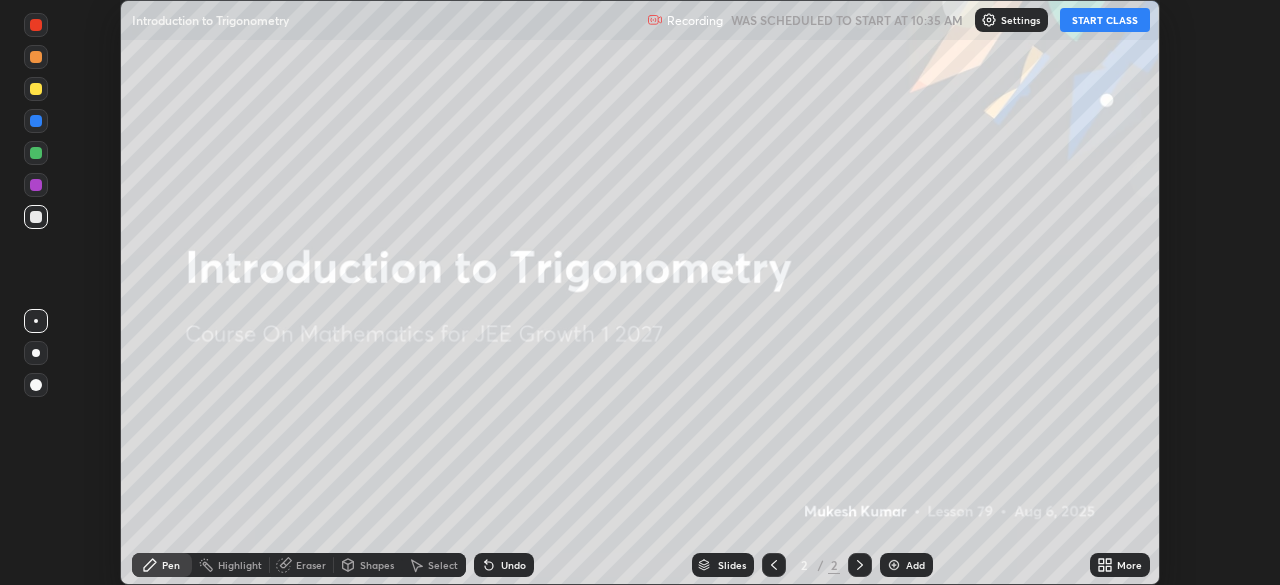 click on "START CLASS" at bounding box center (1105, 20) 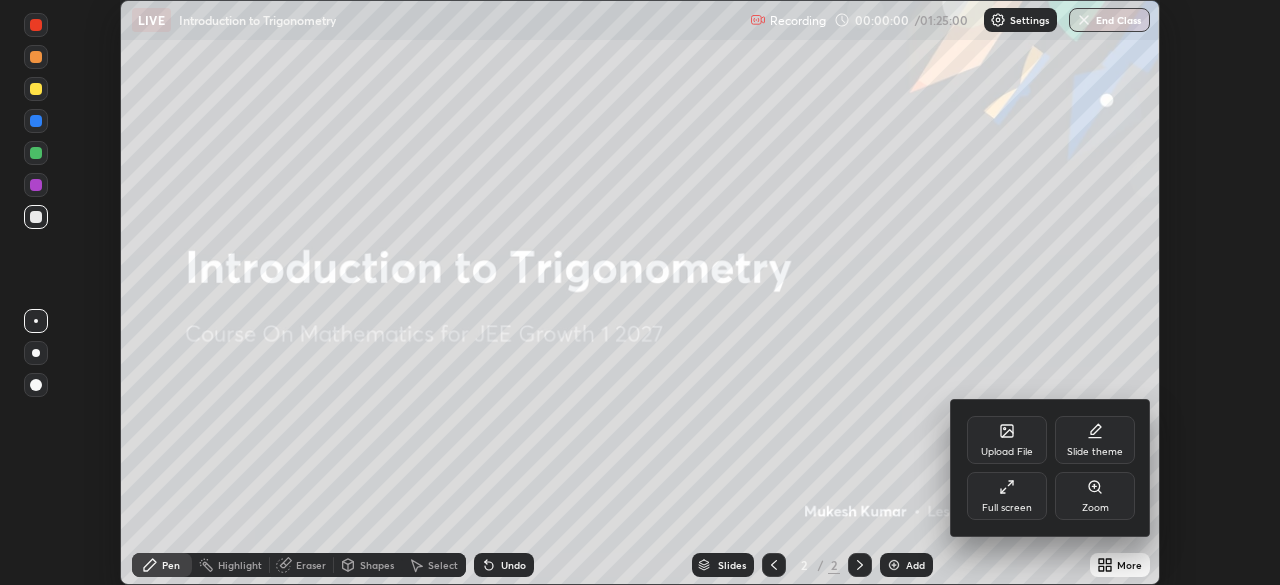 click on "Full screen" at bounding box center (1007, 496) 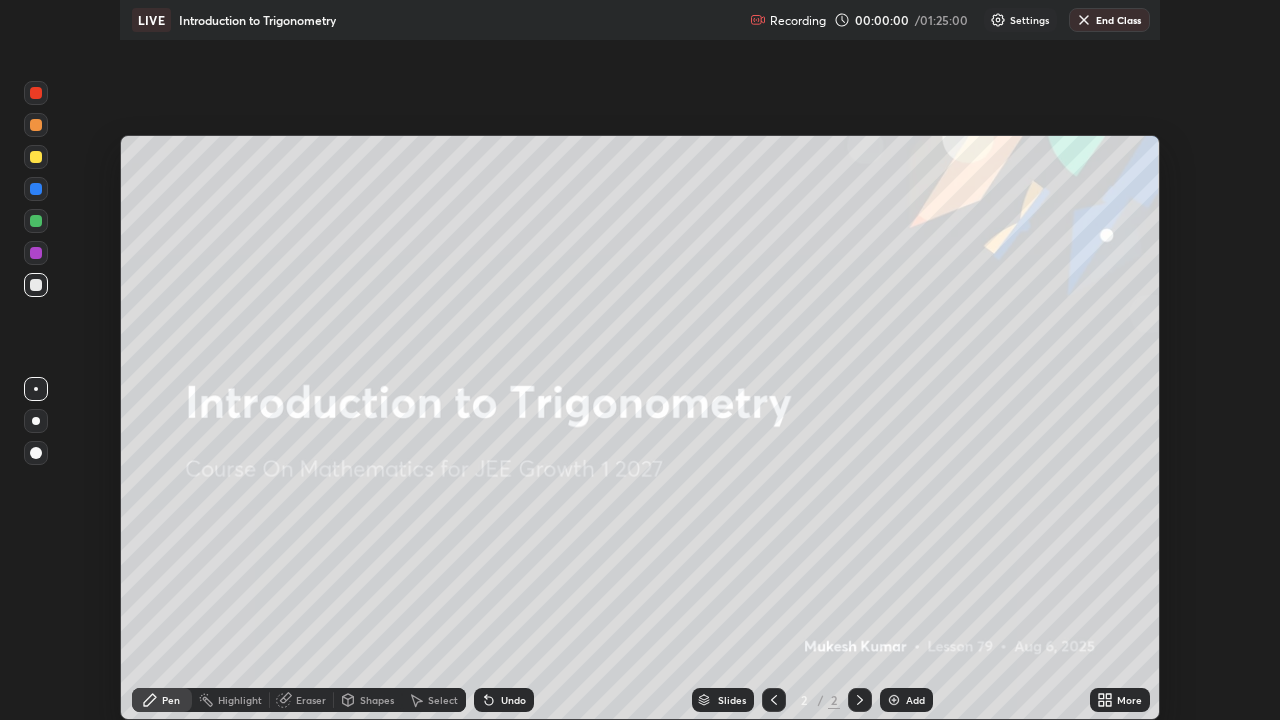 scroll, scrollTop: 99280, scrollLeft: 98720, axis: both 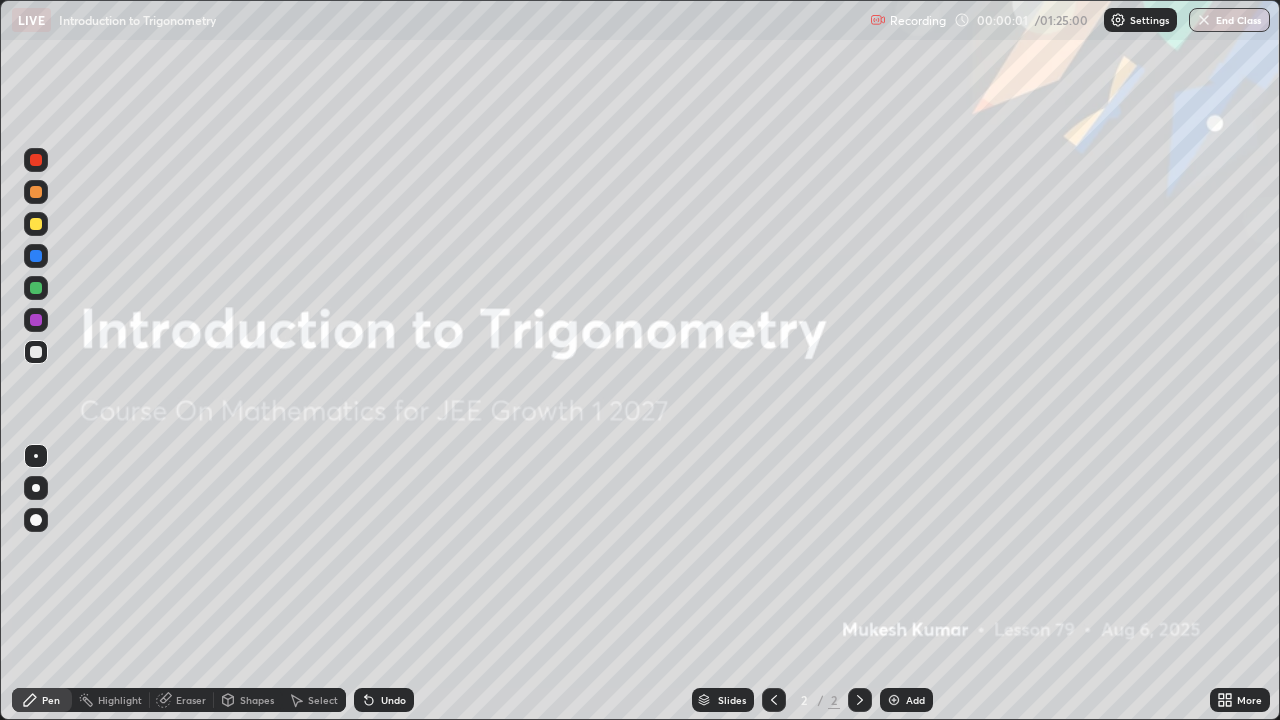 click at bounding box center (894, 700) 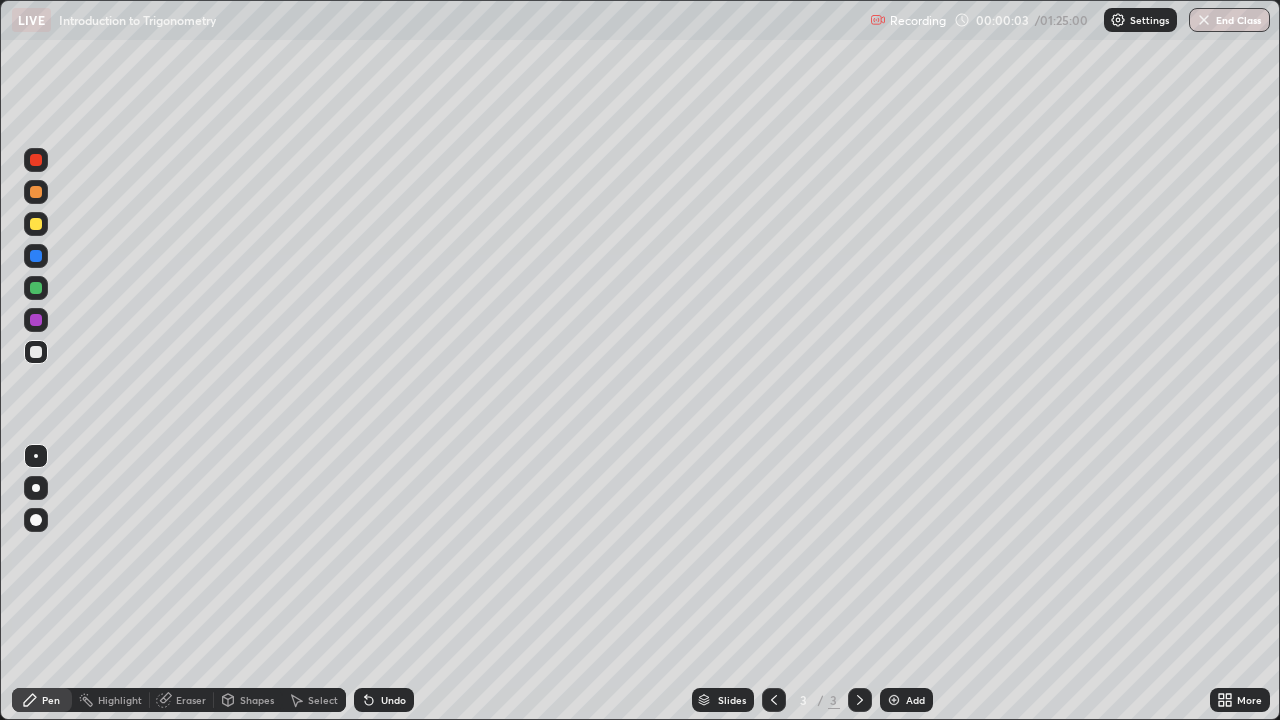 click at bounding box center (36, 160) 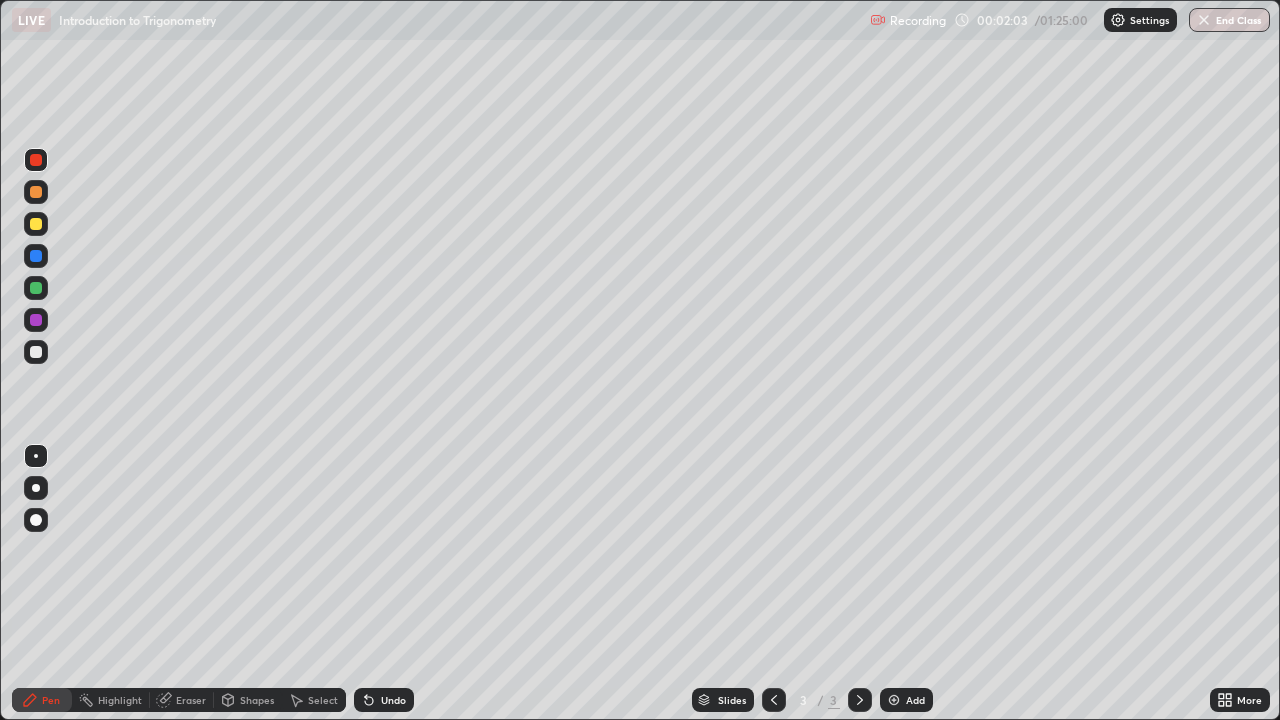 click at bounding box center (36, 352) 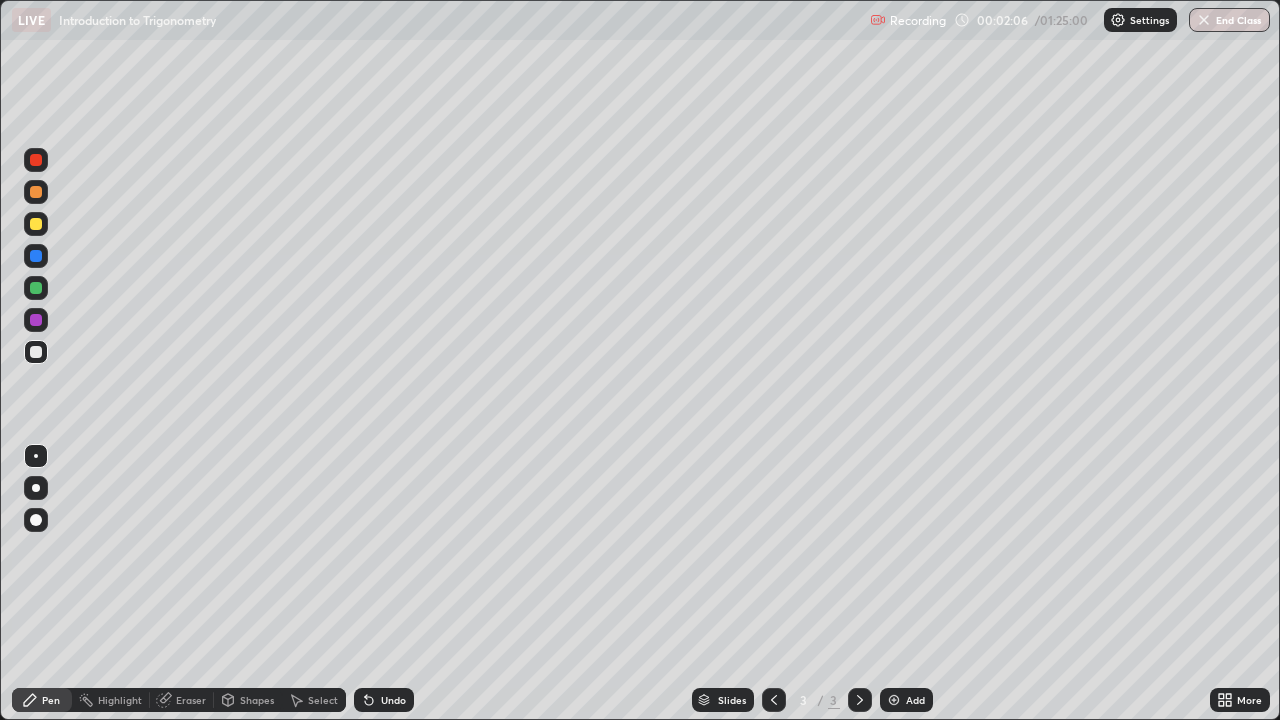 click on "Shapes" at bounding box center [257, 700] 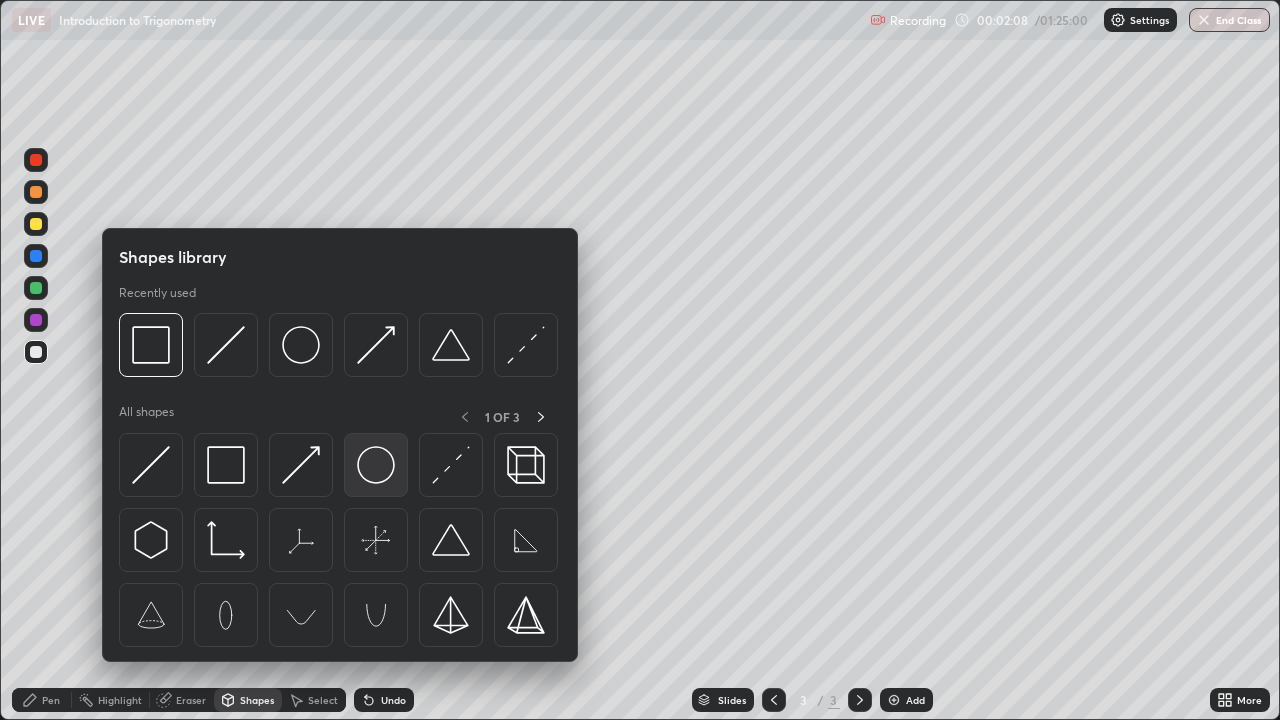 click at bounding box center [376, 465] 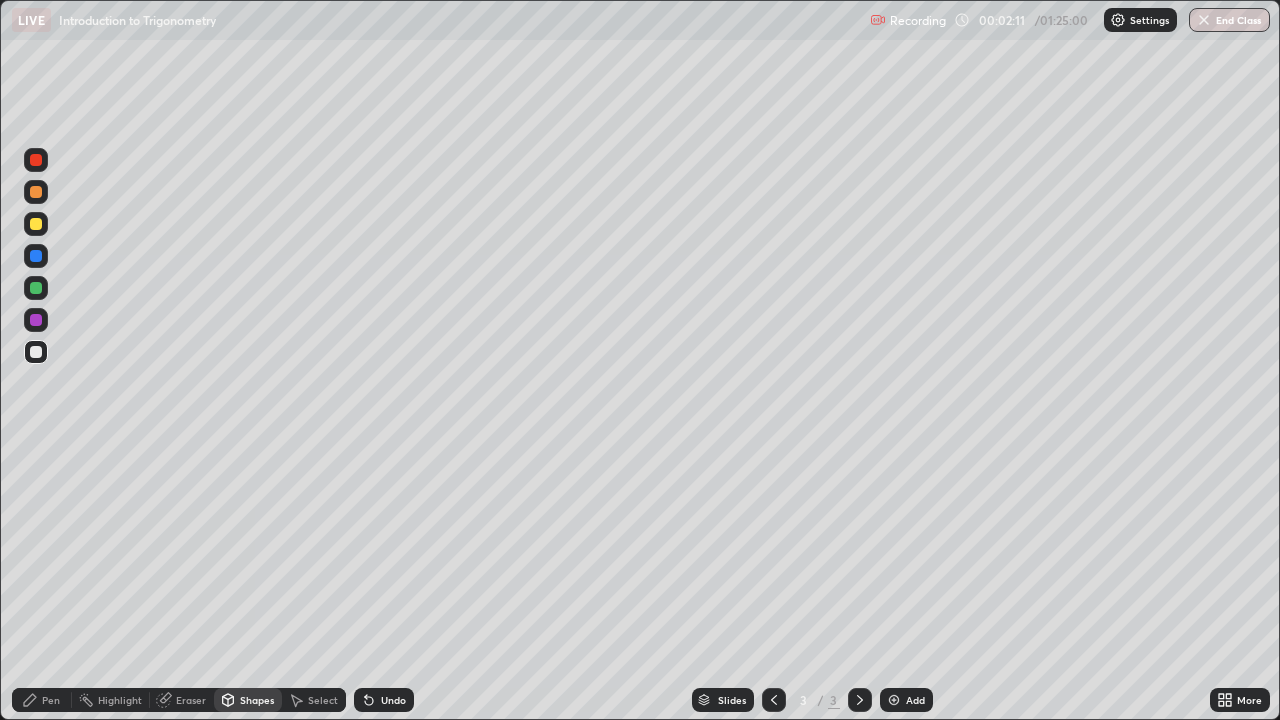 click on "Shapes" at bounding box center (248, 700) 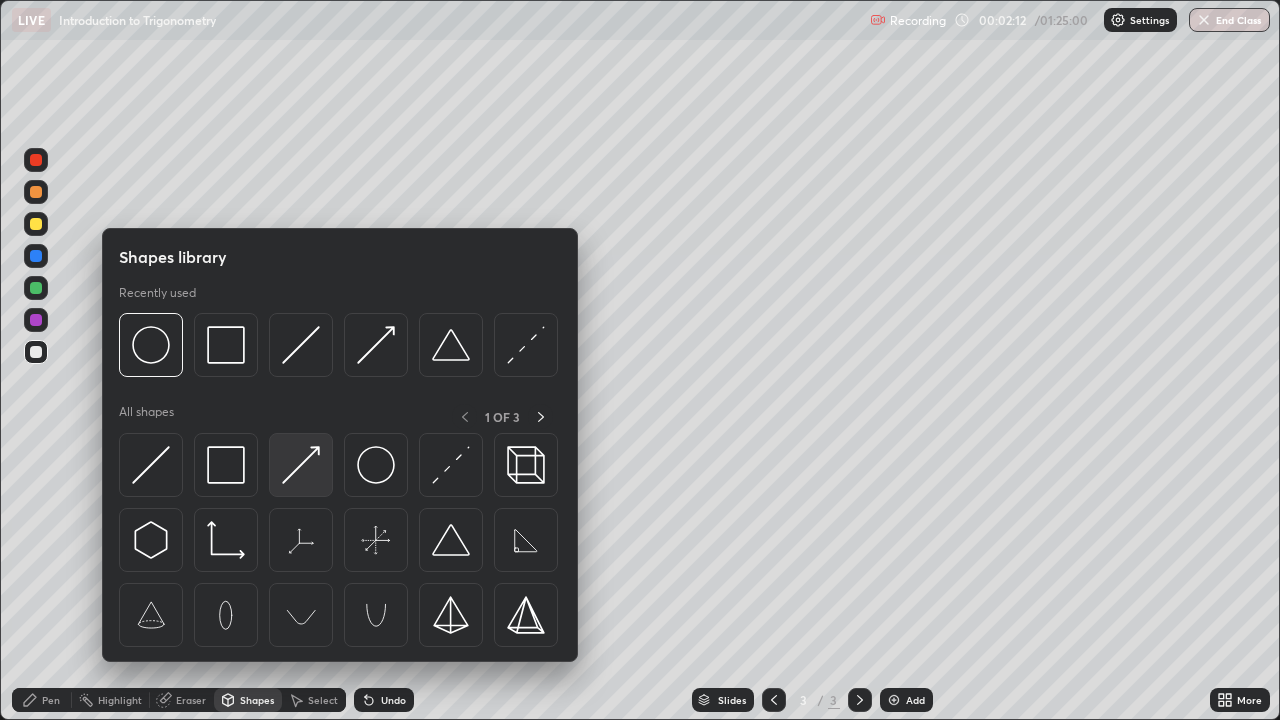 click at bounding box center (301, 465) 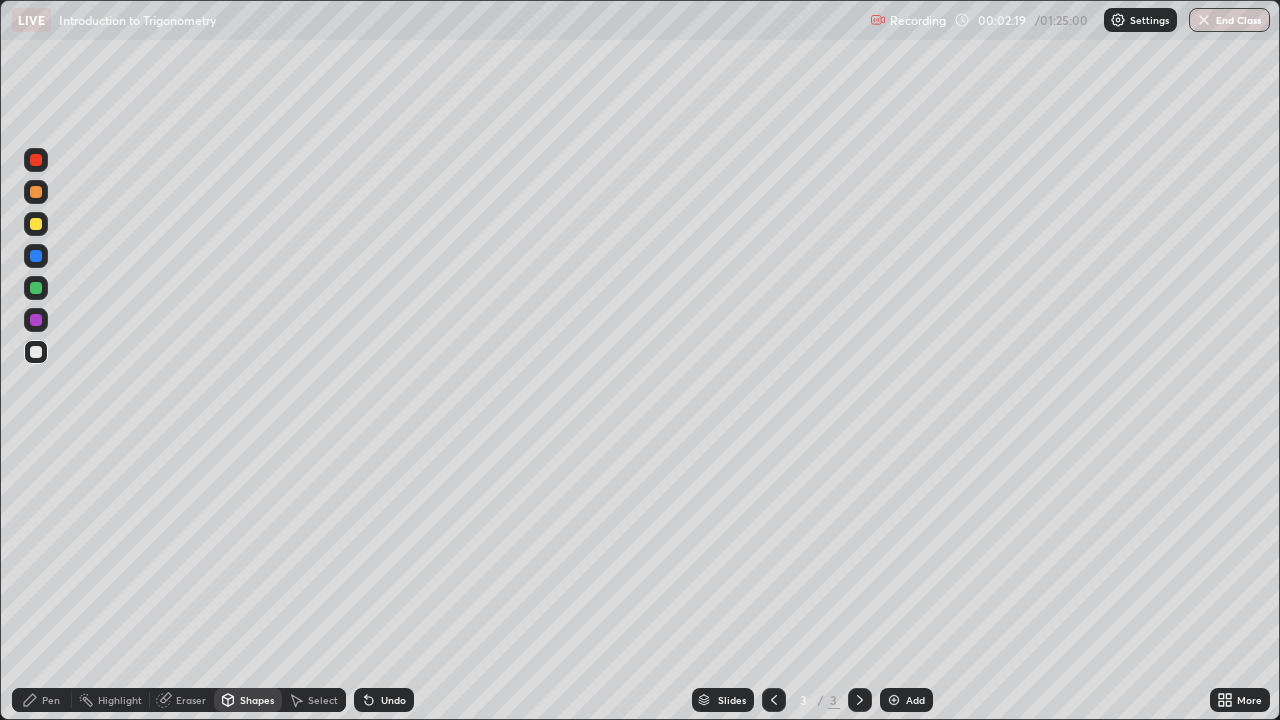 click on "Pen" at bounding box center (51, 700) 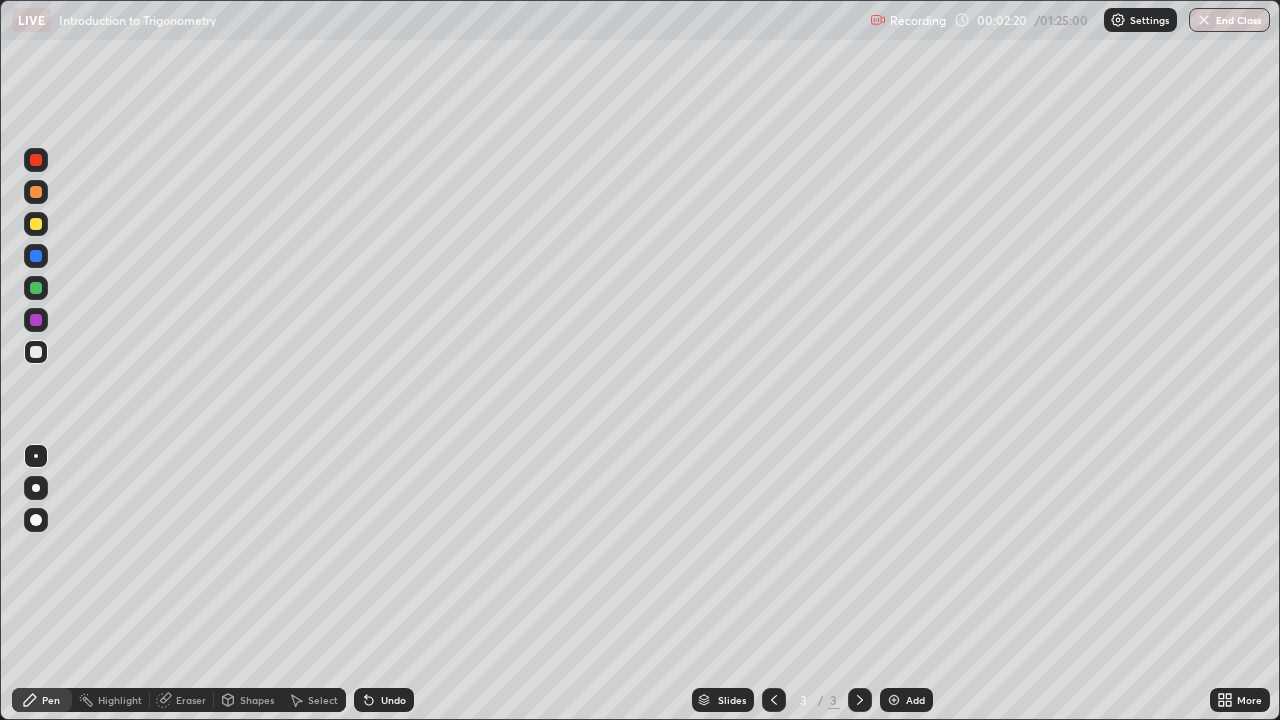 click at bounding box center [36, 288] 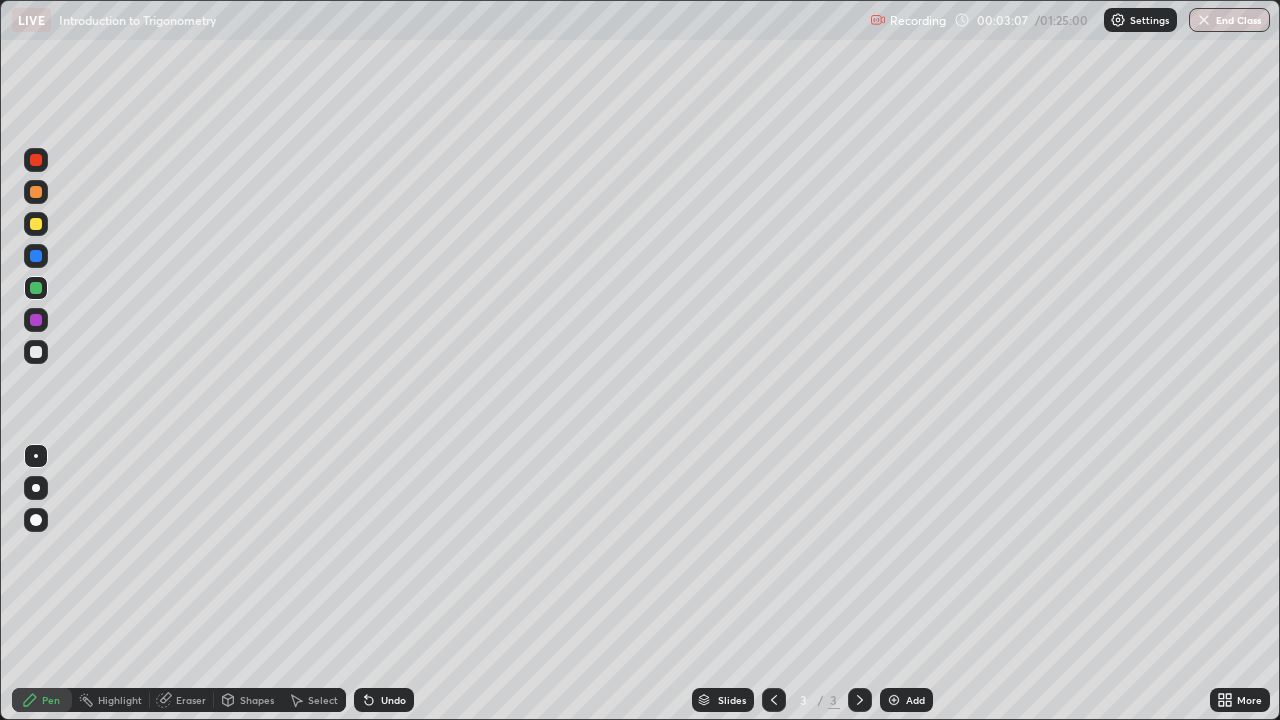 click at bounding box center [36, 352] 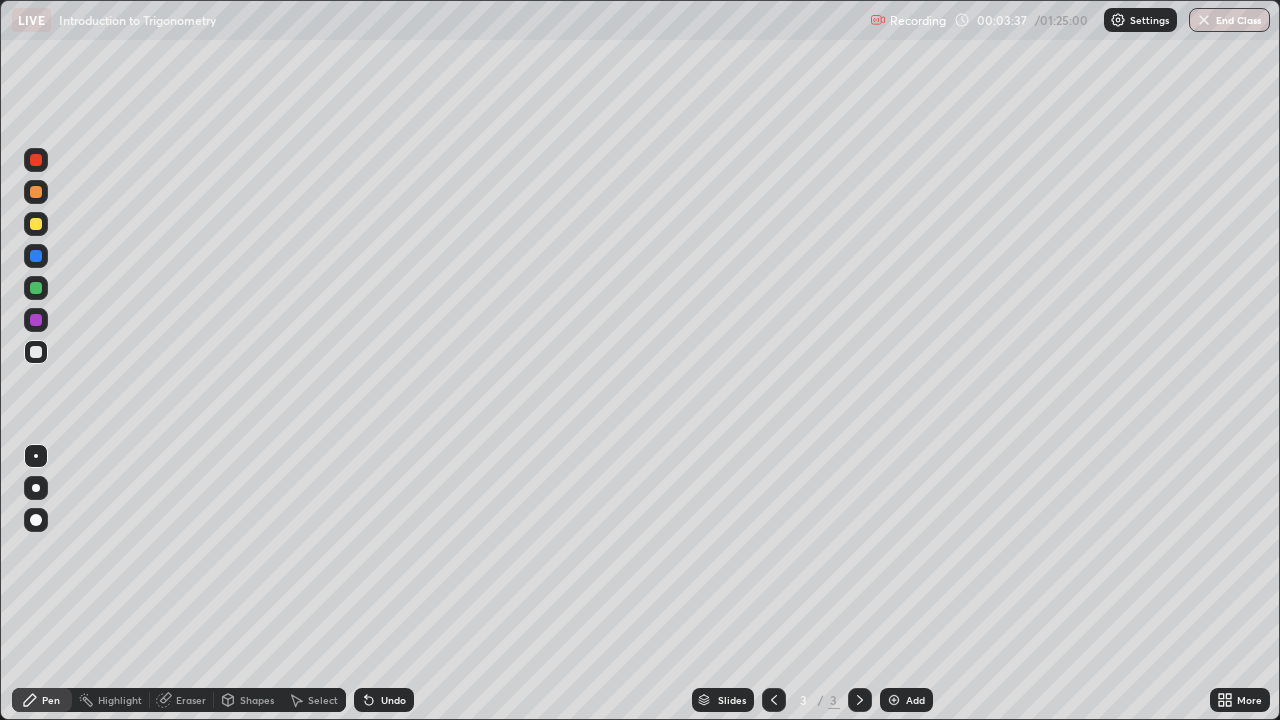 click at bounding box center (36, 288) 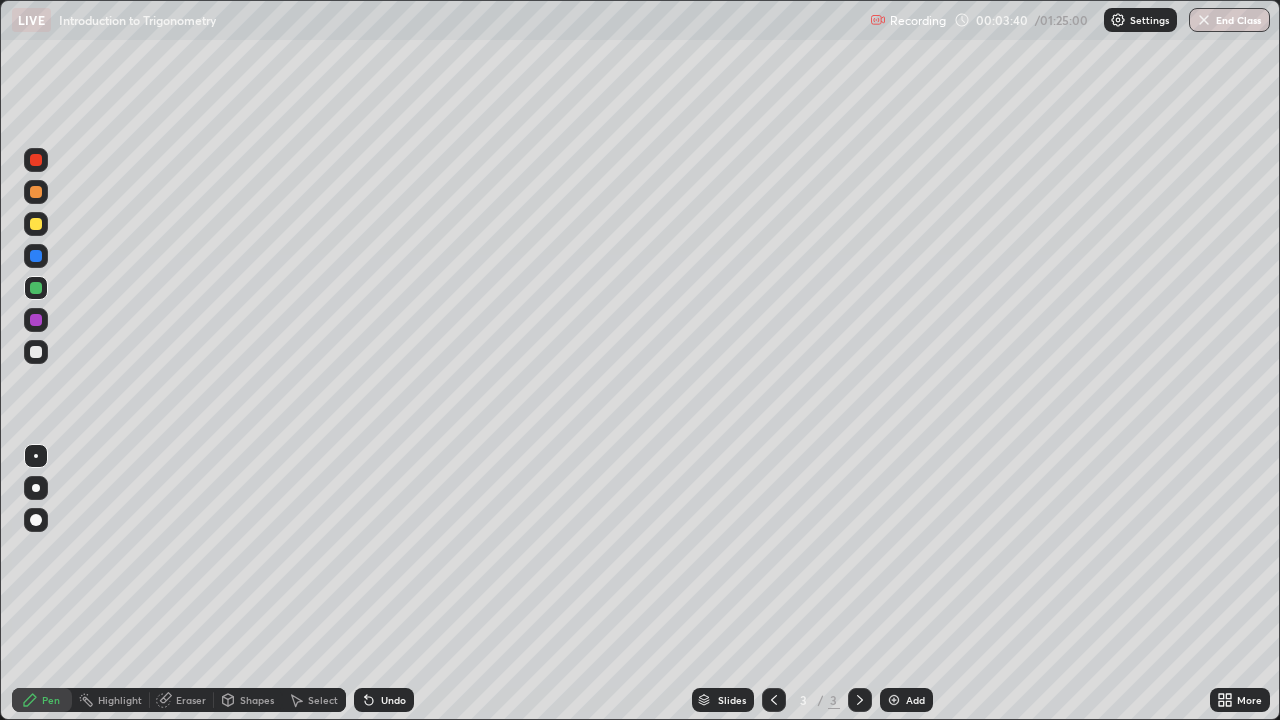 click at bounding box center (36, 352) 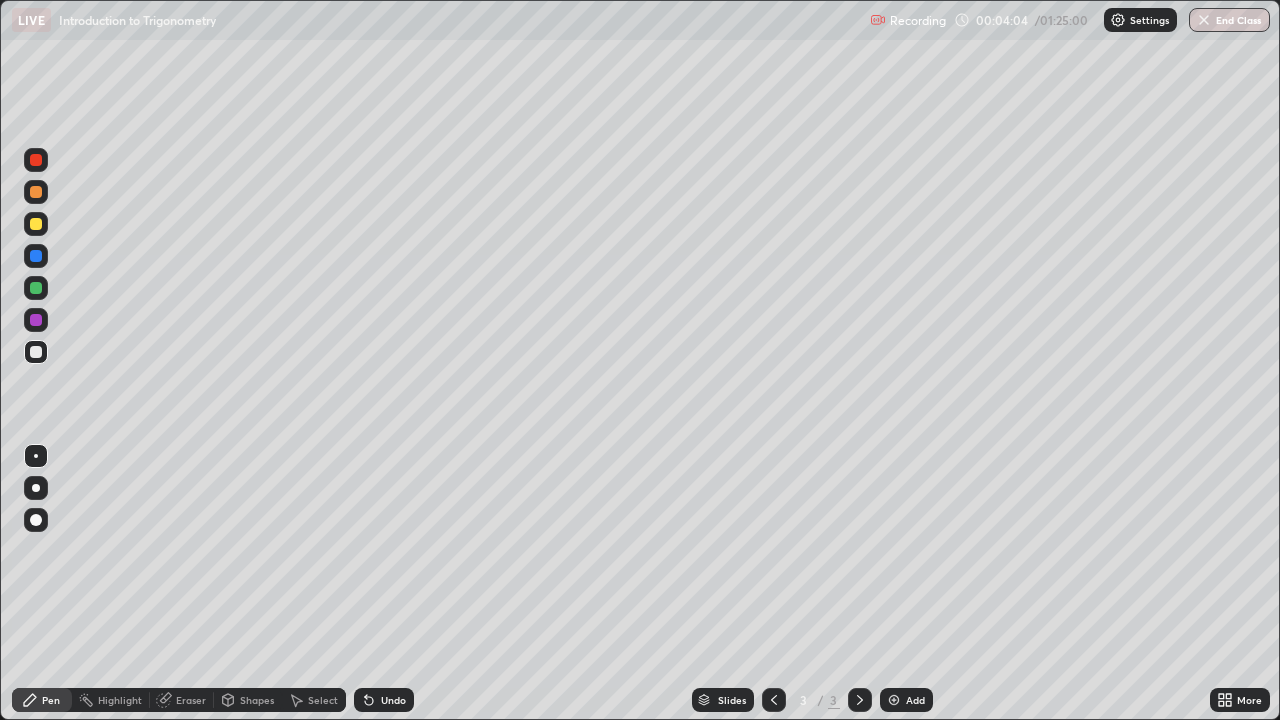click at bounding box center [36, 288] 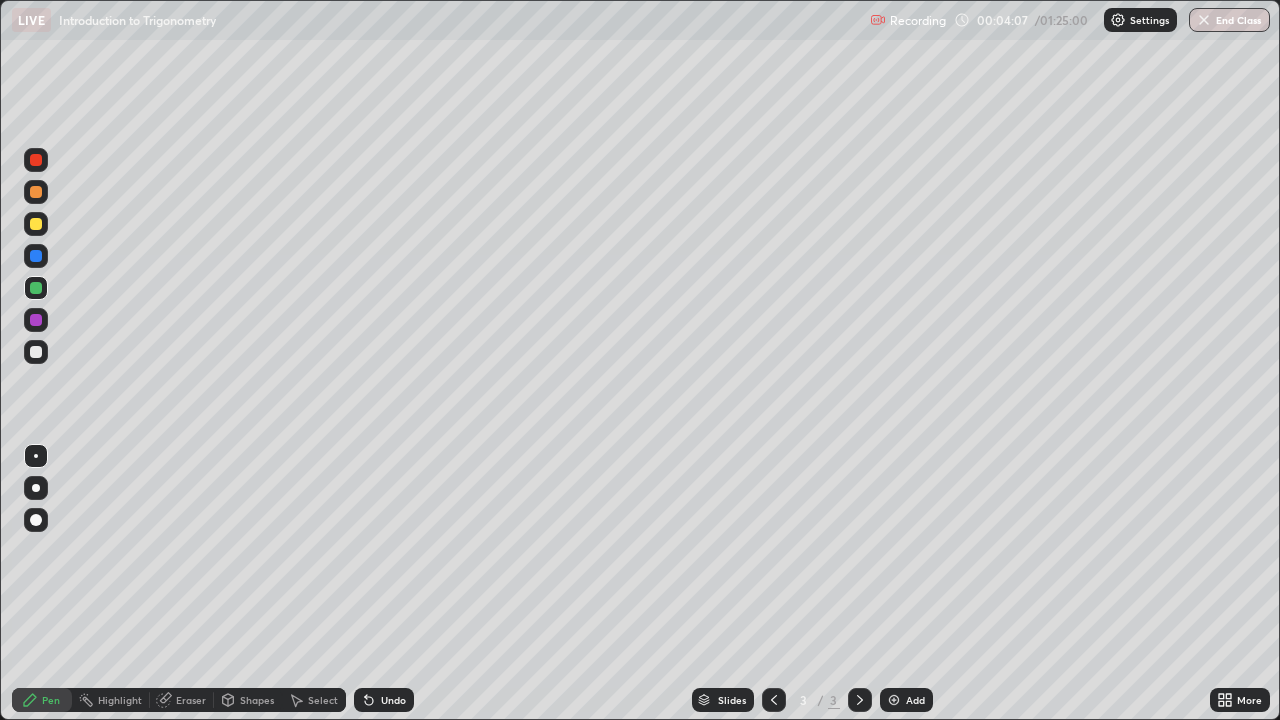 click at bounding box center [36, 160] 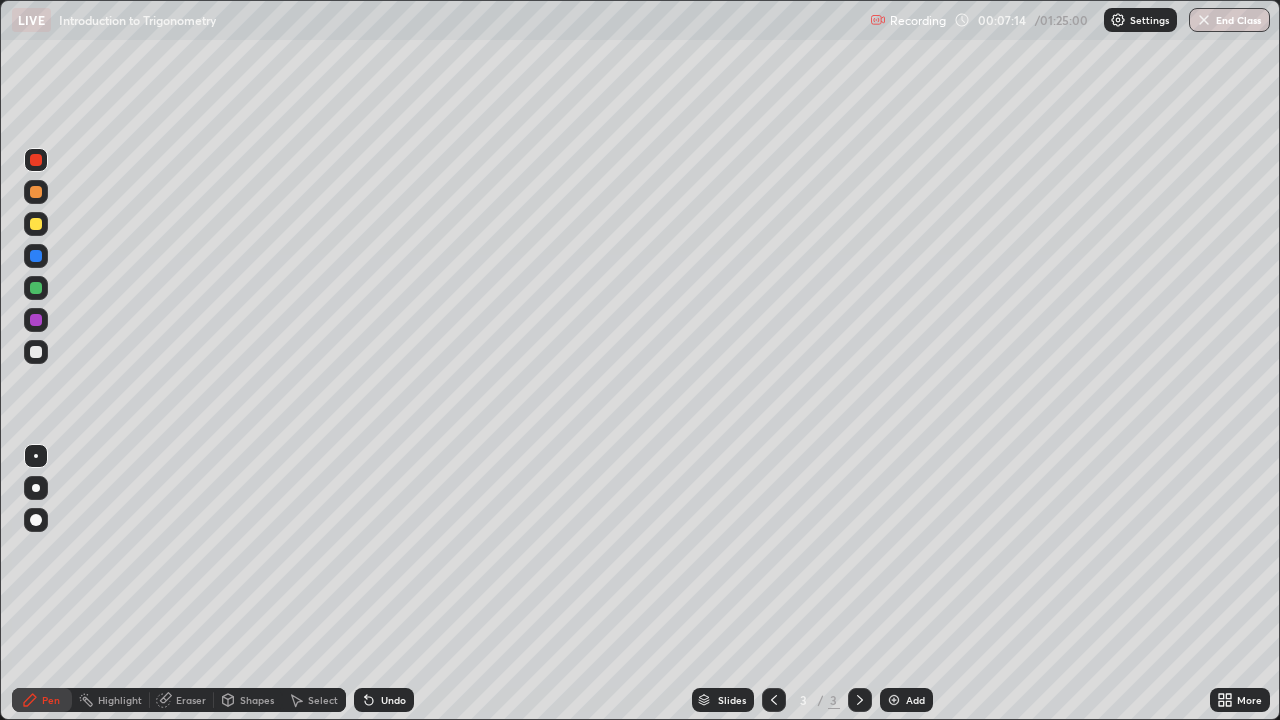 click at bounding box center [36, 352] 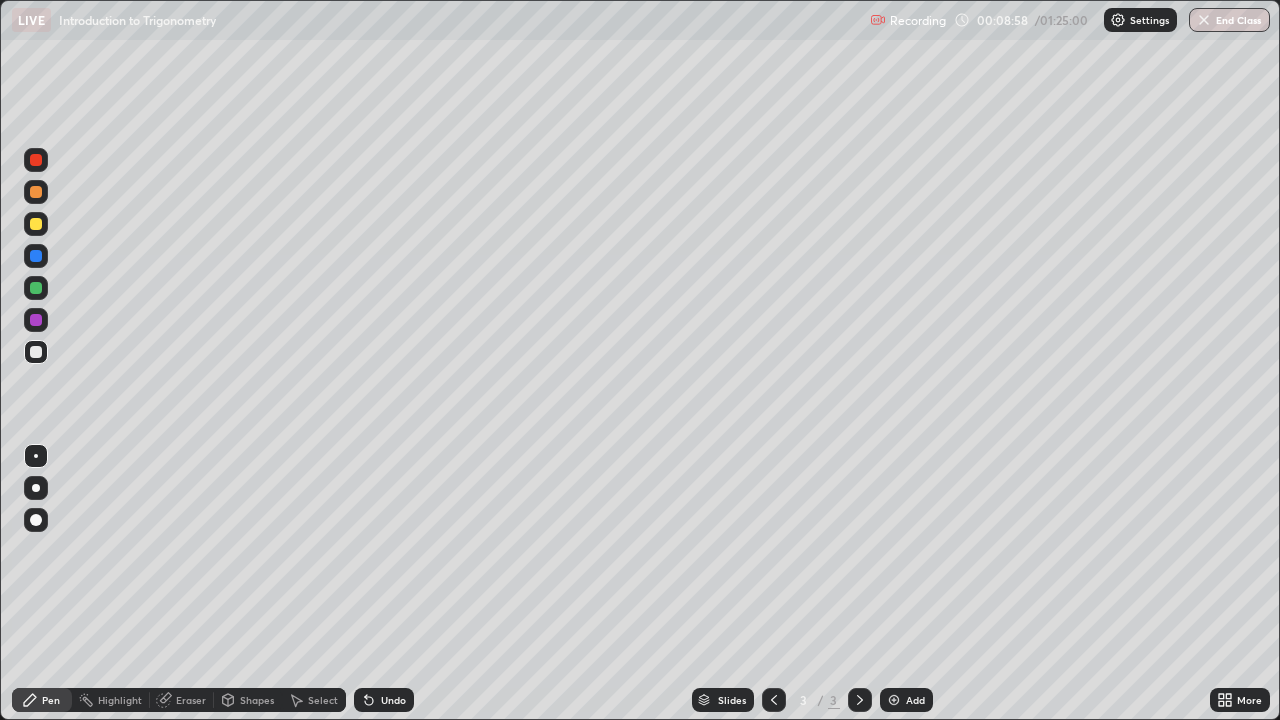 click at bounding box center (36, 288) 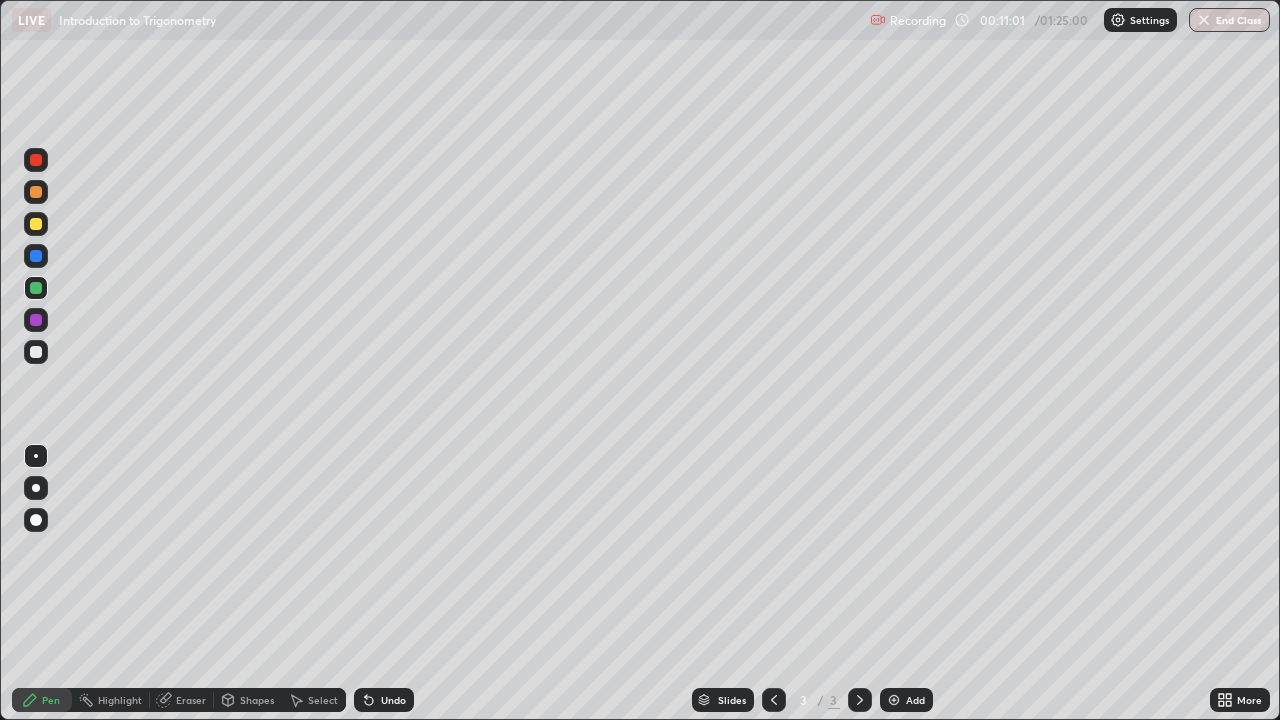 click 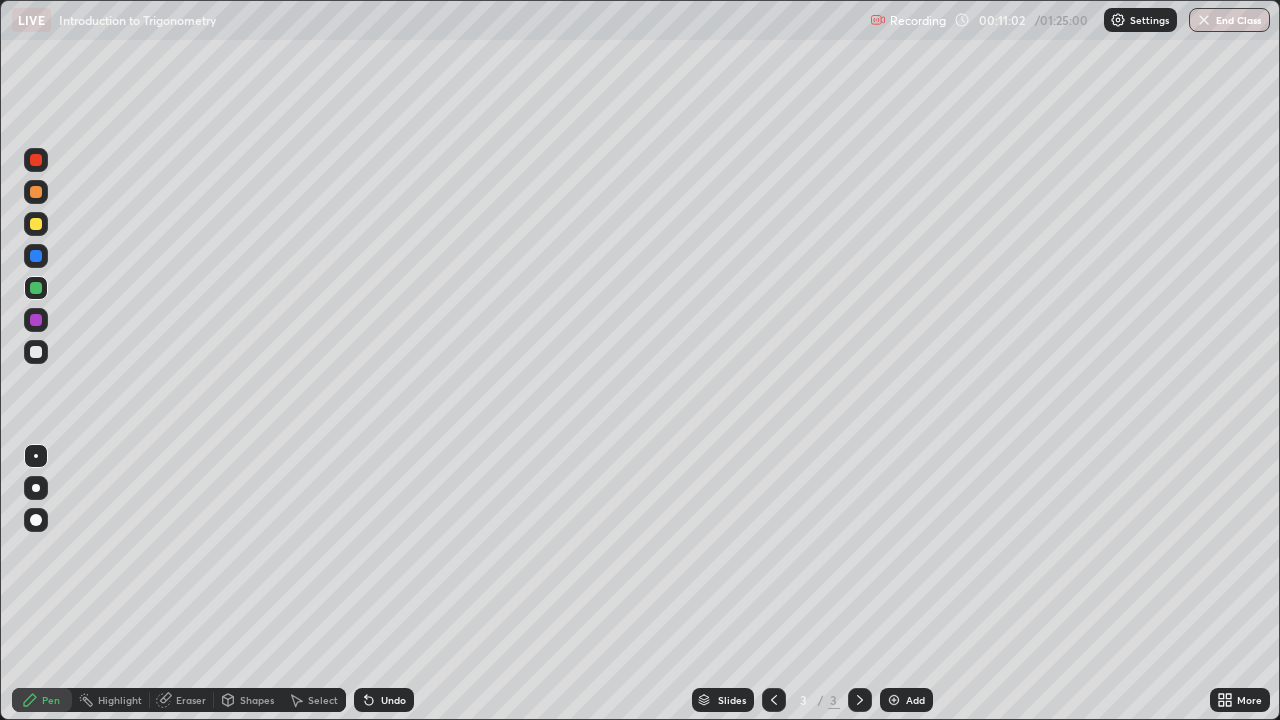 click on "Add" at bounding box center [915, 700] 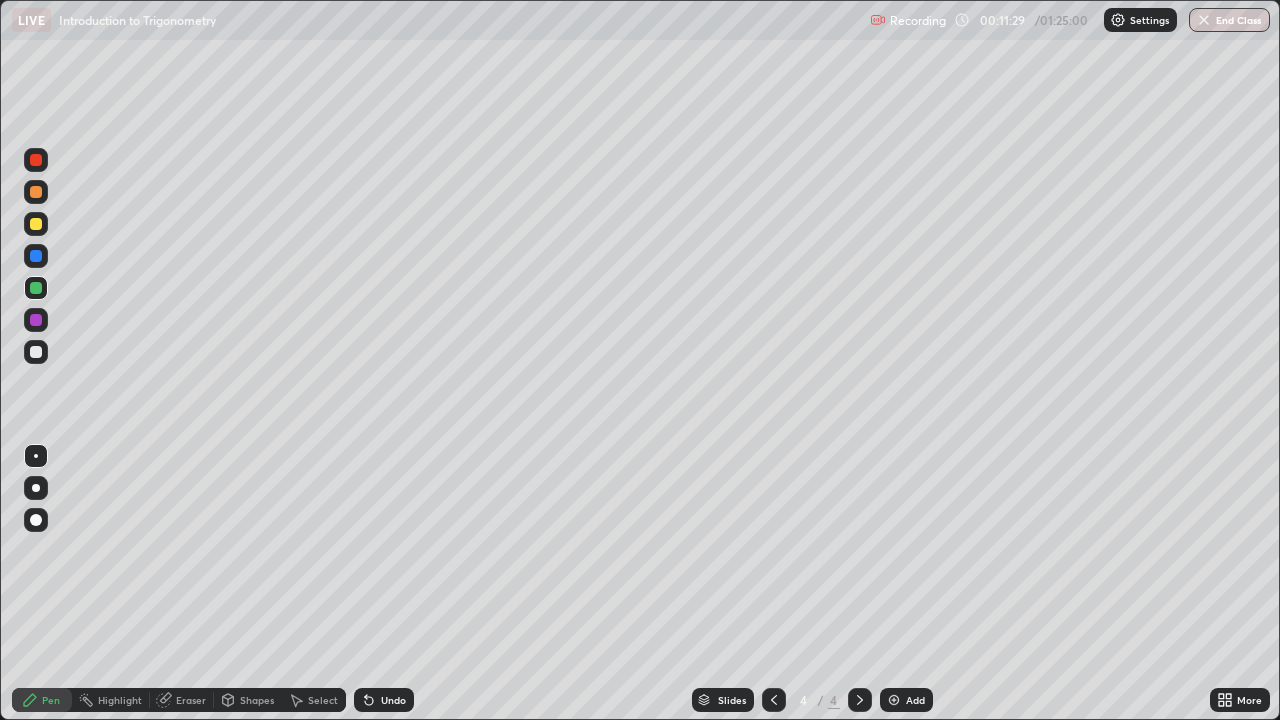 click on "Undo" at bounding box center (393, 700) 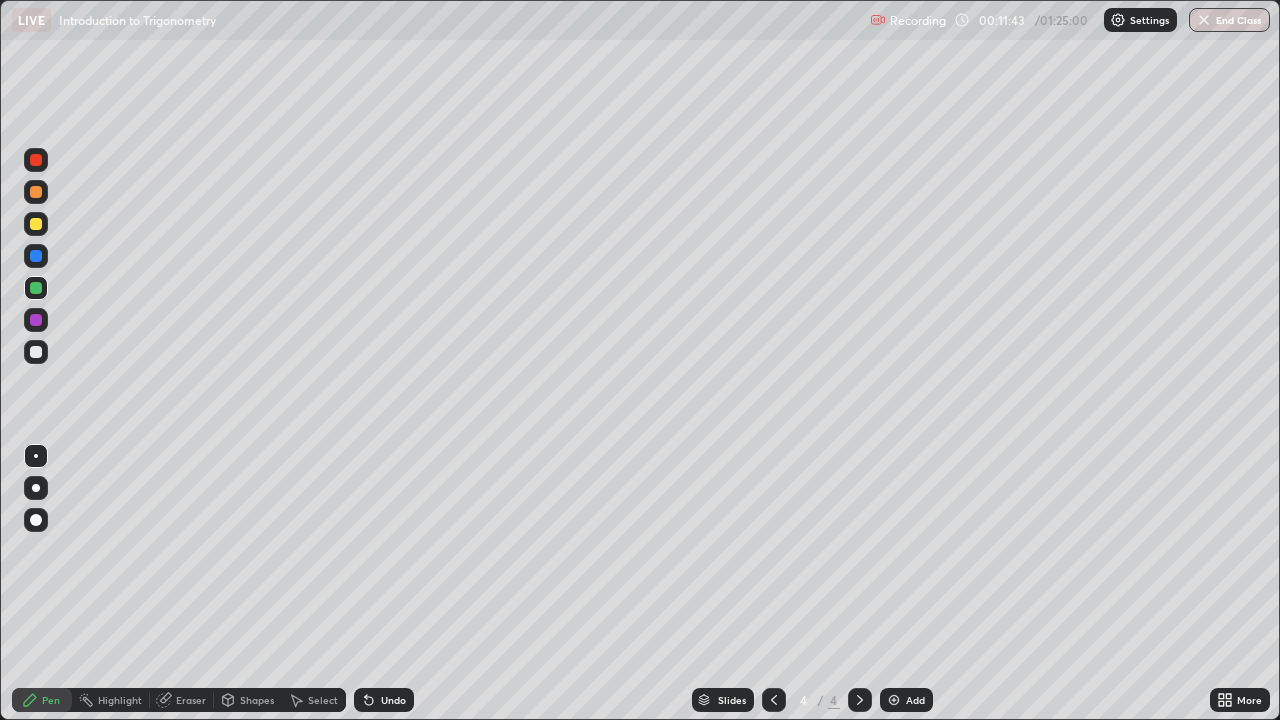click at bounding box center (36, 224) 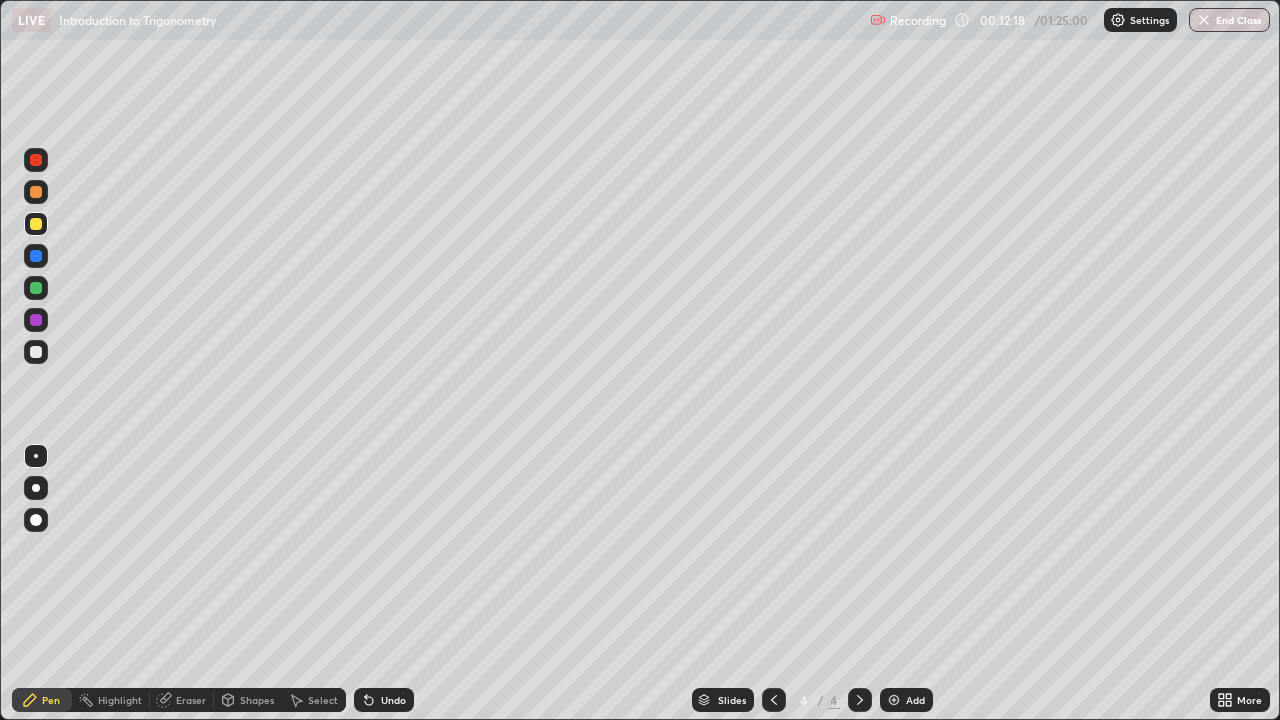click at bounding box center (36, 288) 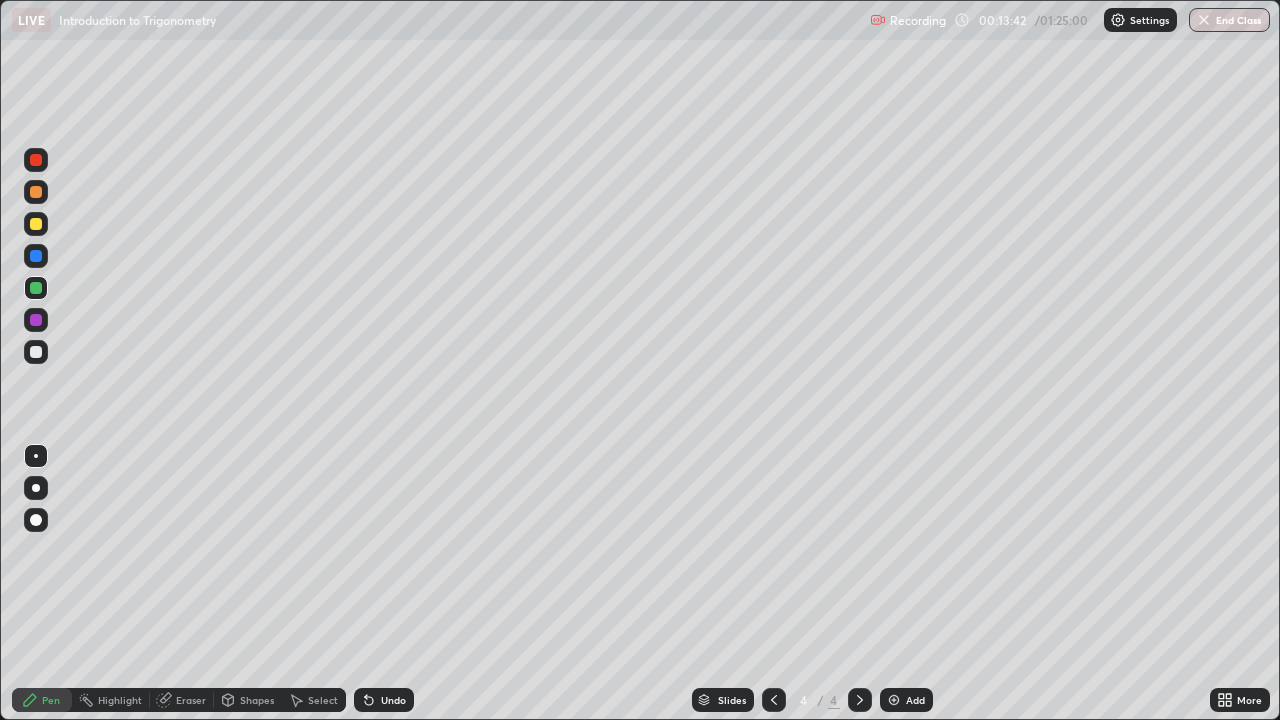 click at bounding box center [36, 352] 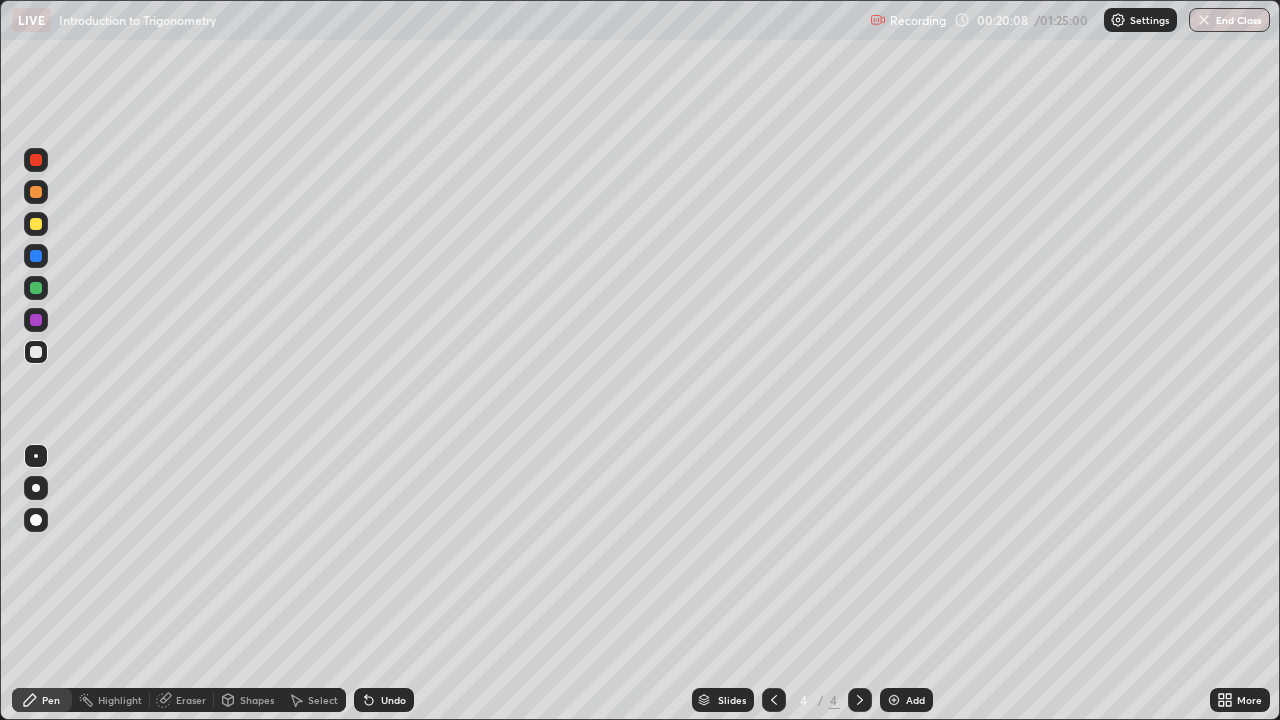click on "Undo" at bounding box center (393, 700) 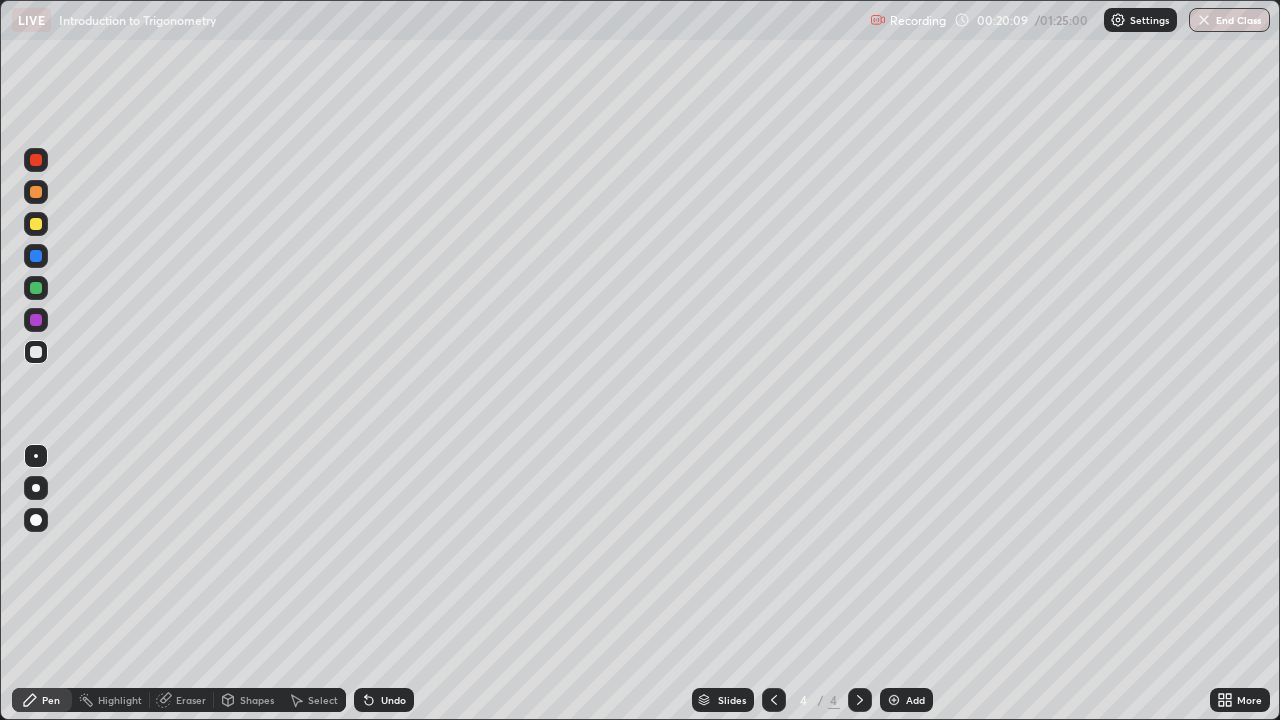 click on "Undo" at bounding box center (393, 700) 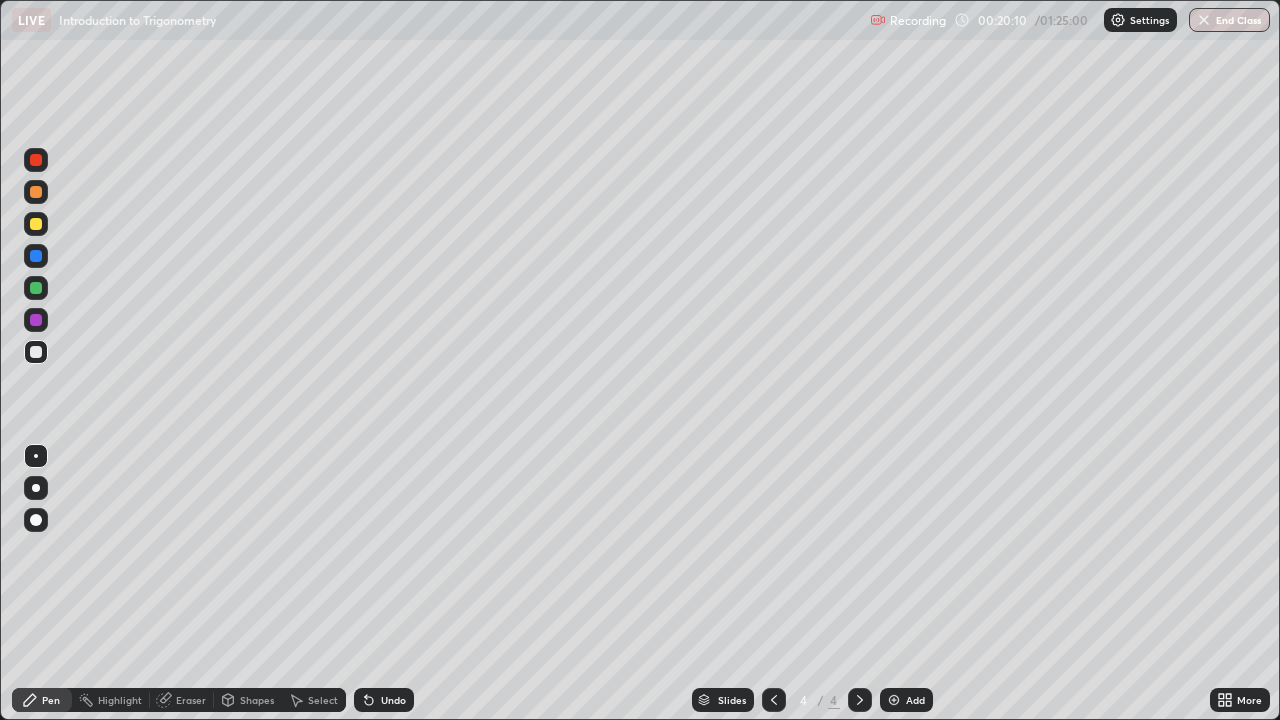 click on "Undo" at bounding box center (393, 700) 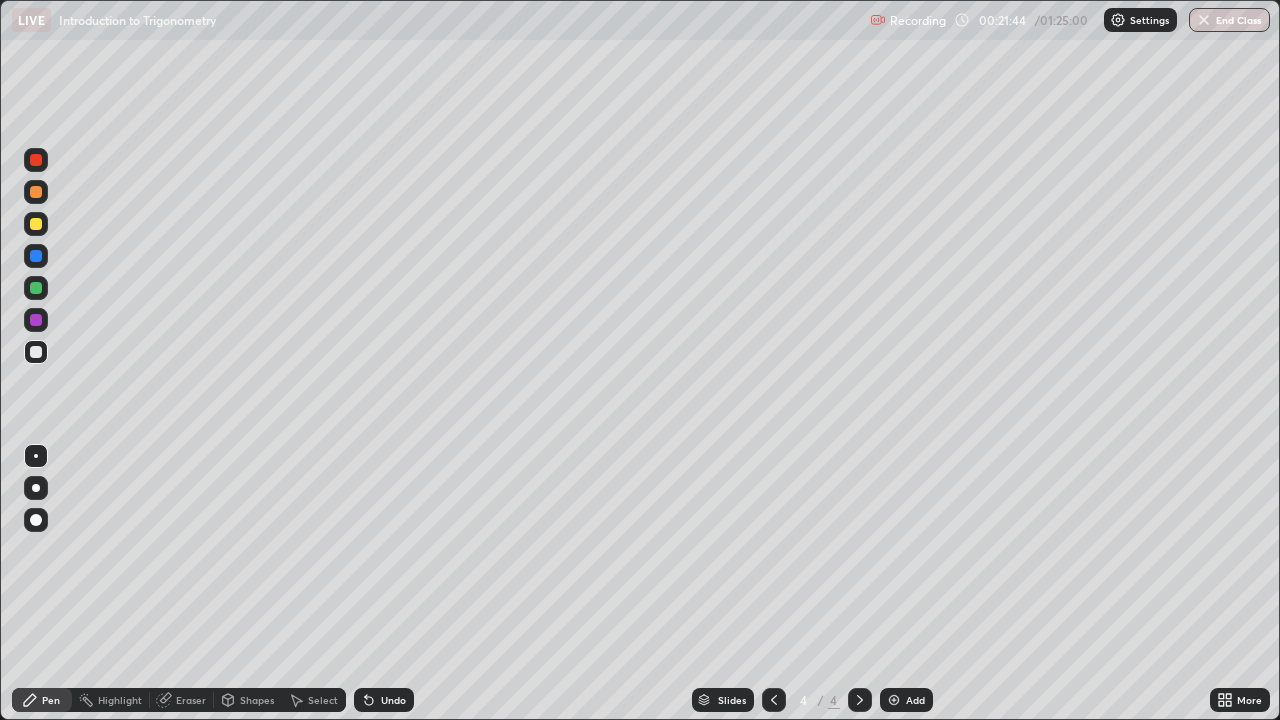 click on "Eraser" at bounding box center (191, 700) 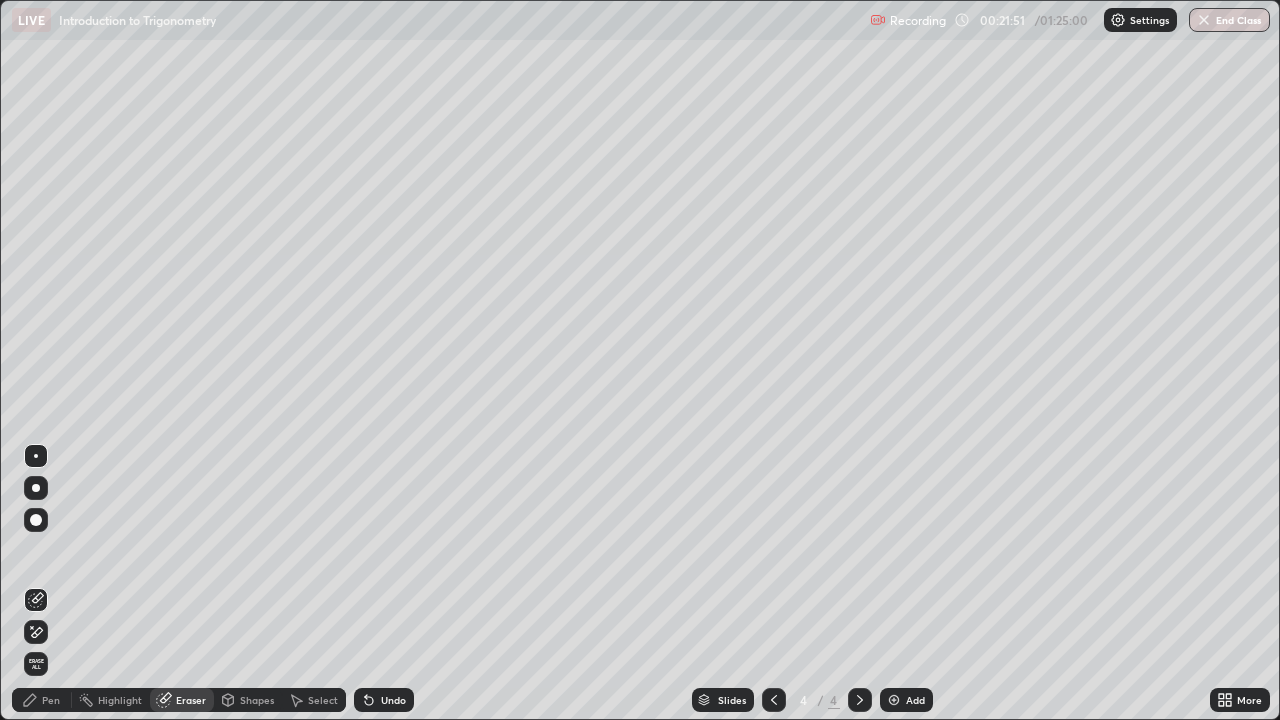 click on "Pen" at bounding box center (51, 700) 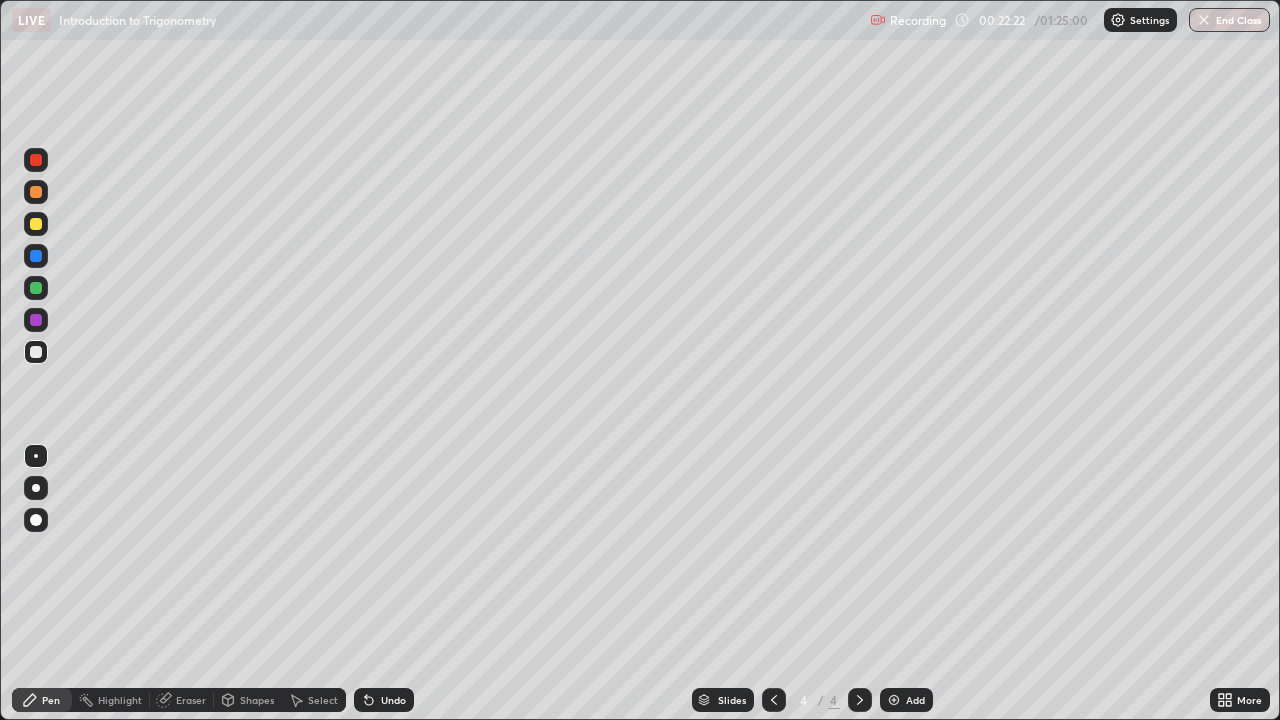 click on "Eraser" at bounding box center [191, 700] 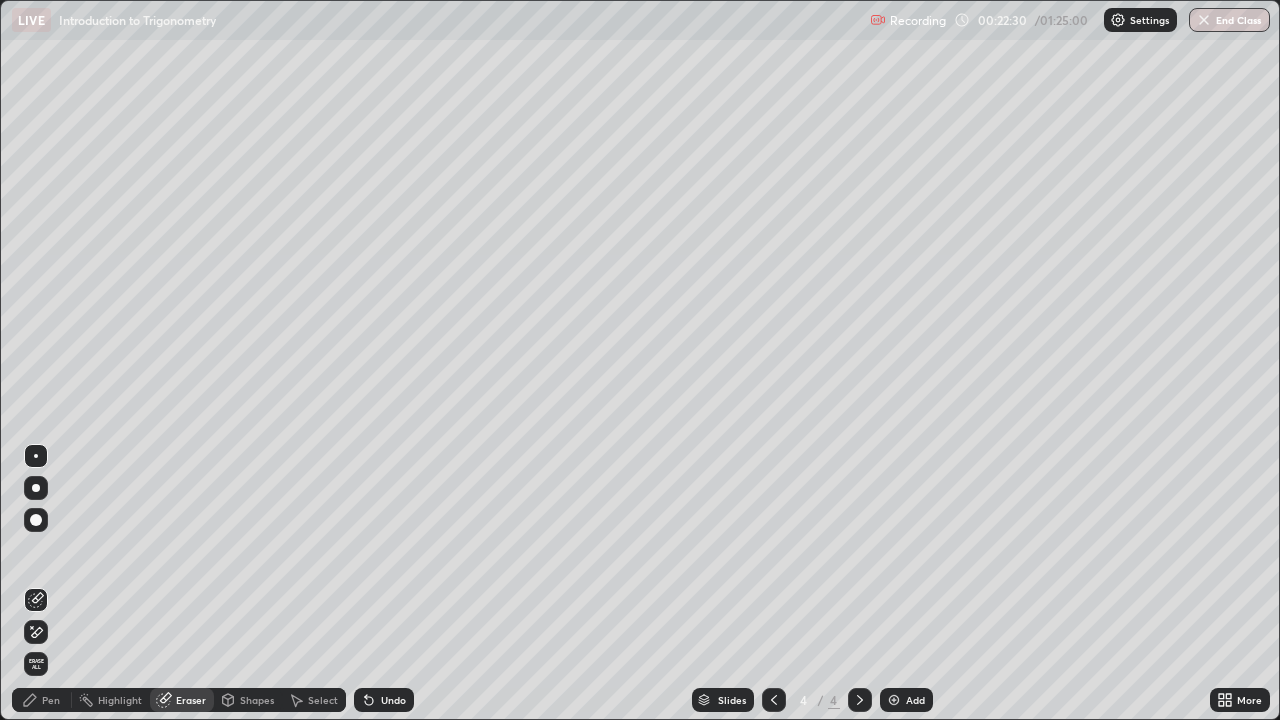 click on "Pen" at bounding box center (51, 700) 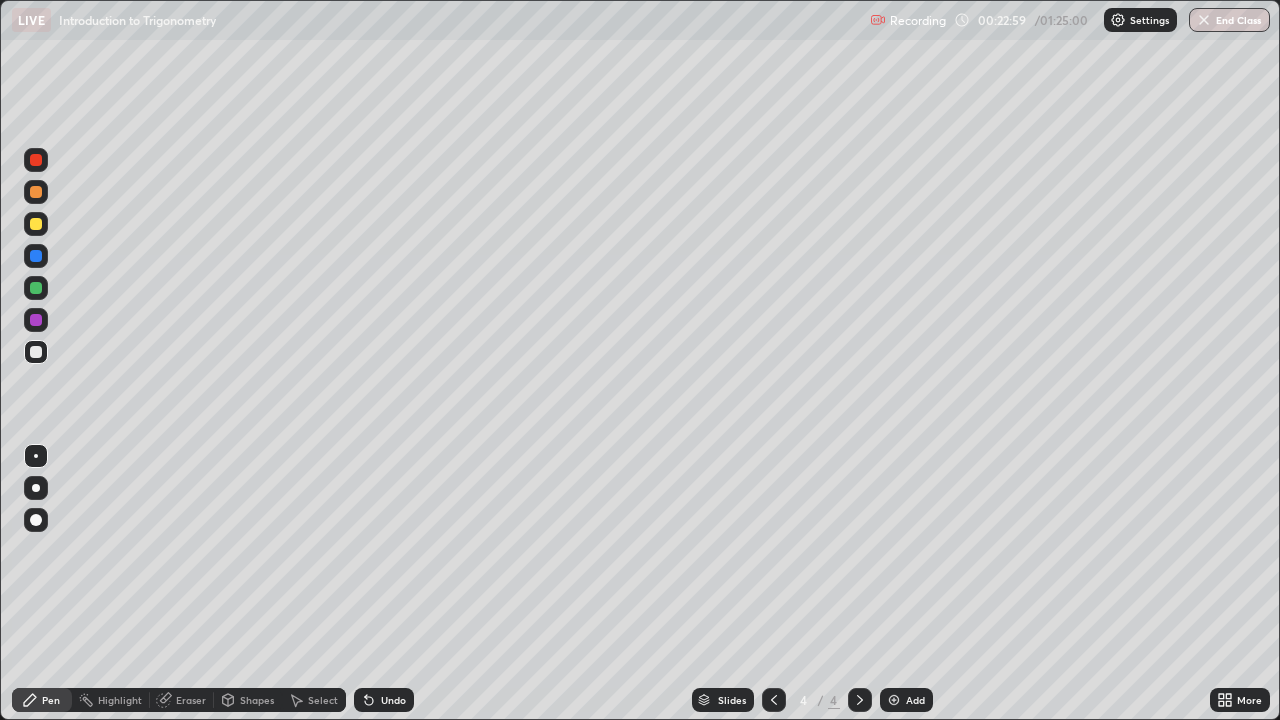 click on "Undo" at bounding box center [393, 700] 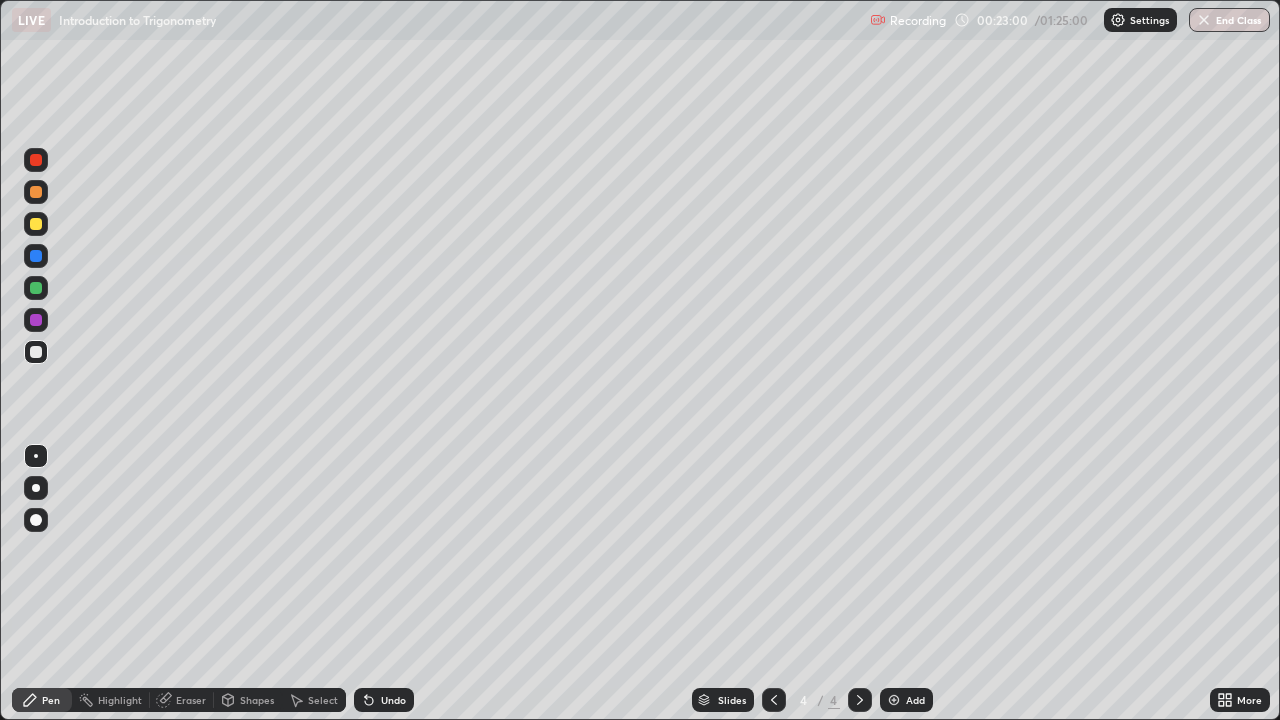 click on "Undo" at bounding box center [393, 700] 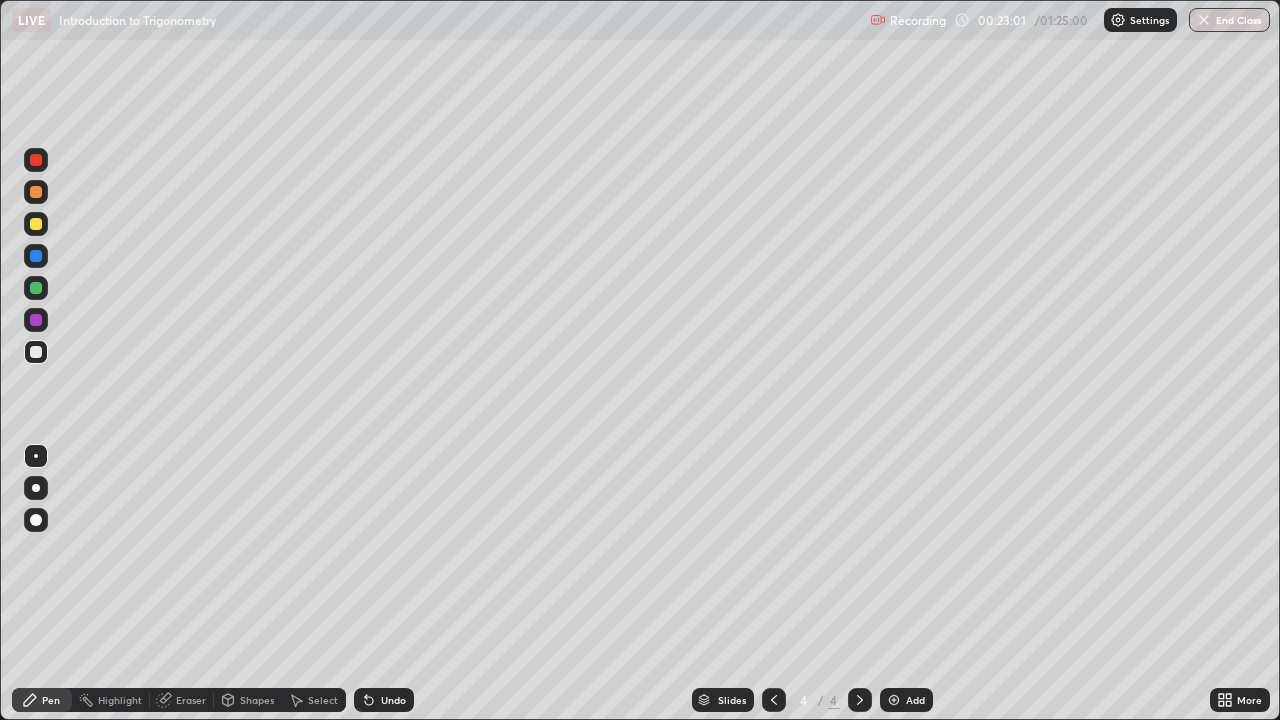 click on "Undo" at bounding box center [393, 700] 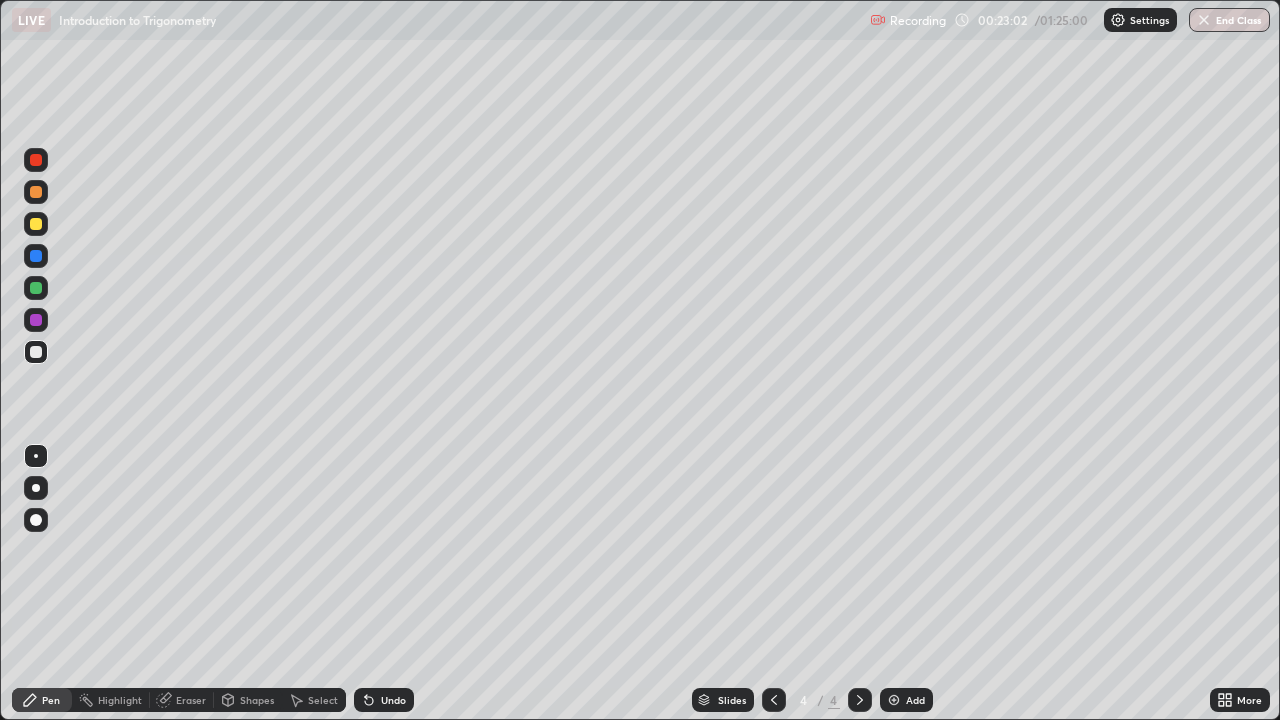 click on "Undo" at bounding box center (393, 700) 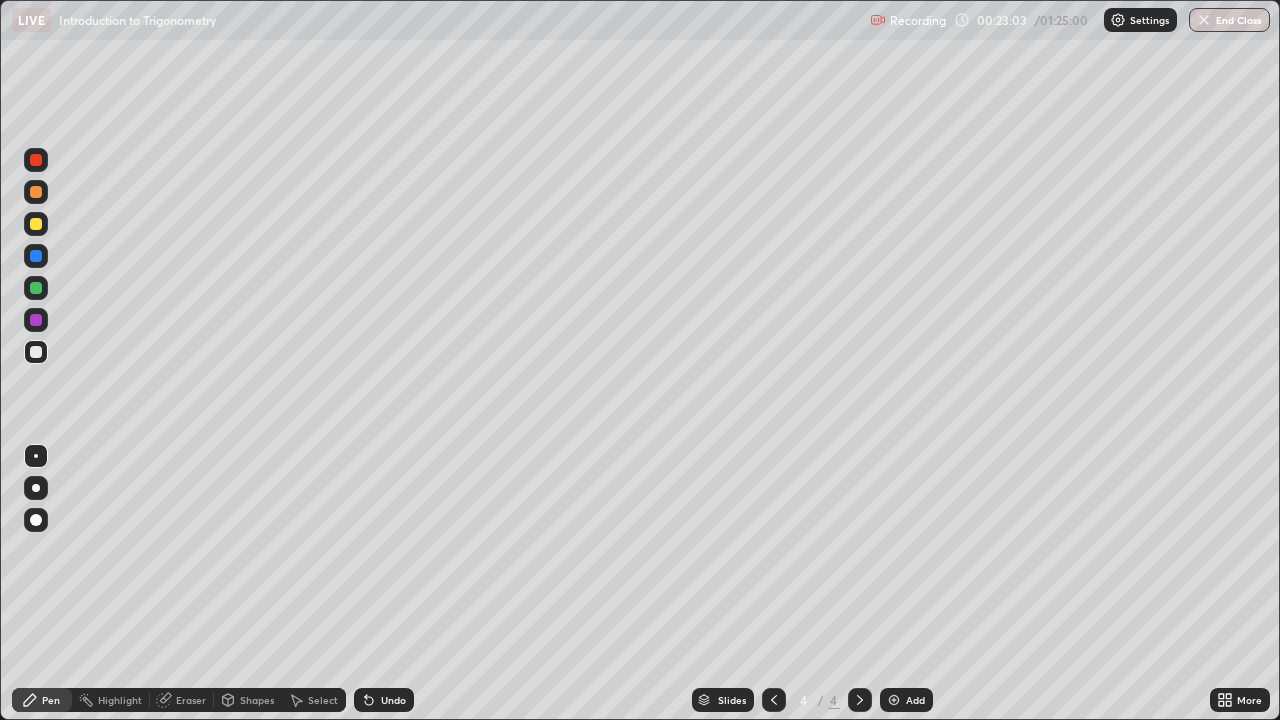 click on "Undo" at bounding box center (393, 700) 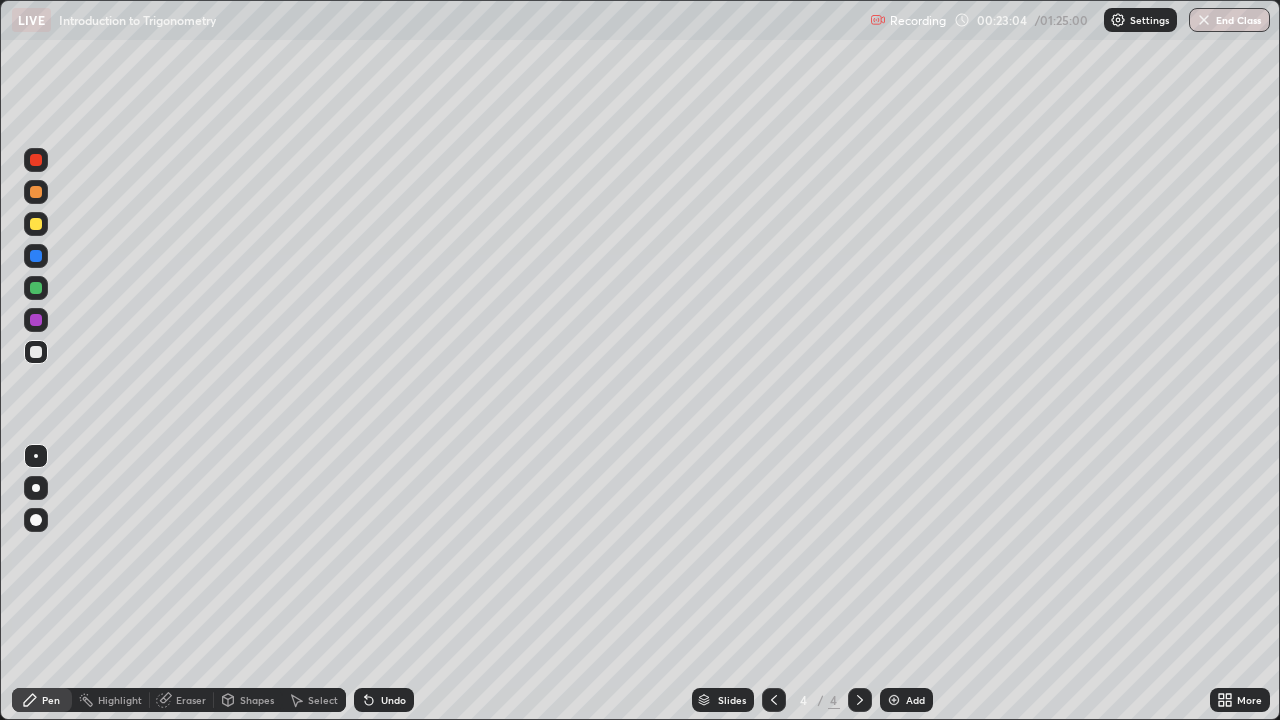 click on "Undo" at bounding box center (393, 700) 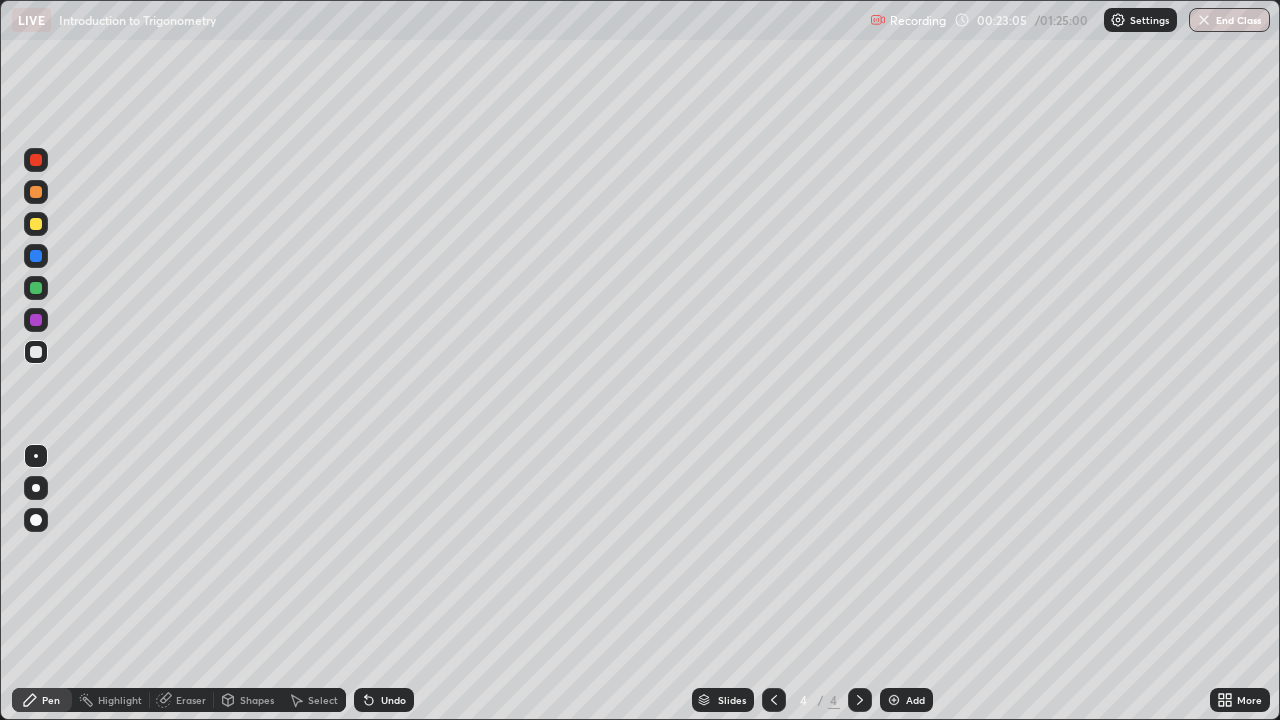 click on "Undo" at bounding box center [384, 700] 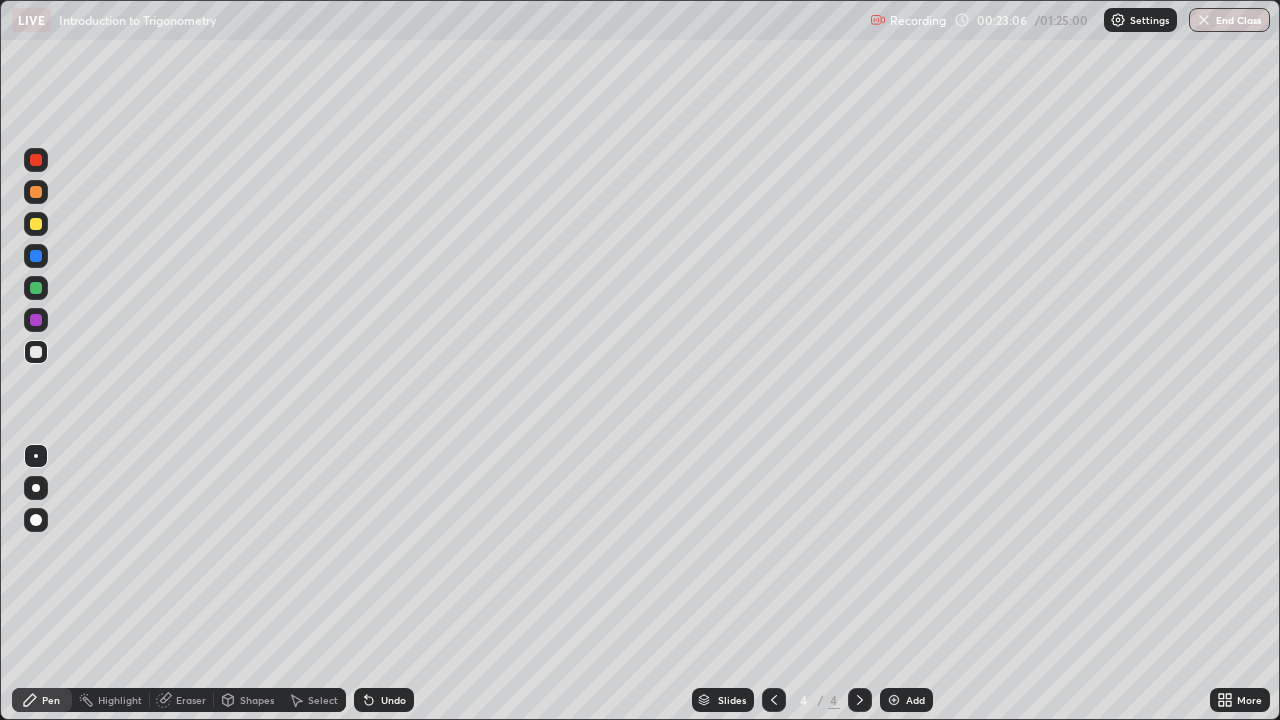 click on "Undo" at bounding box center [384, 700] 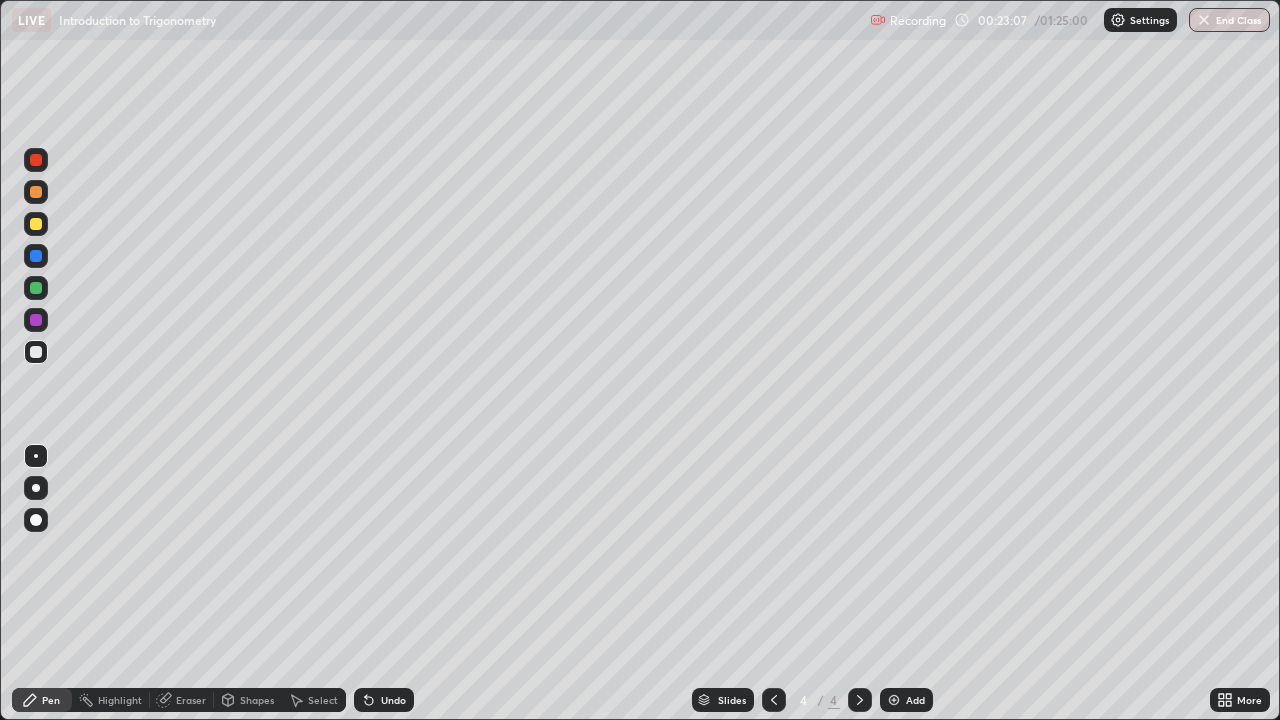 click on "Undo" at bounding box center [393, 700] 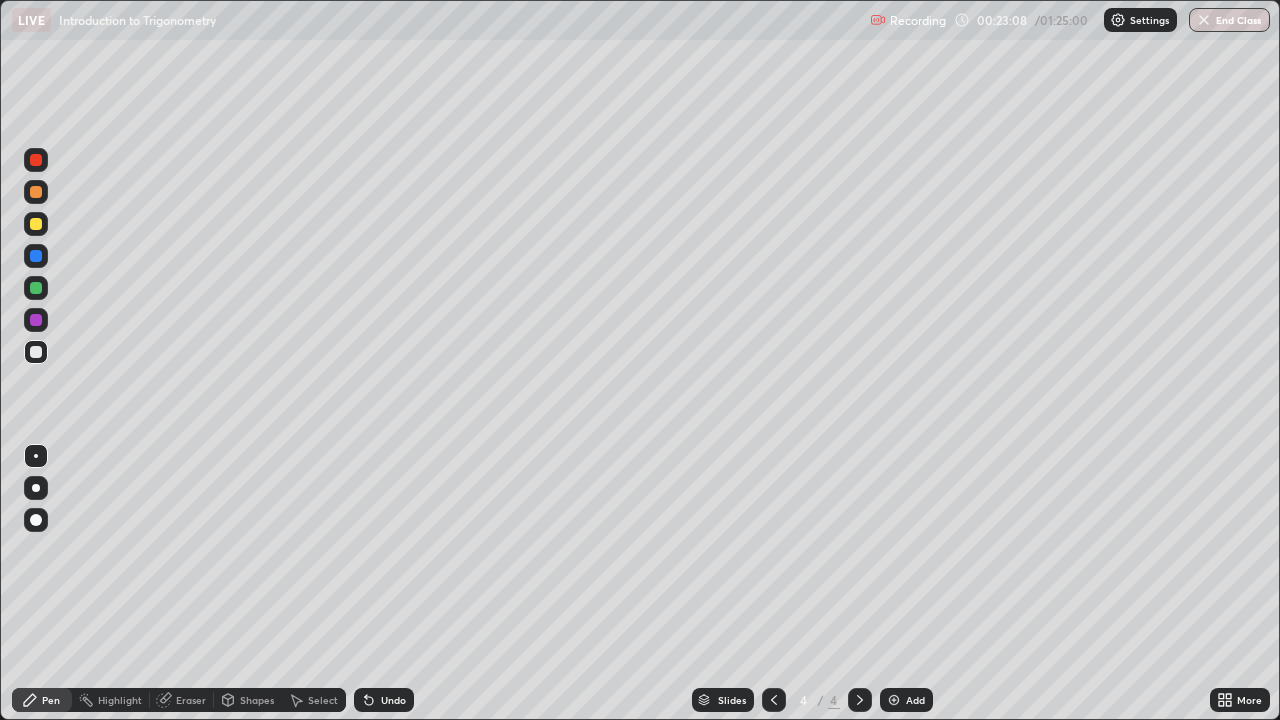 click on "Undo" at bounding box center [393, 700] 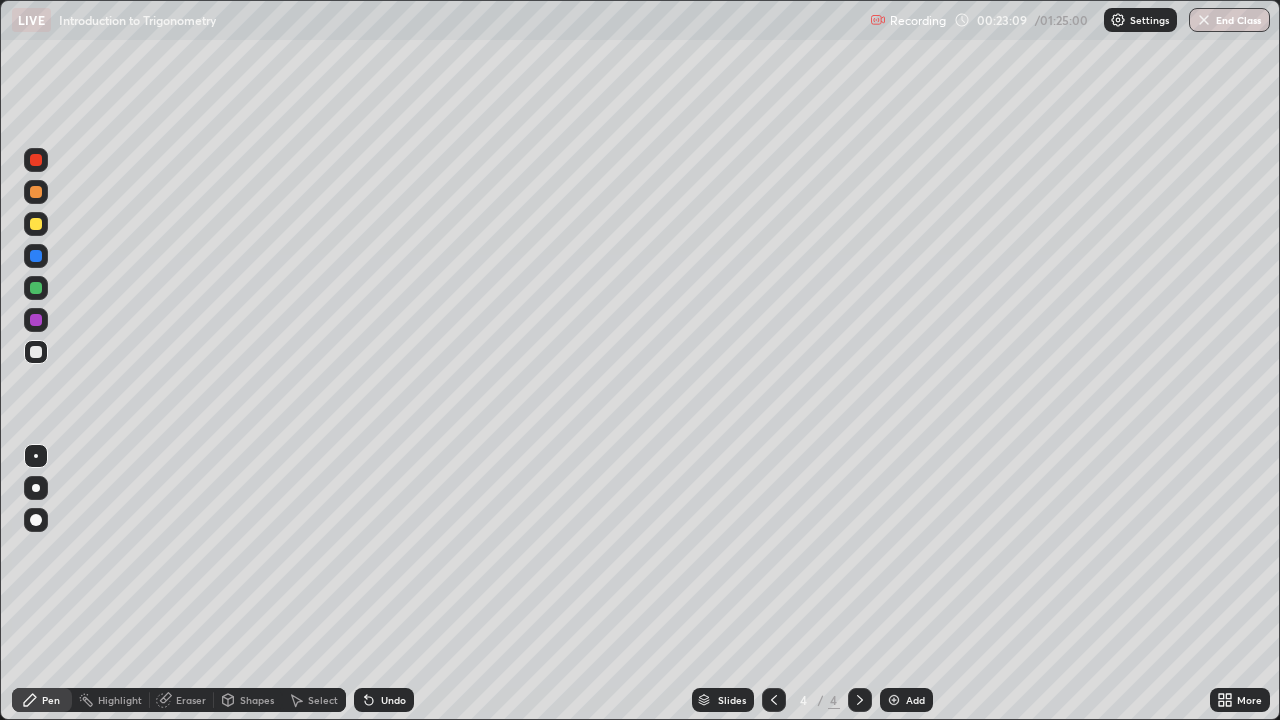 click on "Undo" at bounding box center (393, 700) 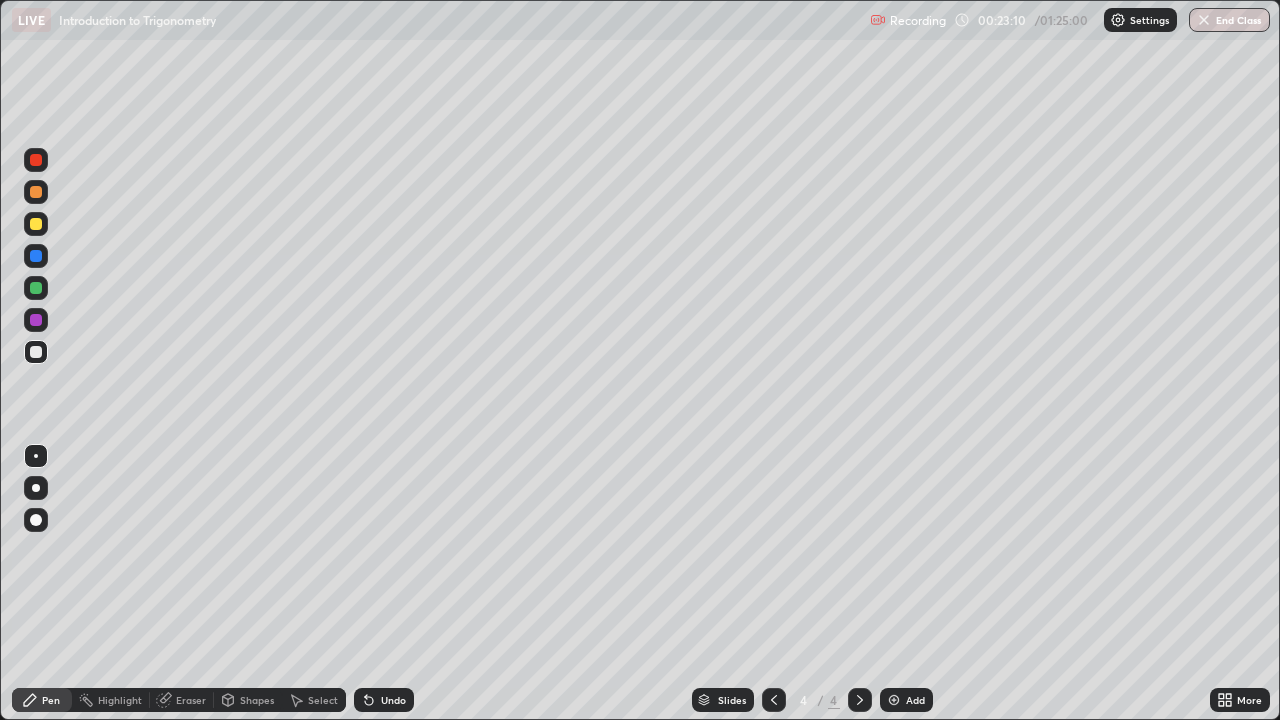 click on "Undo" at bounding box center [384, 700] 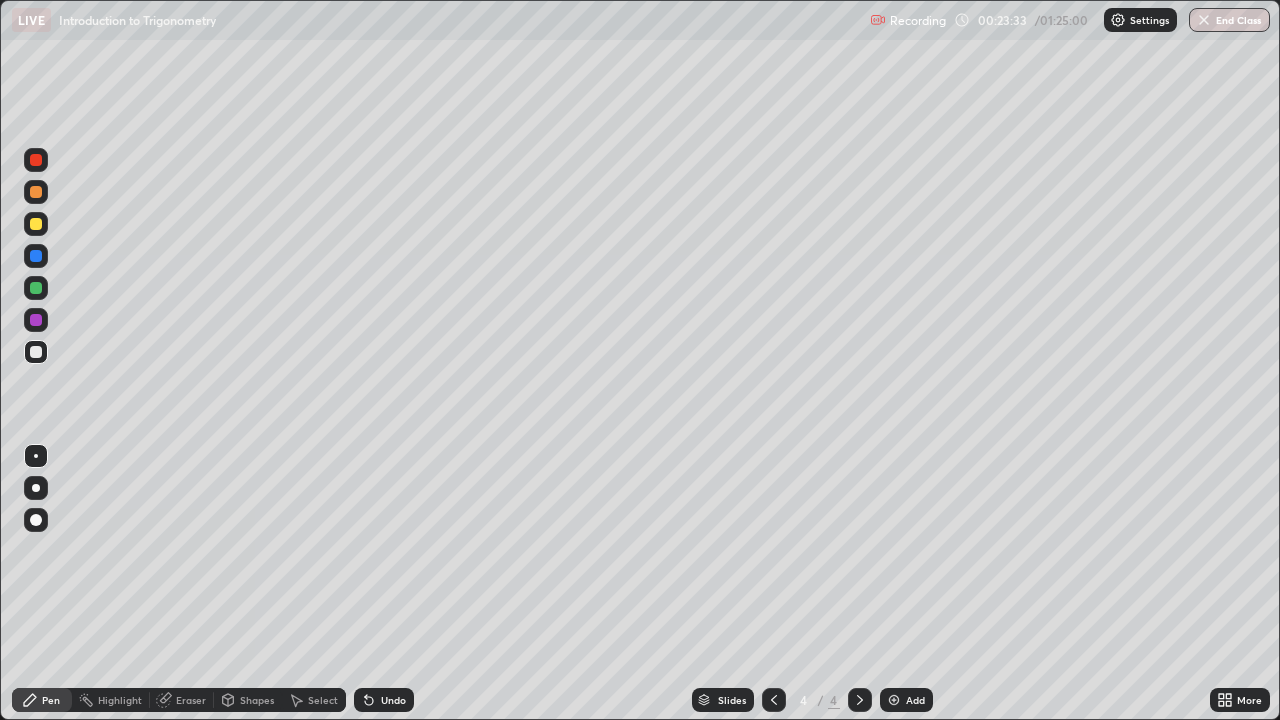 click on "Undo" at bounding box center (393, 700) 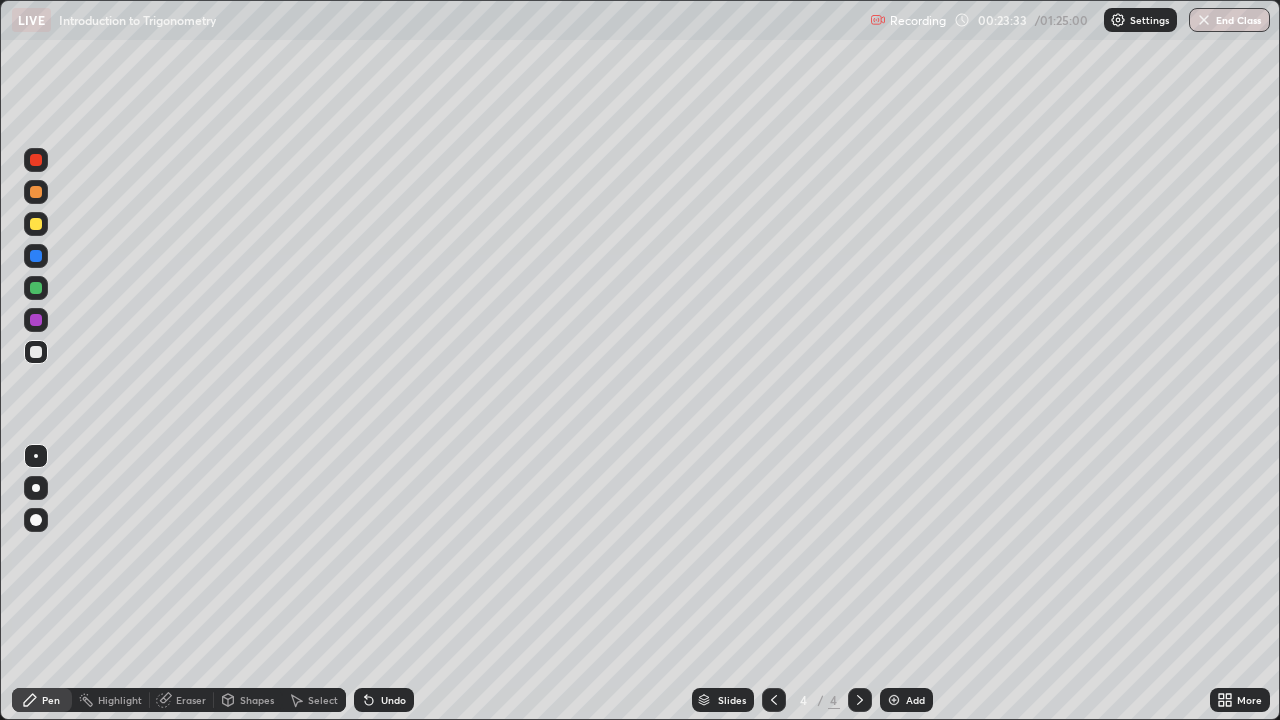 click on "Undo" at bounding box center (393, 700) 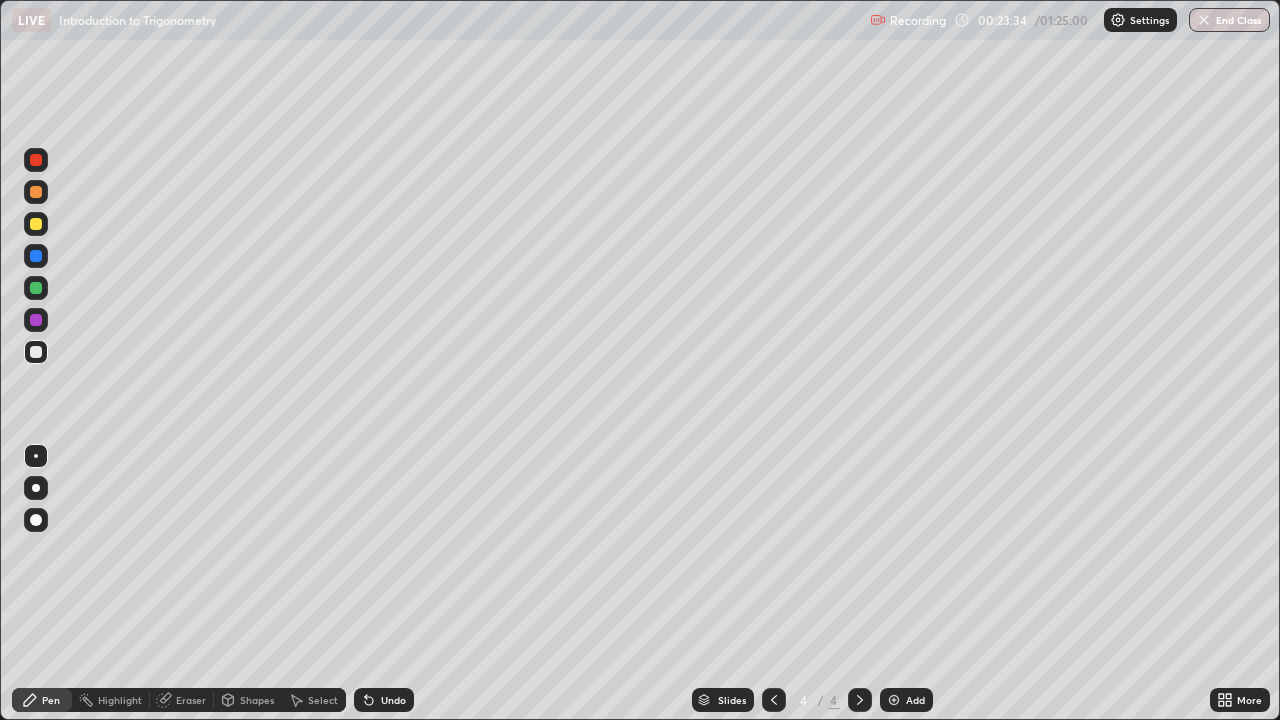 click on "Undo" at bounding box center (393, 700) 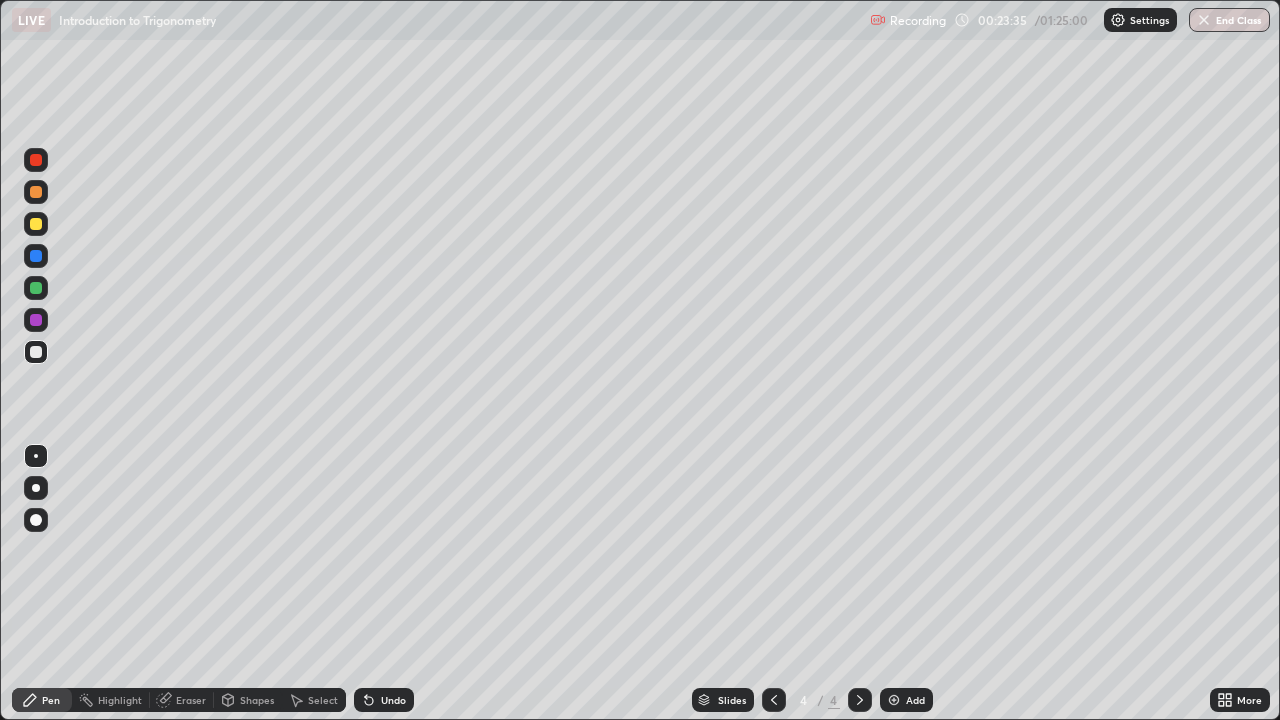 click on "Undo" at bounding box center [384, 700] 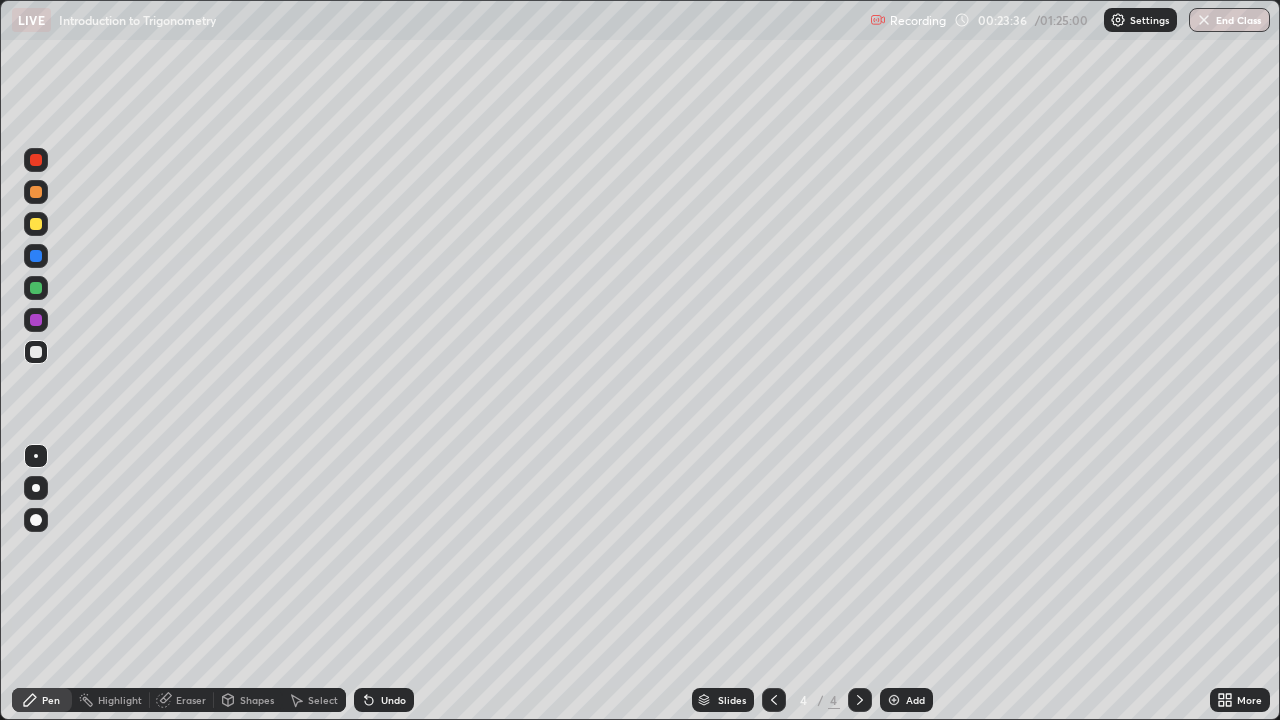 click on "Undo" at bounding box center (393, 700) 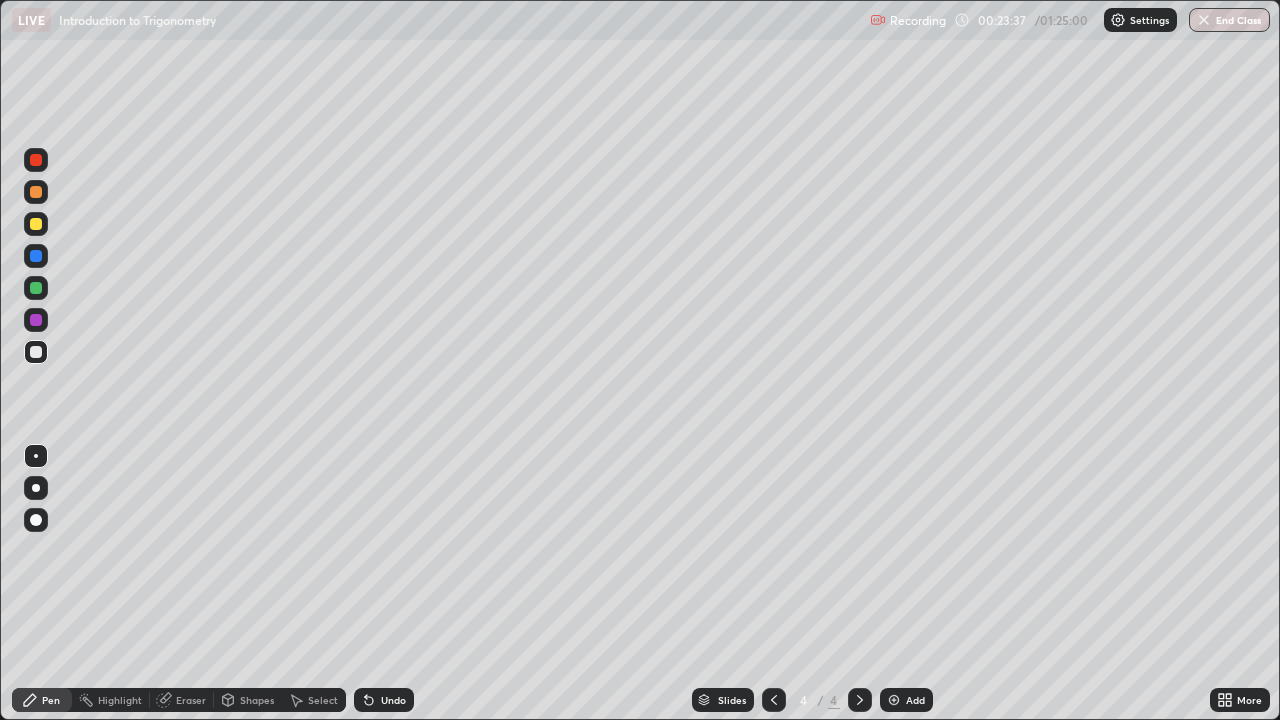 click on "Undo" at bounding box center (393, 700) 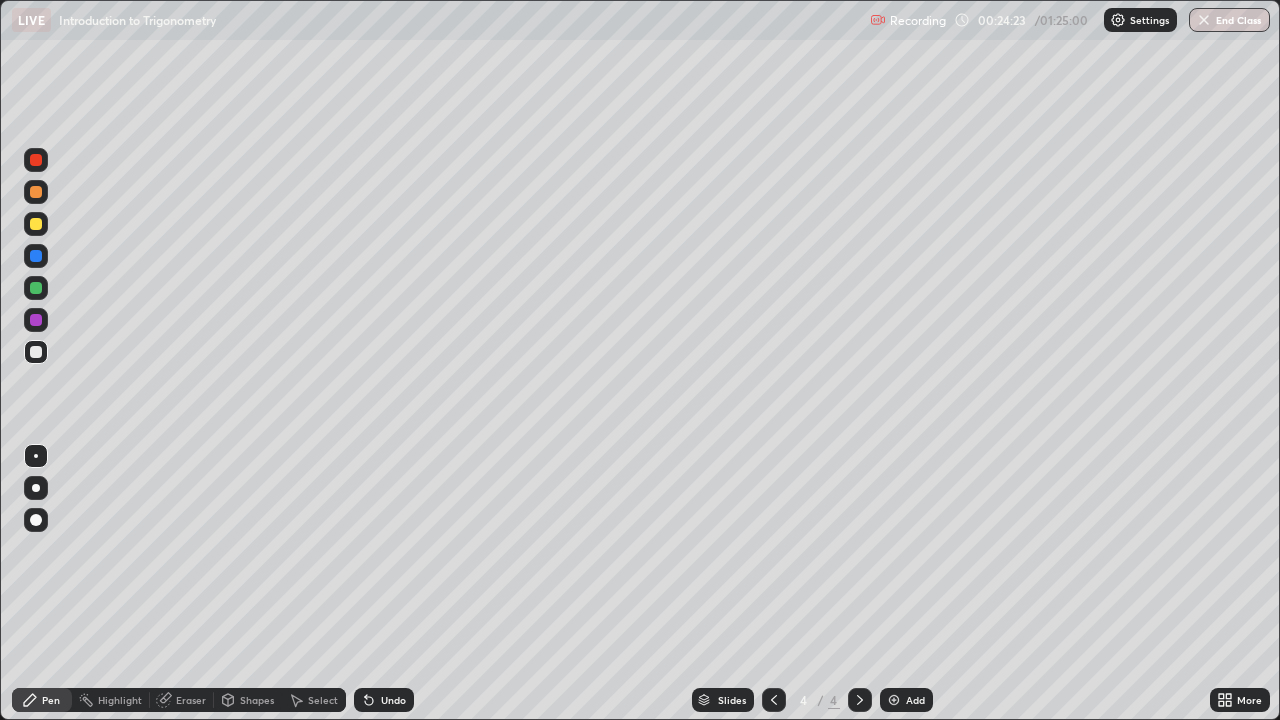click on "Undo" at bounding box center [393, 700] 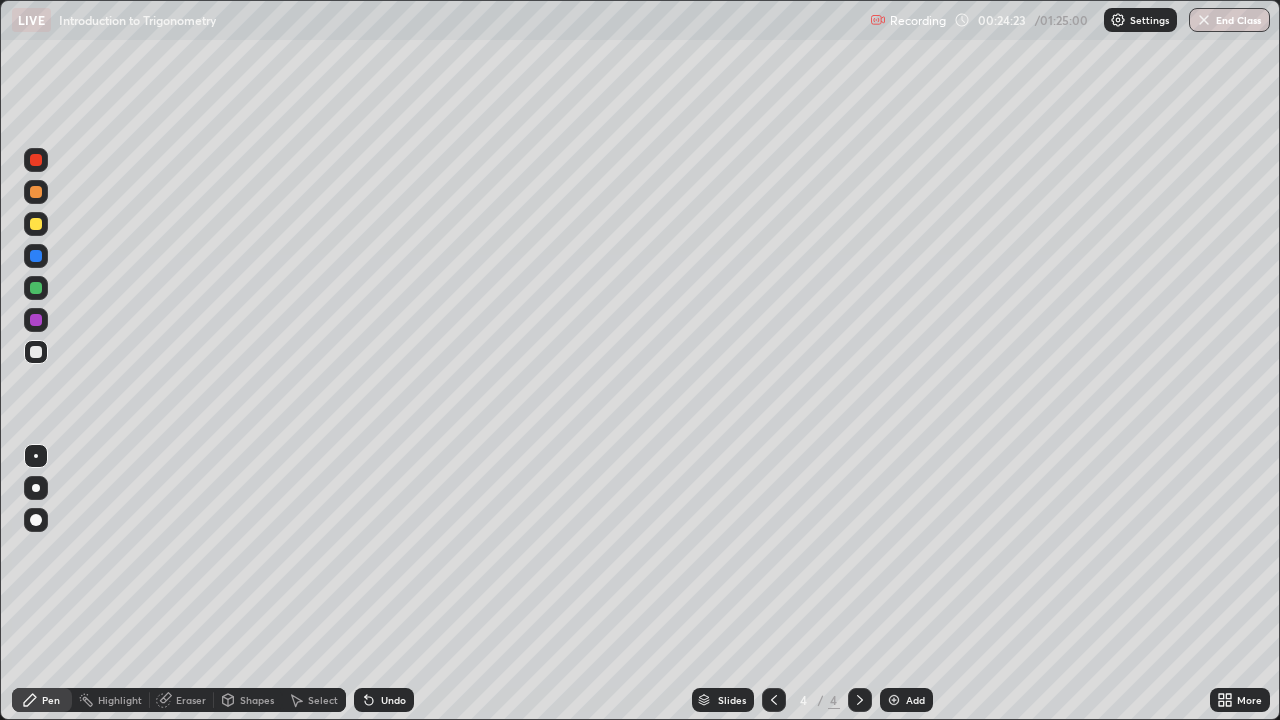 click on "Undo" at bounding box center (393, 700) 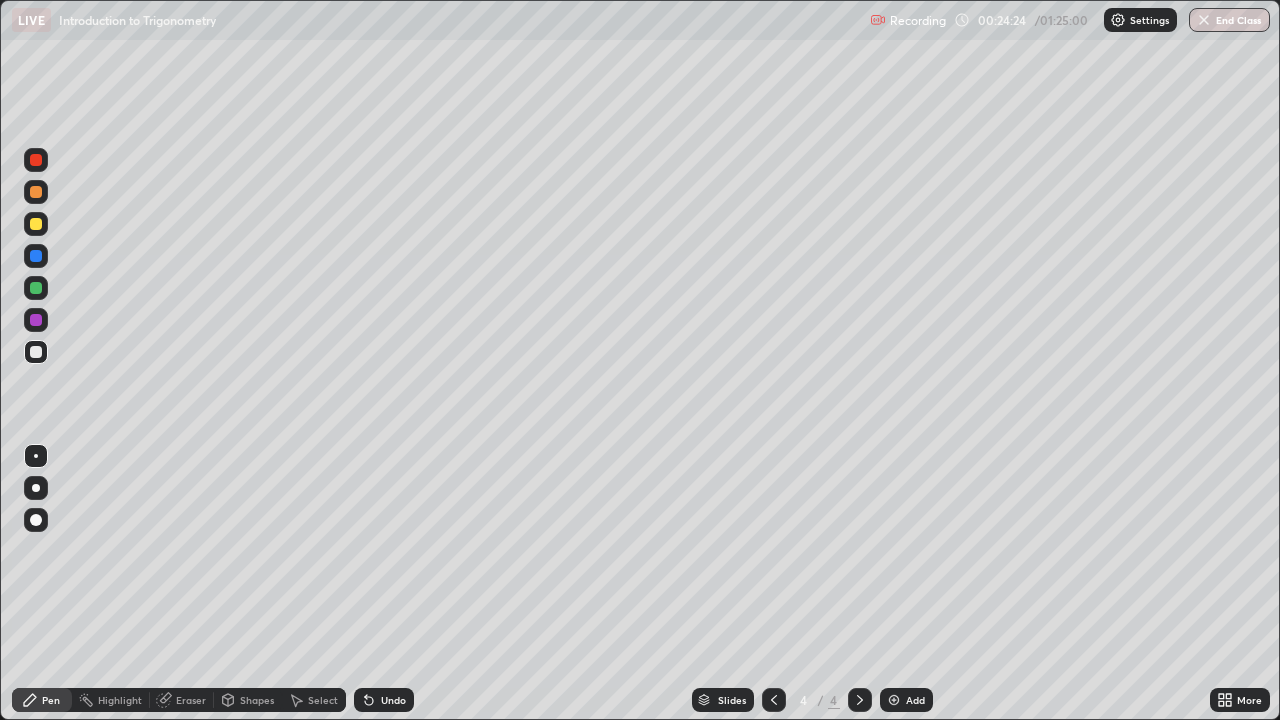 click on "Undo" at bounding box center [393, 700] 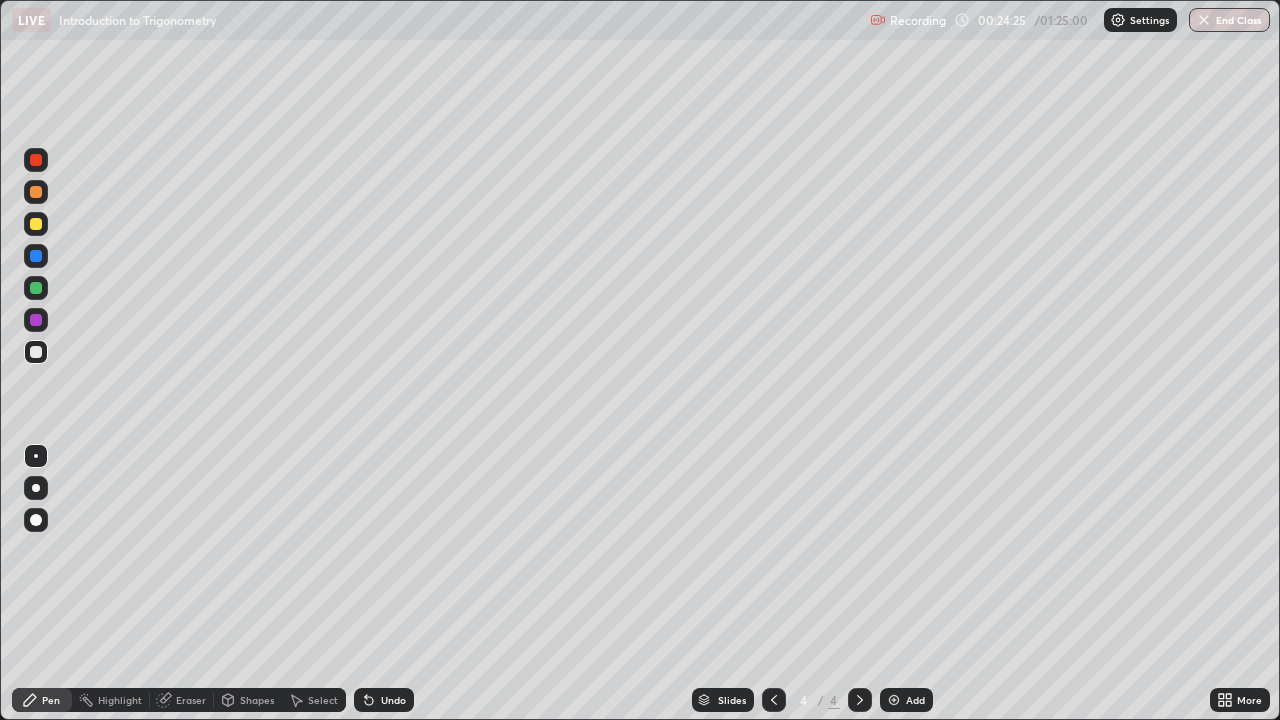 click on "Undo" at bounding box center (393, 700) 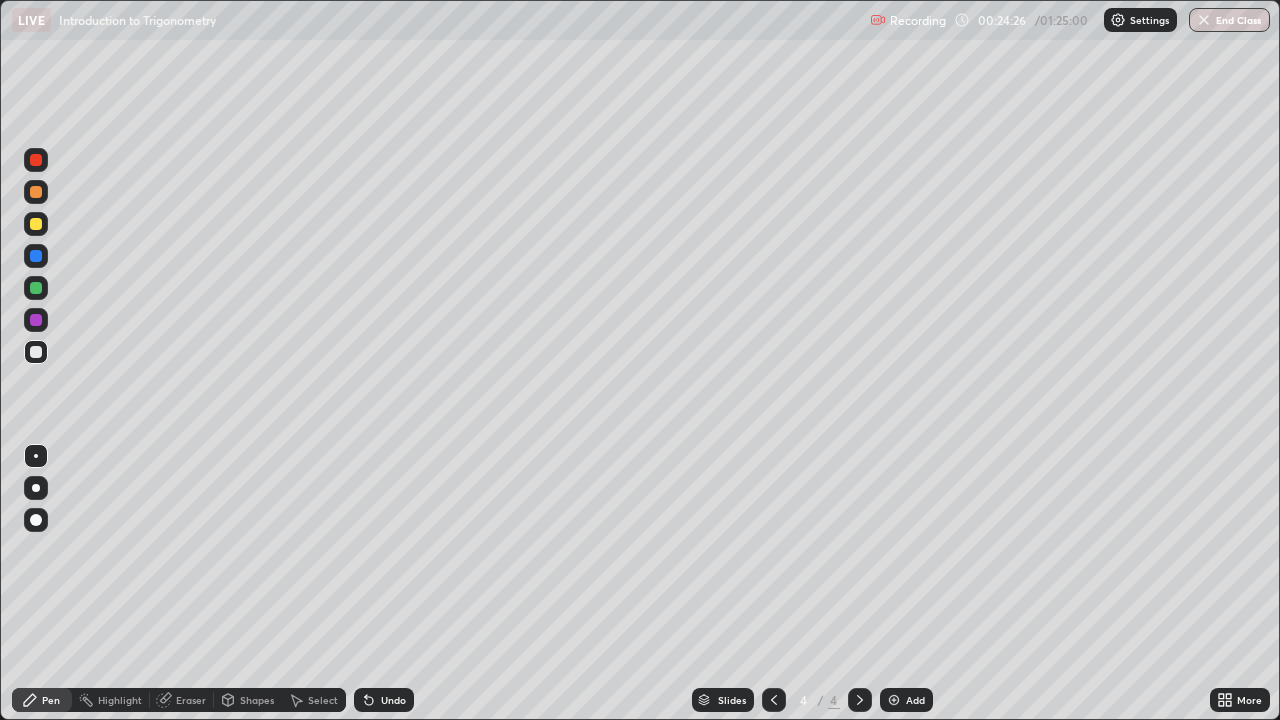 click on "Undo" at bounding box center (384, 700) 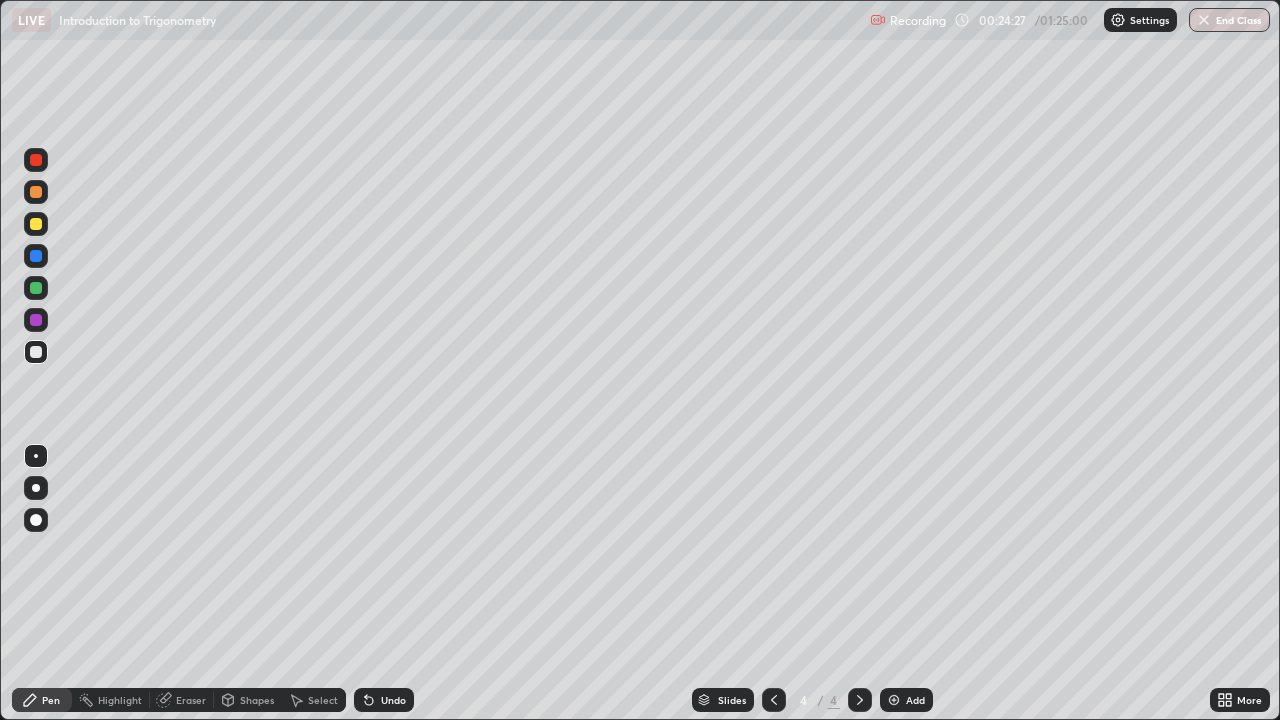 click on "Undo" at bounding box center (393, 700) 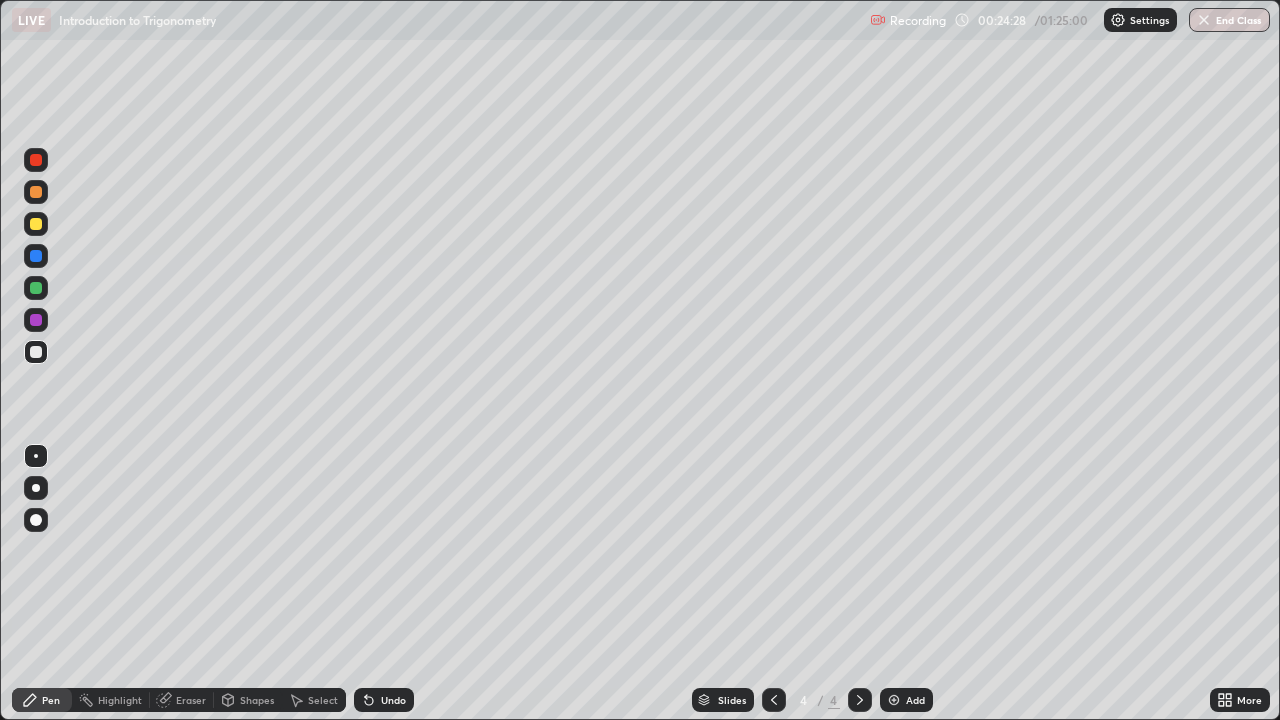 click on "Undo" at bounding box center (393, 700) 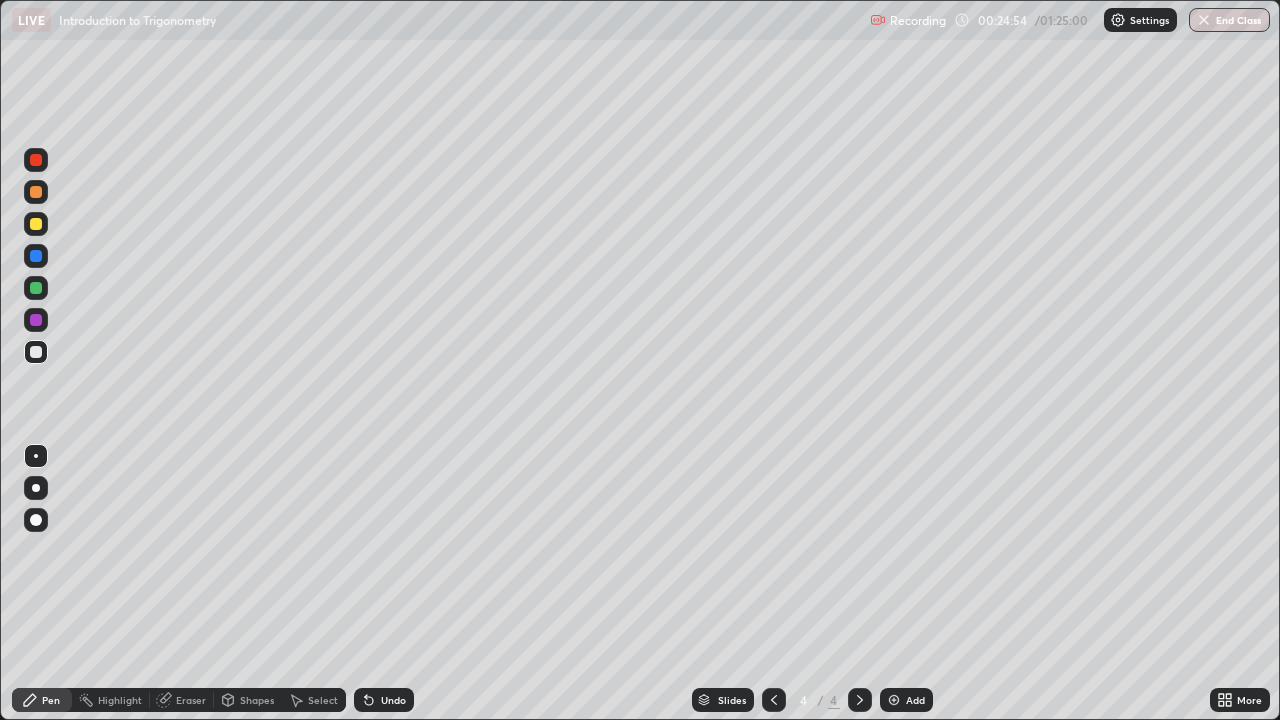 click 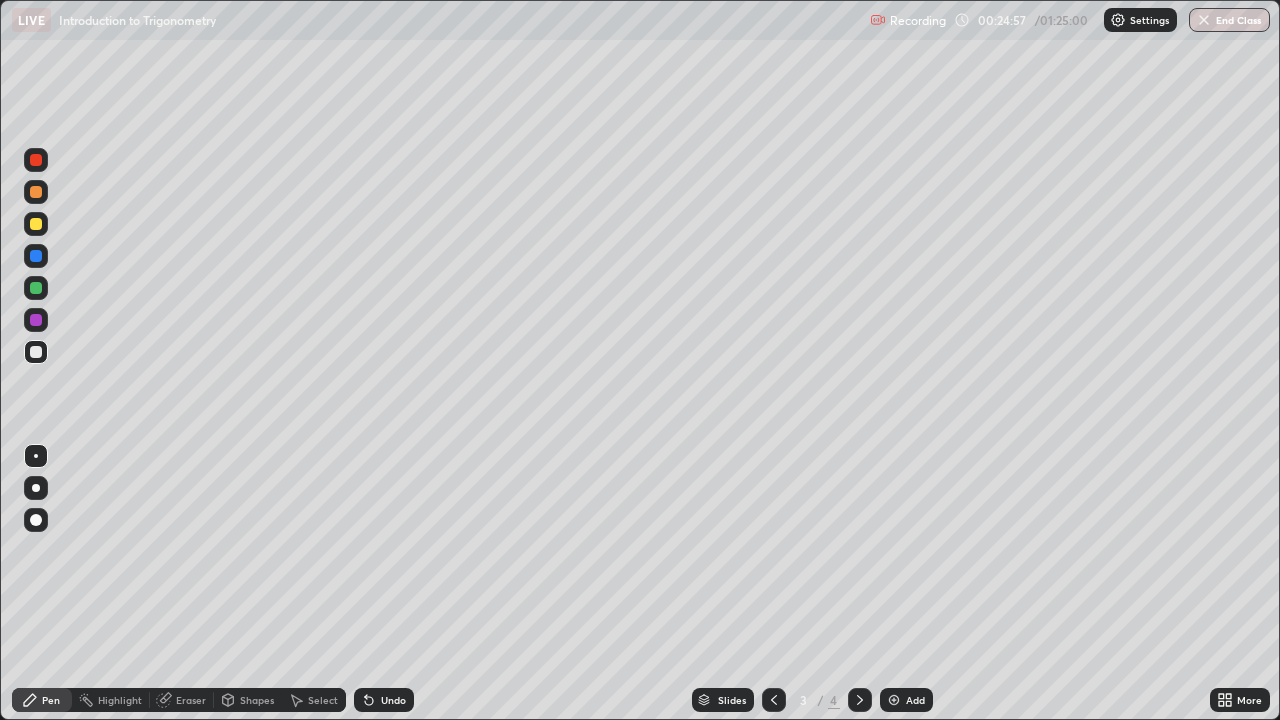 click 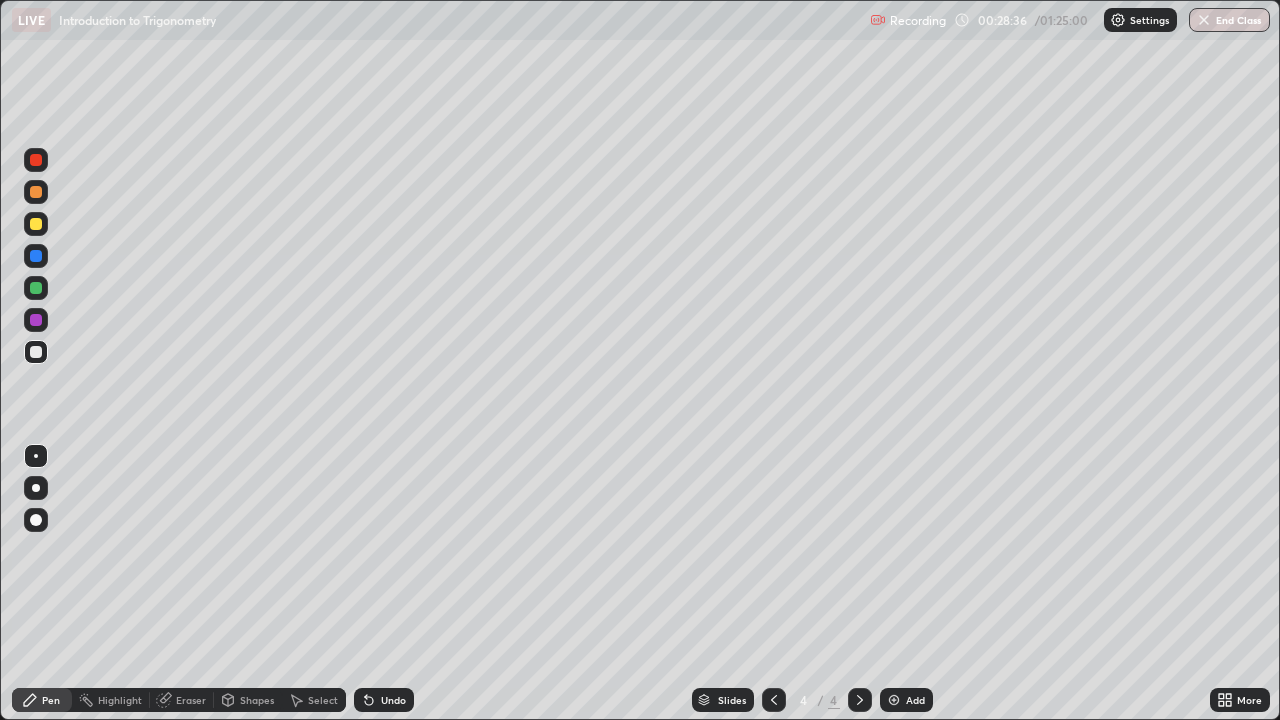 click on "Add" at bounding box center [906, 700] 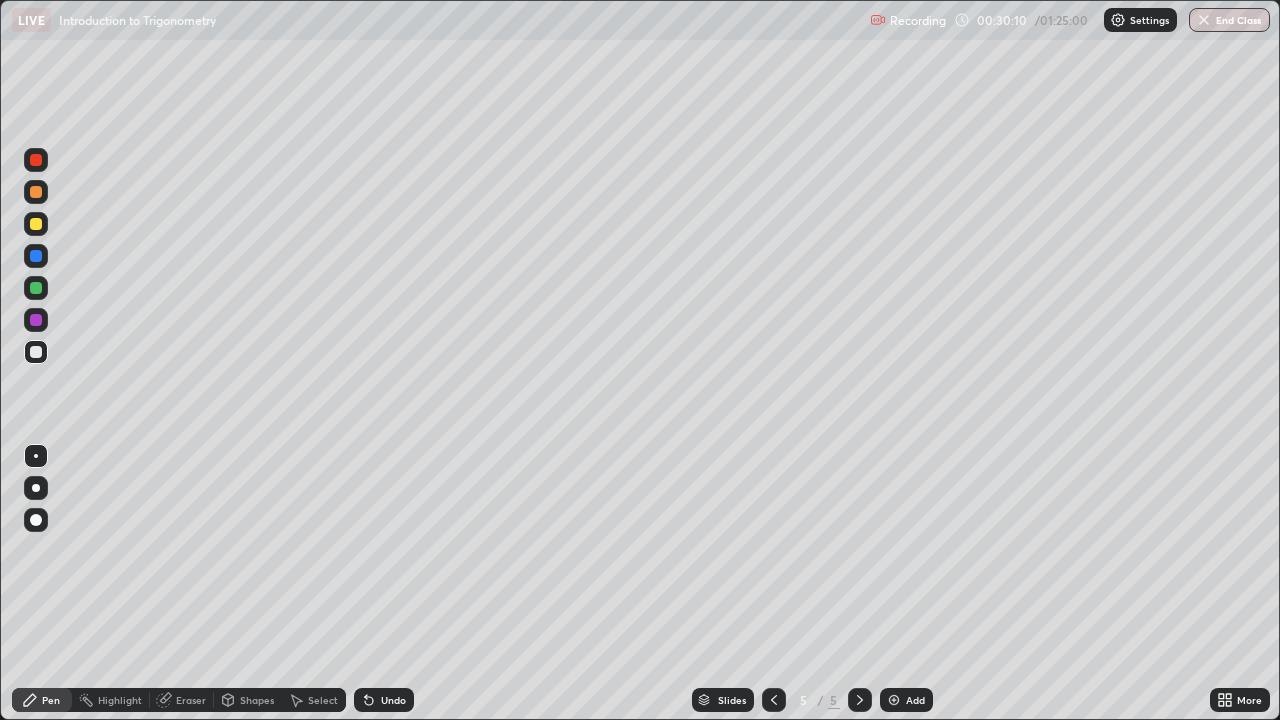 click on "Undo" at bounding box center (393, 700) 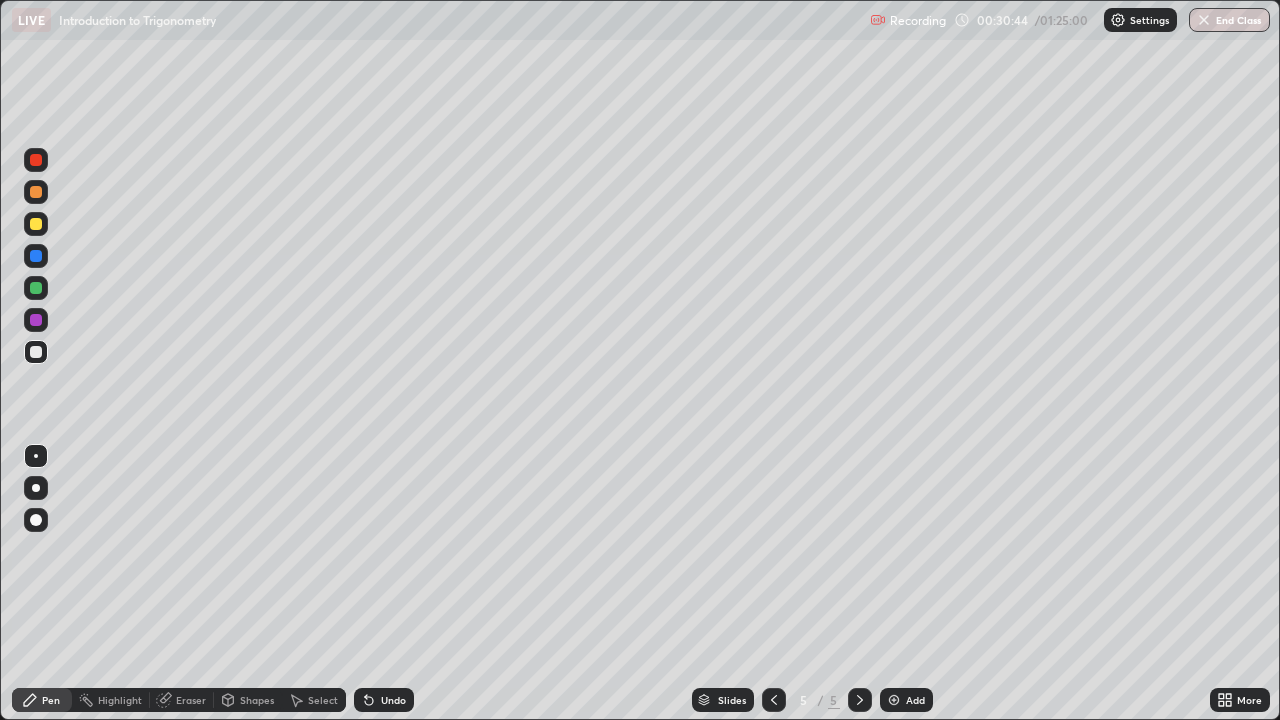 click at bounding box center (36, 288) 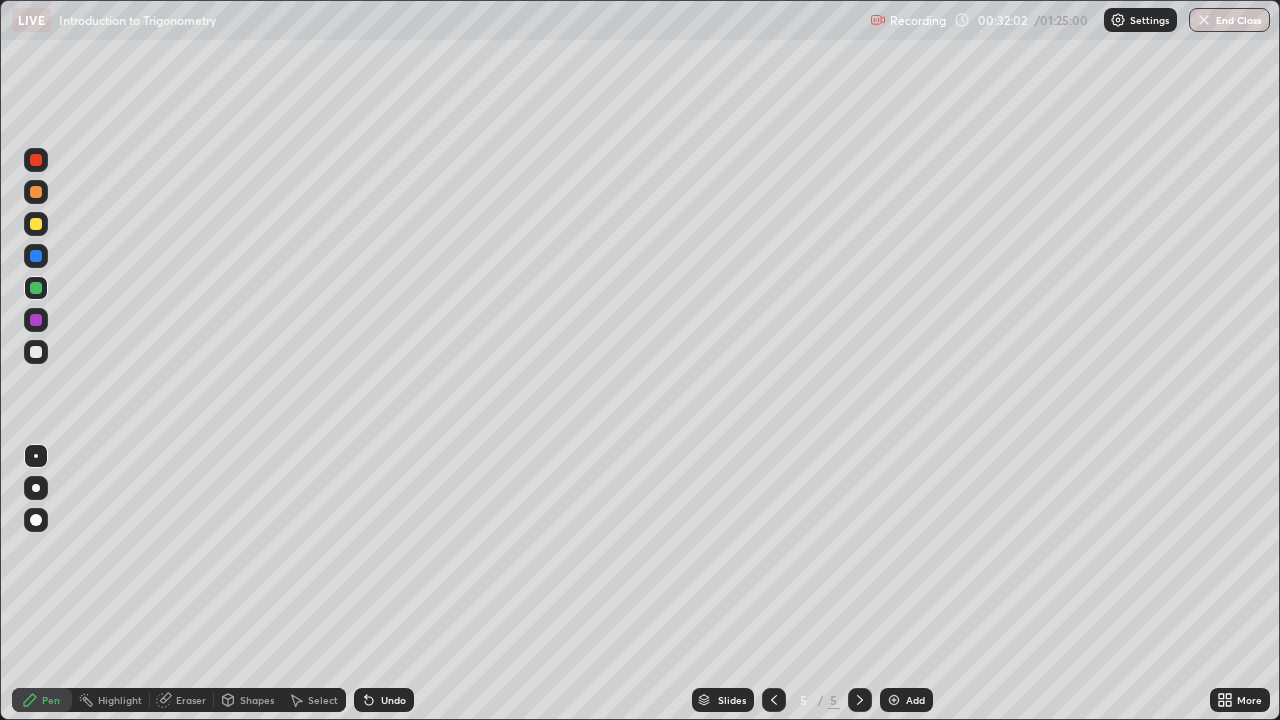 click at bounding box center (36, 352) 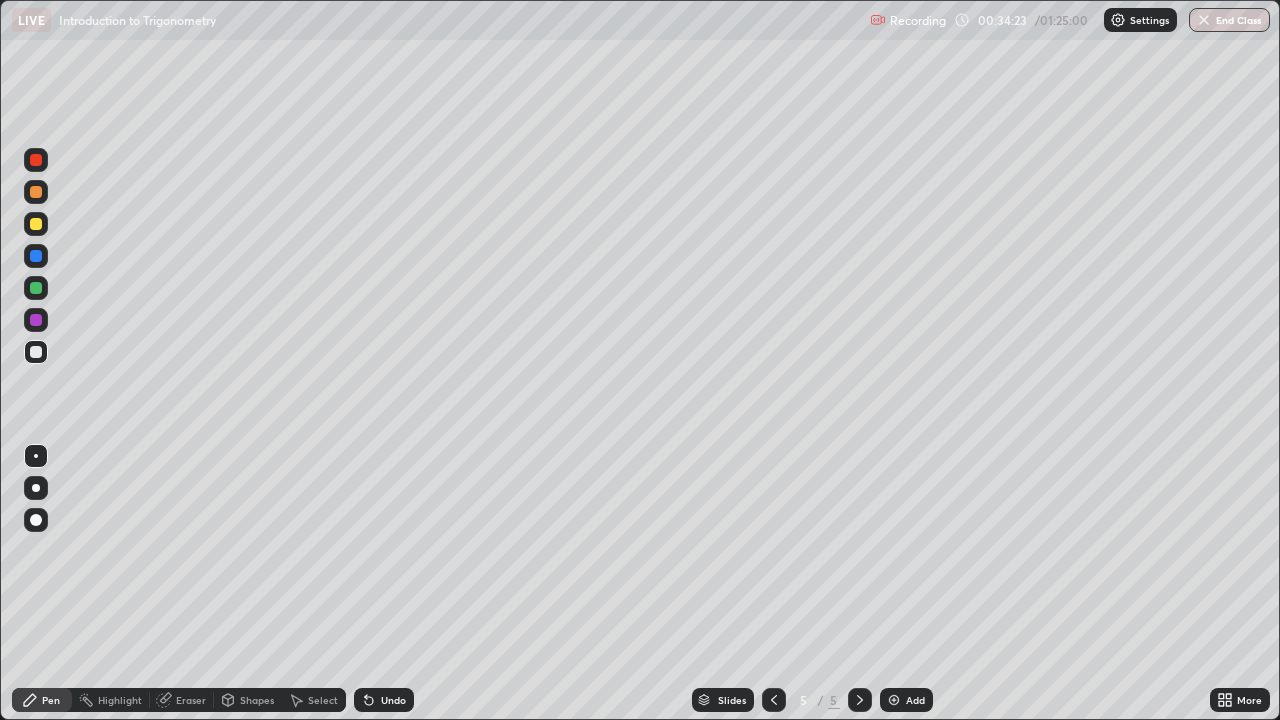 click at bounding box center (36, 288) 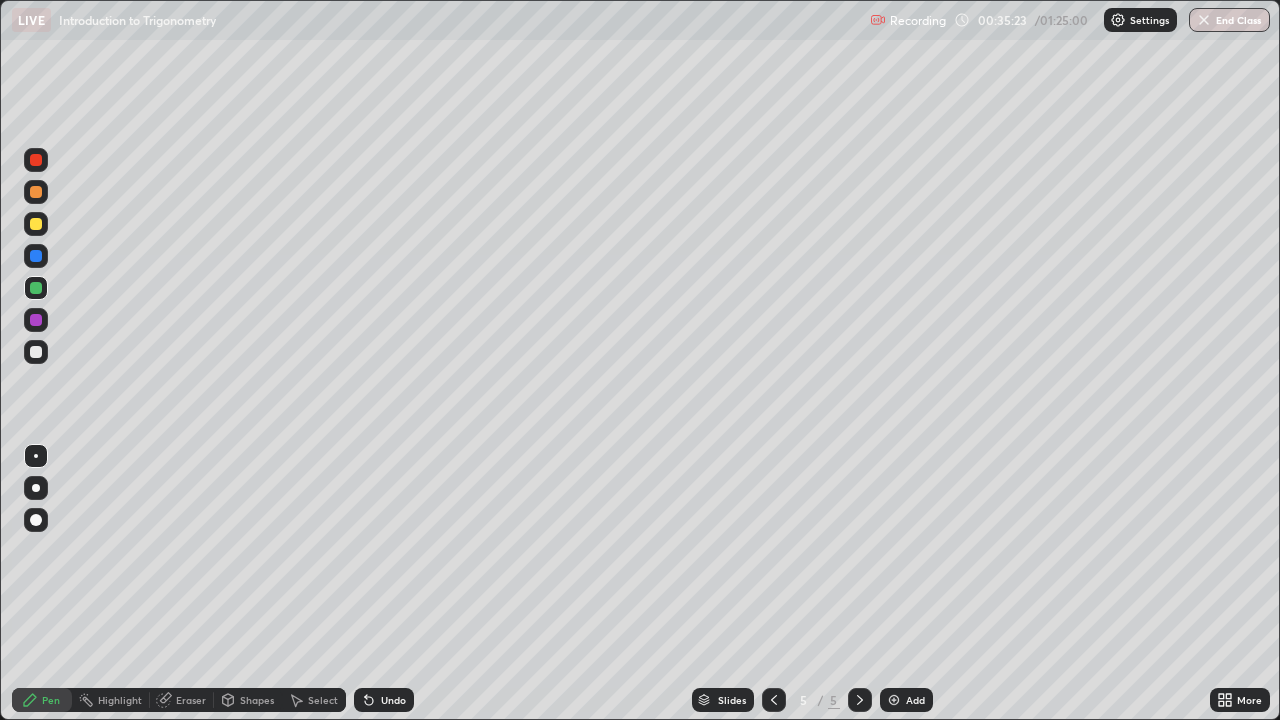 click at bounding box center (36, 352) 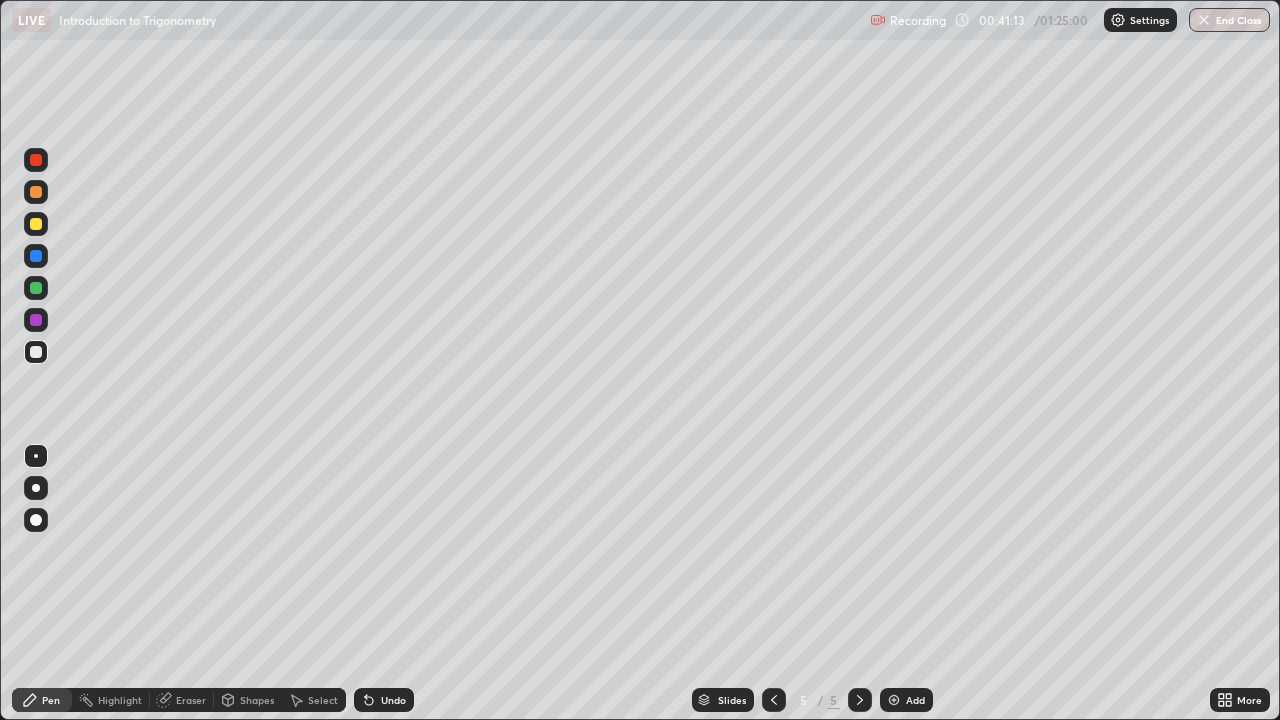 click at bounding box center (36, 288) 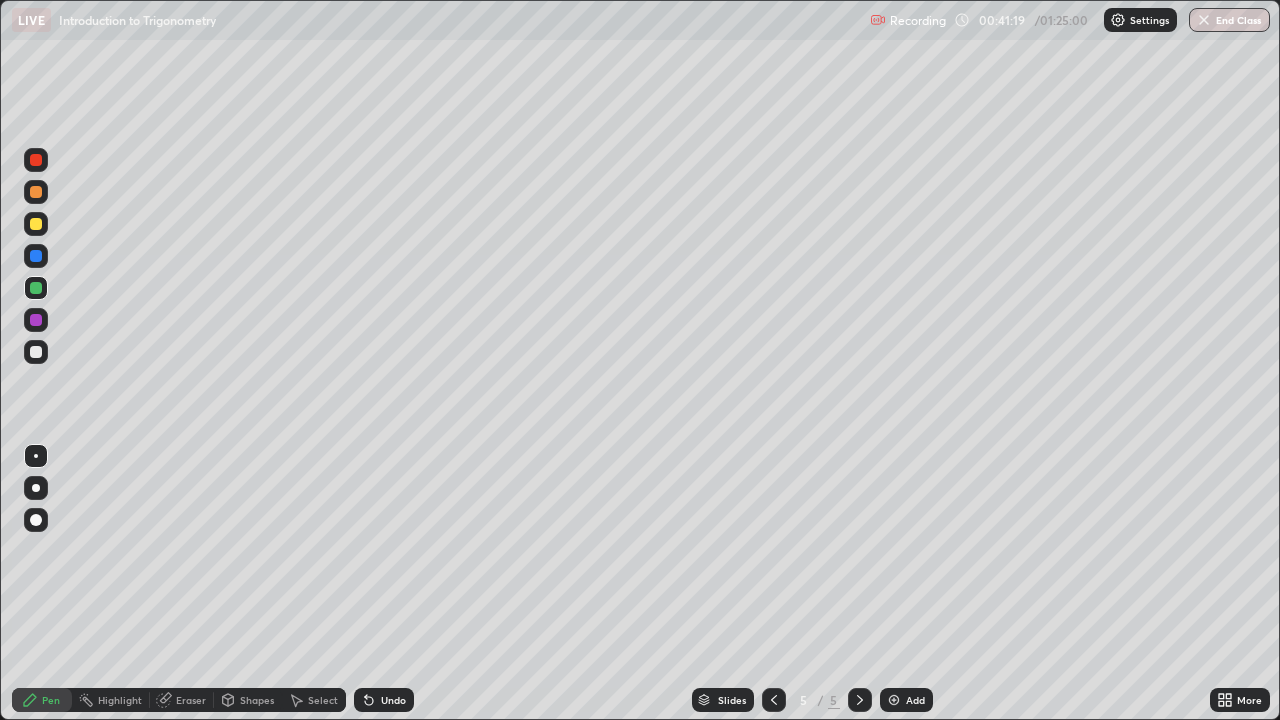 click 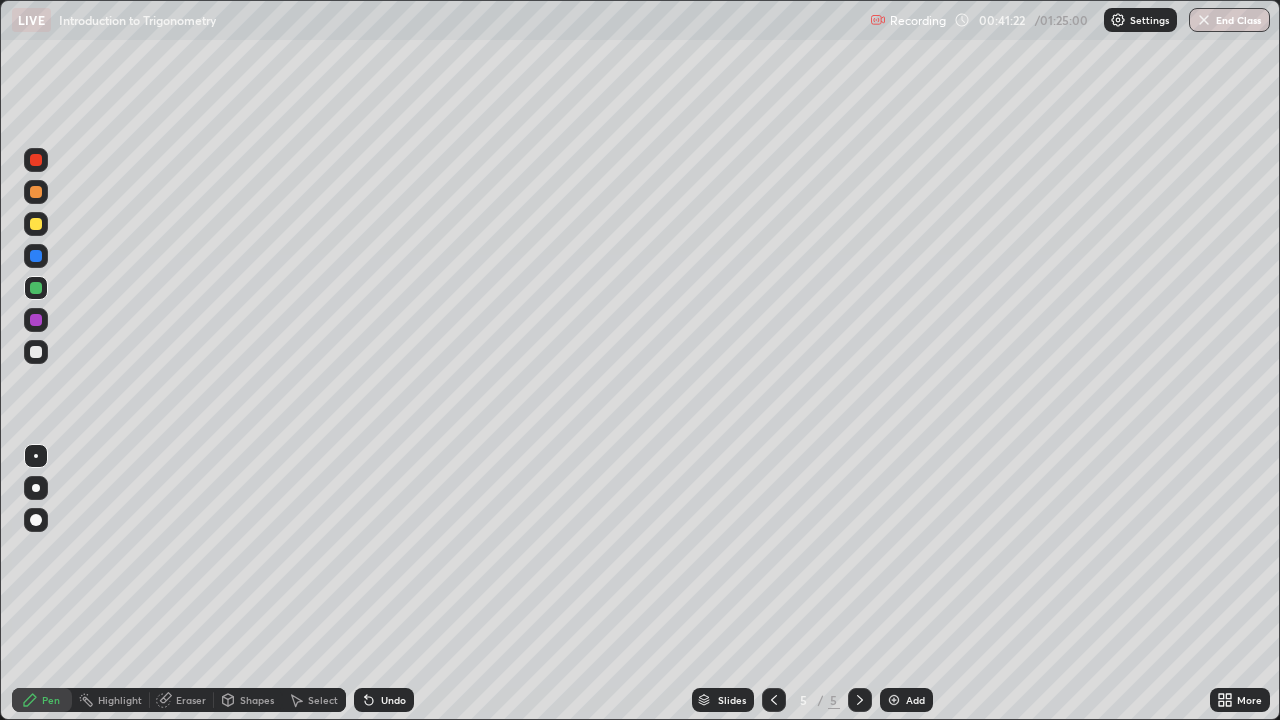 click on "Add" at bounding box center (915, 700) 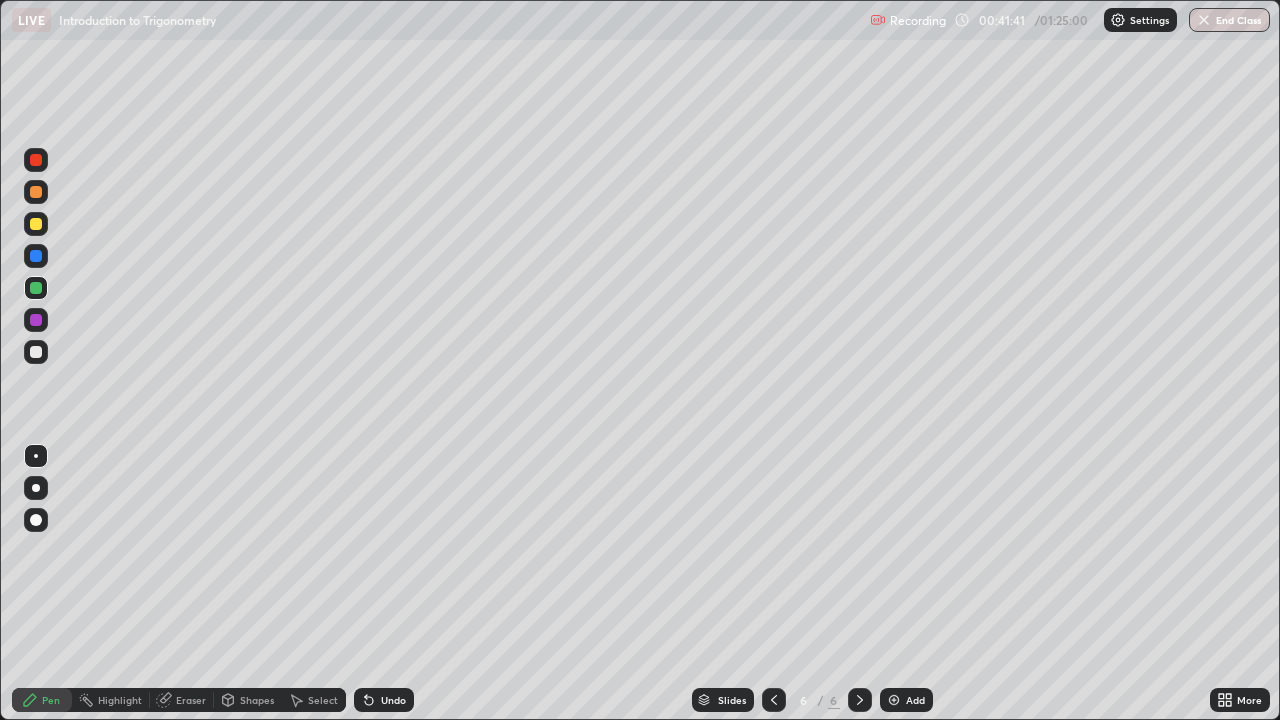 click at bounding box center [36, 160] 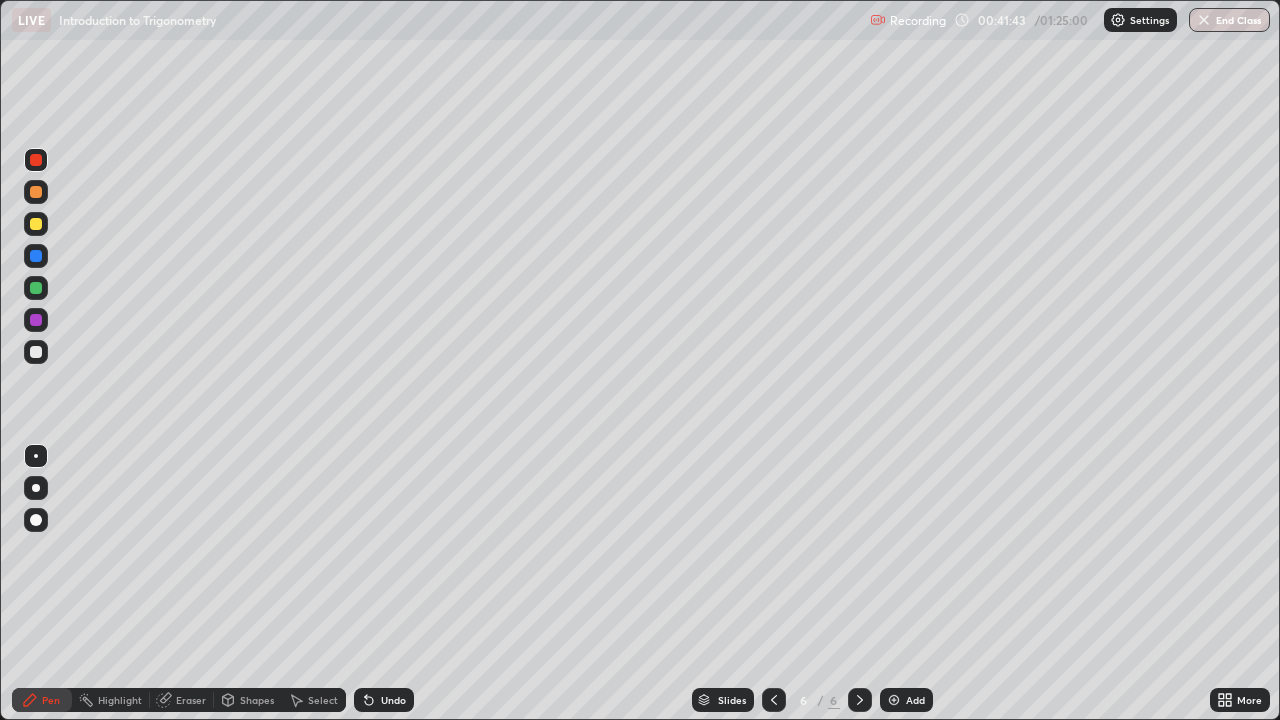click on "Undo" at bounding box center [393, 700] 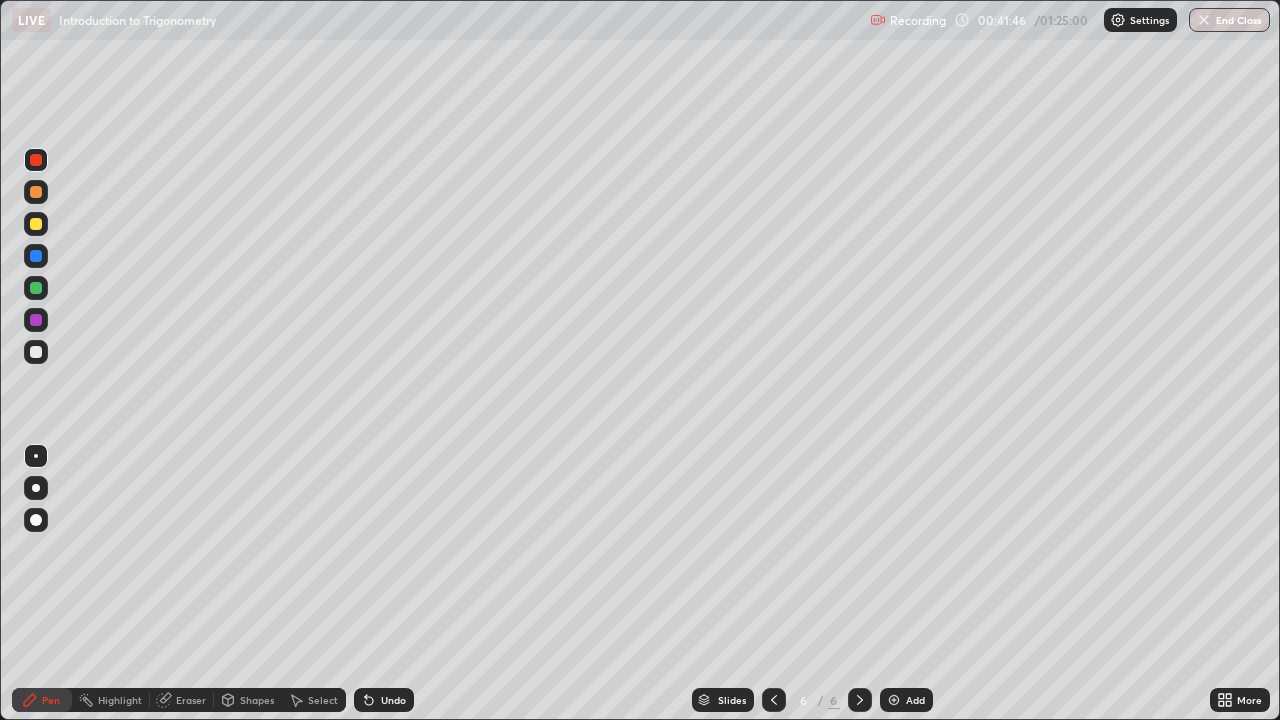click at bounding box center [36, 352] 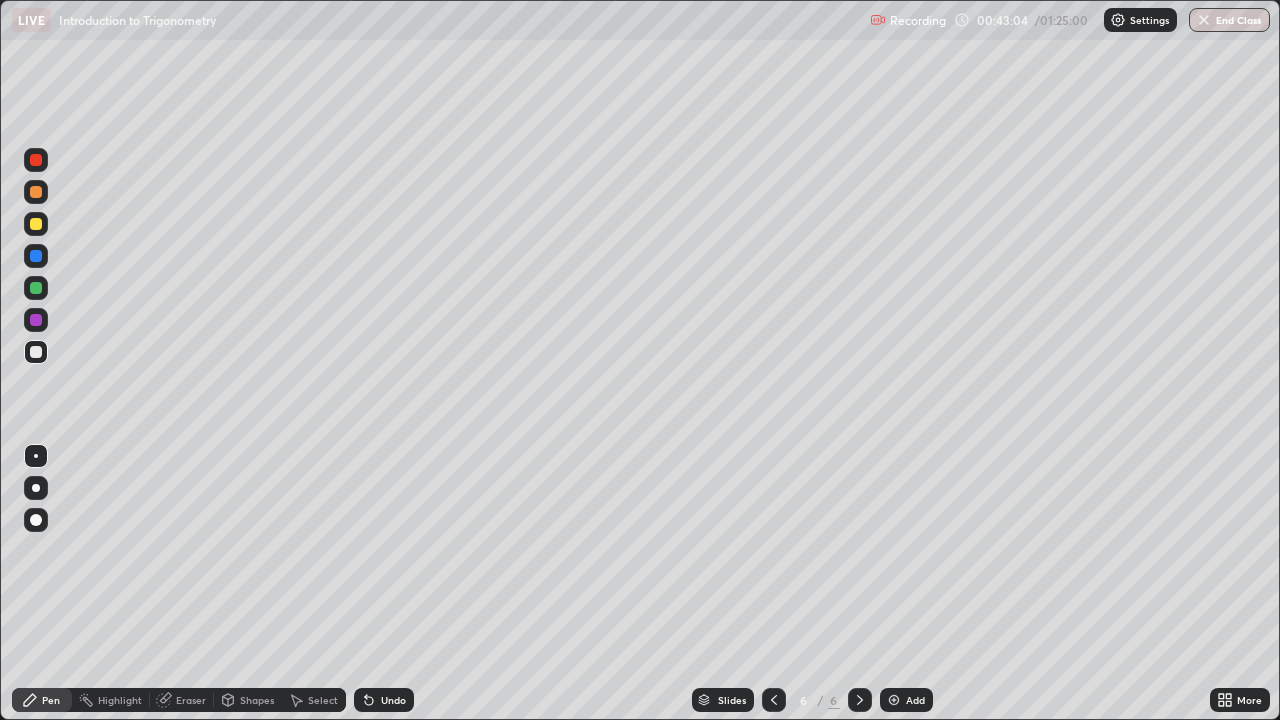 click on "Undo" at bounding box center (393, 700) 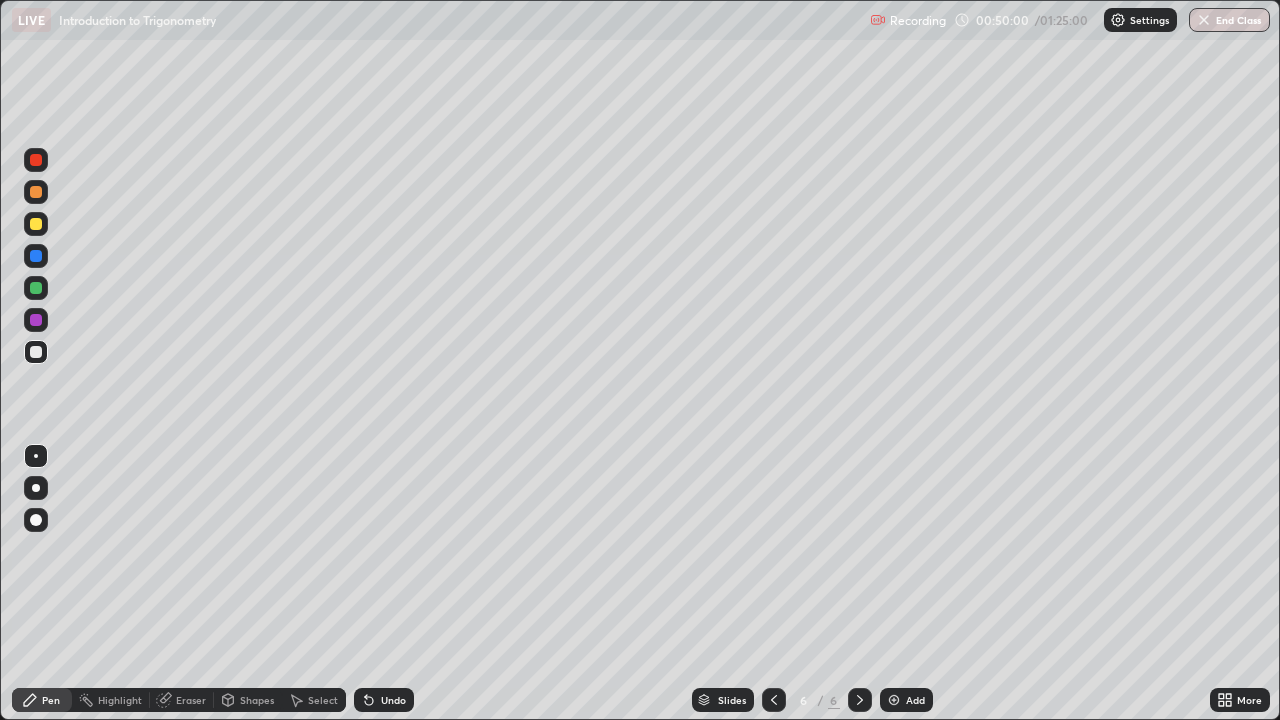 click on "Add" at bounding box center (915, 700) 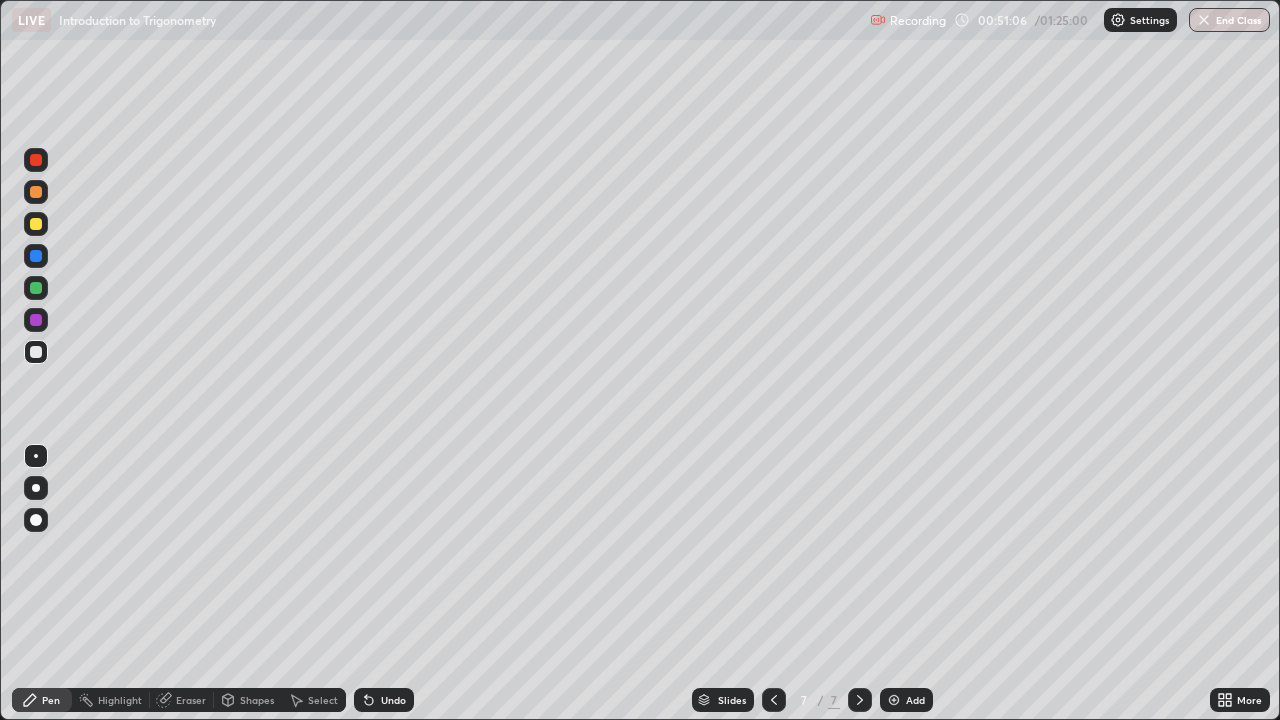click 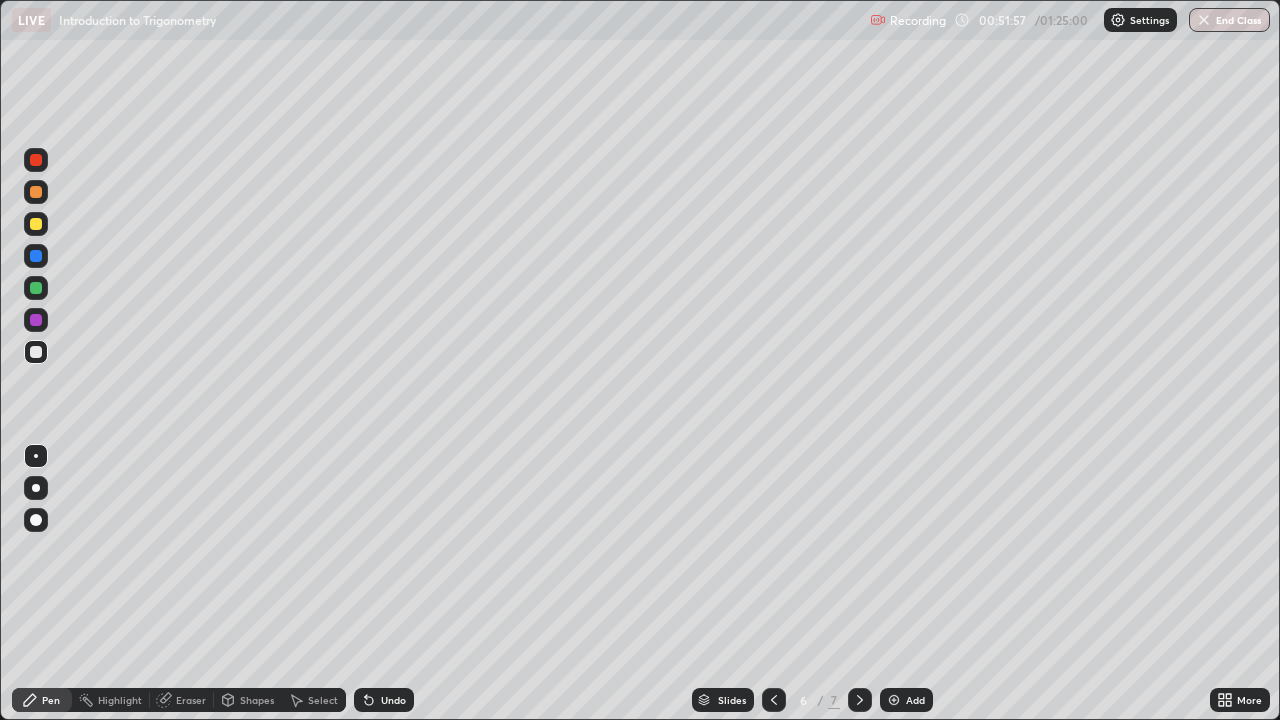 click 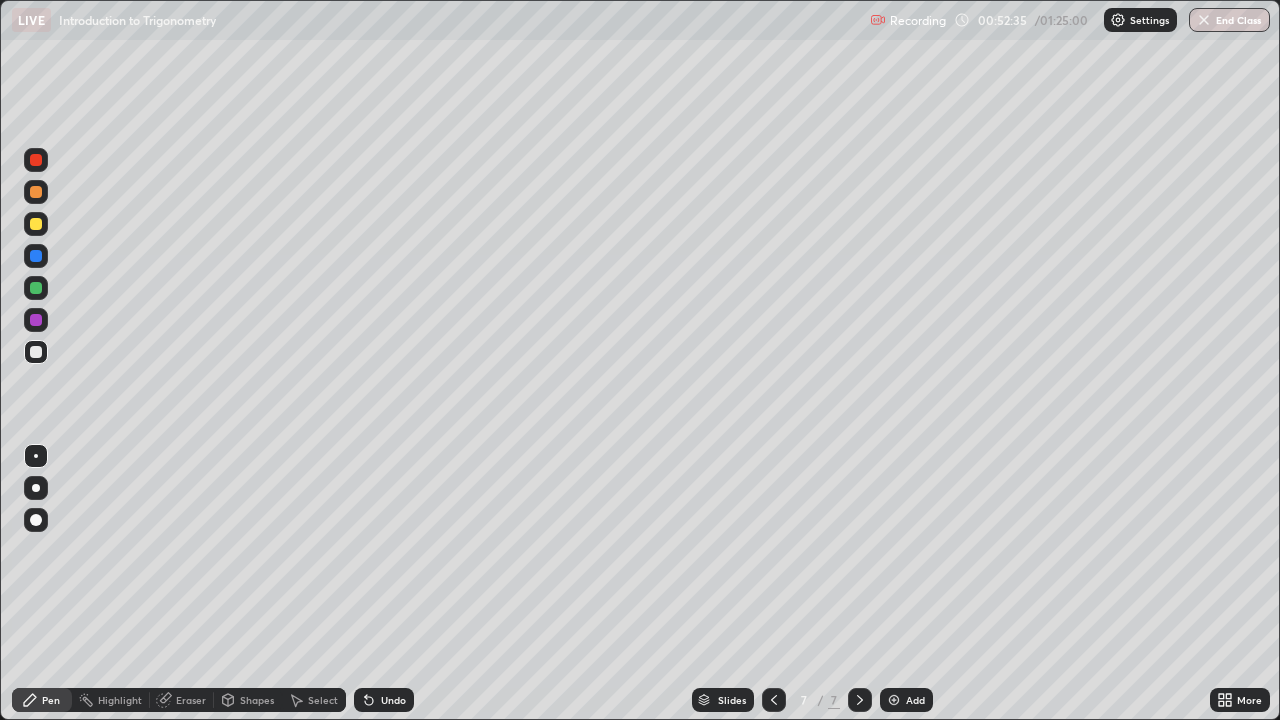 click at bounding box center (36, 256) 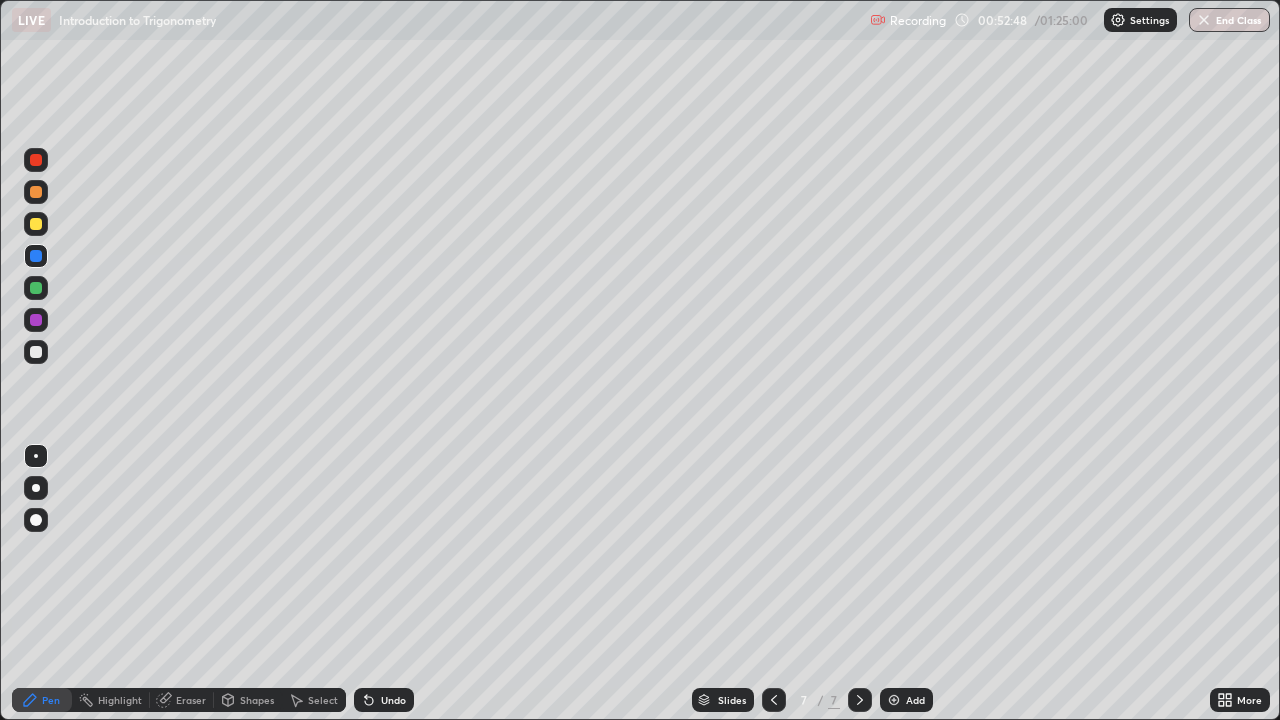 click on "Undo" at bounding box center (393, 700) 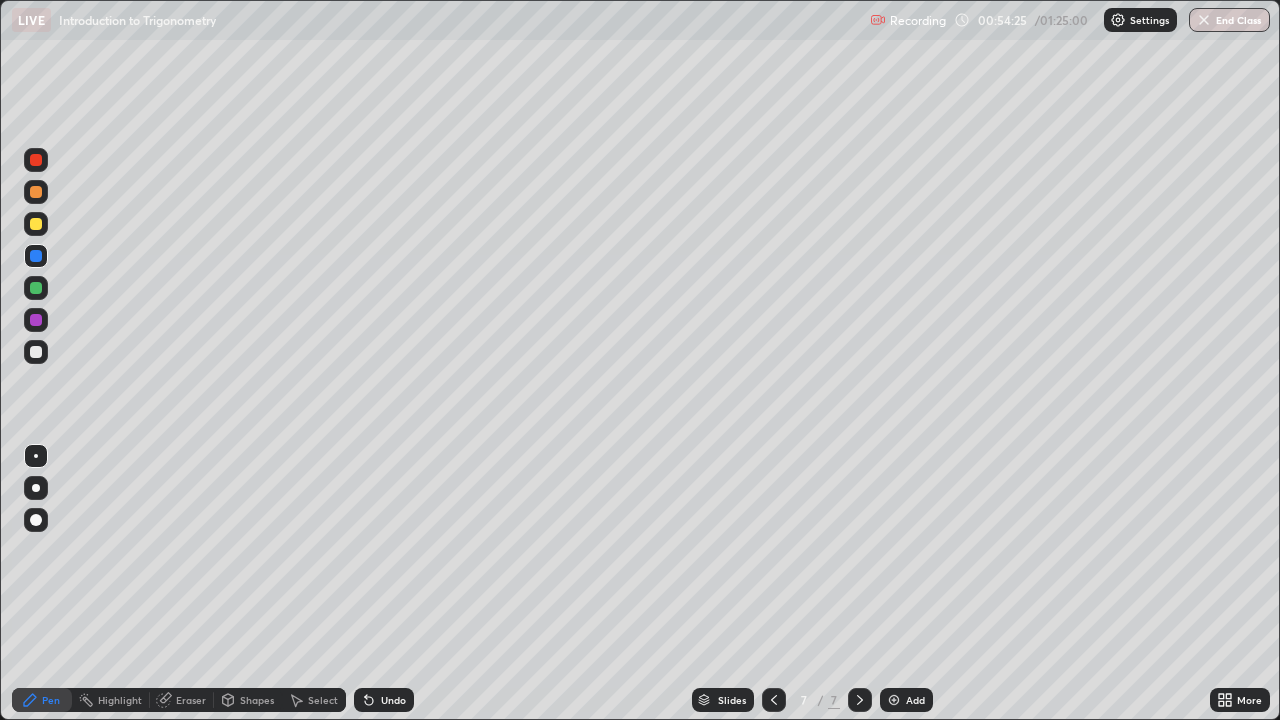 click on "Eraser" at bounding box center (191, 700) 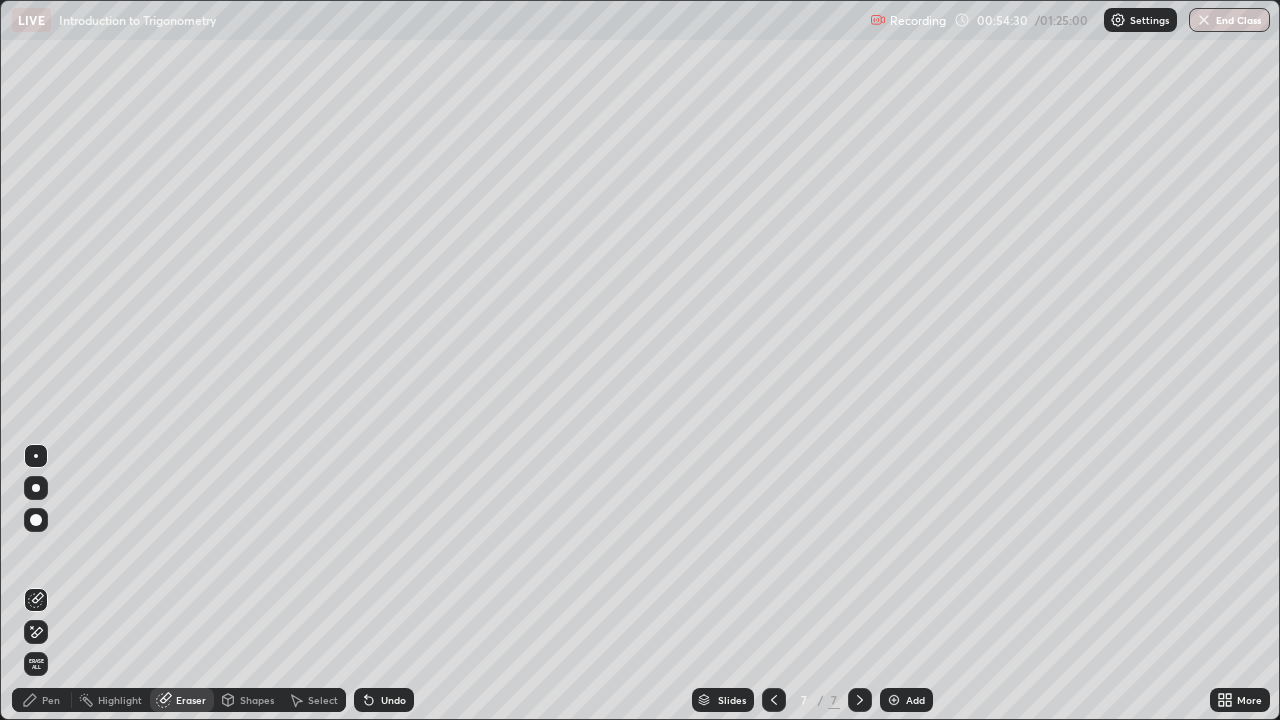 click on "Pen" at bounding box center [51, 700] 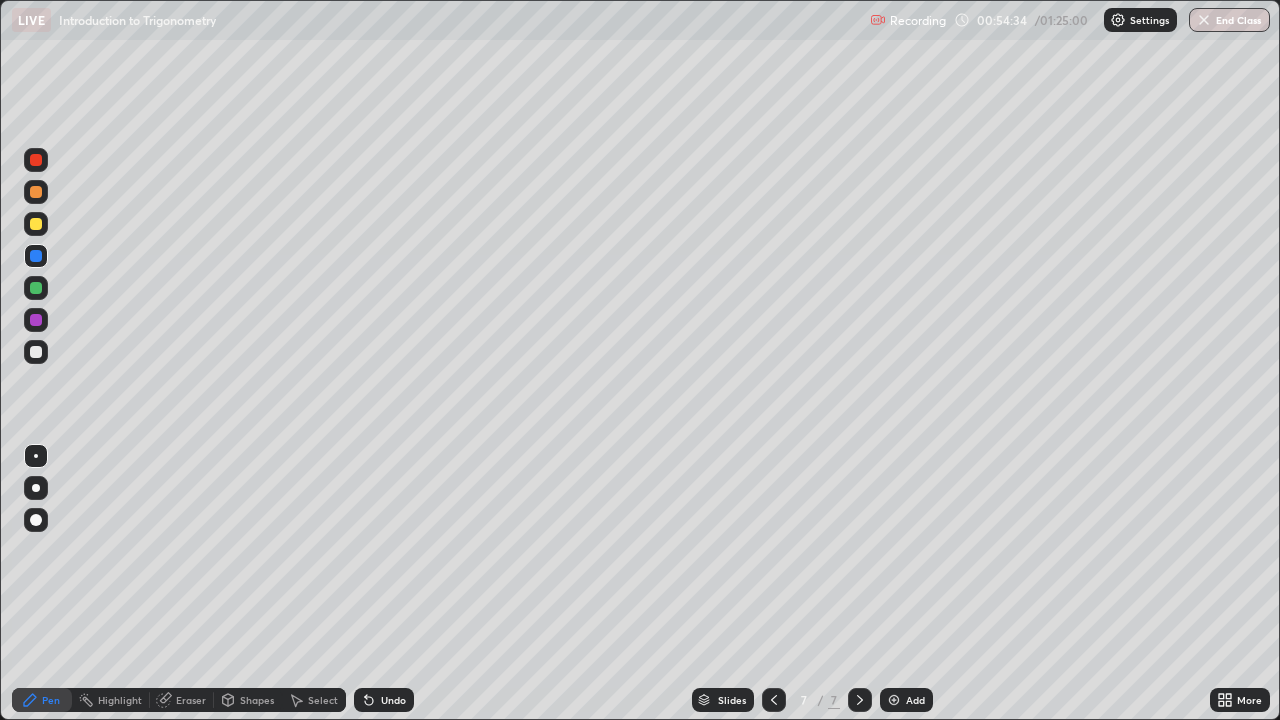 click 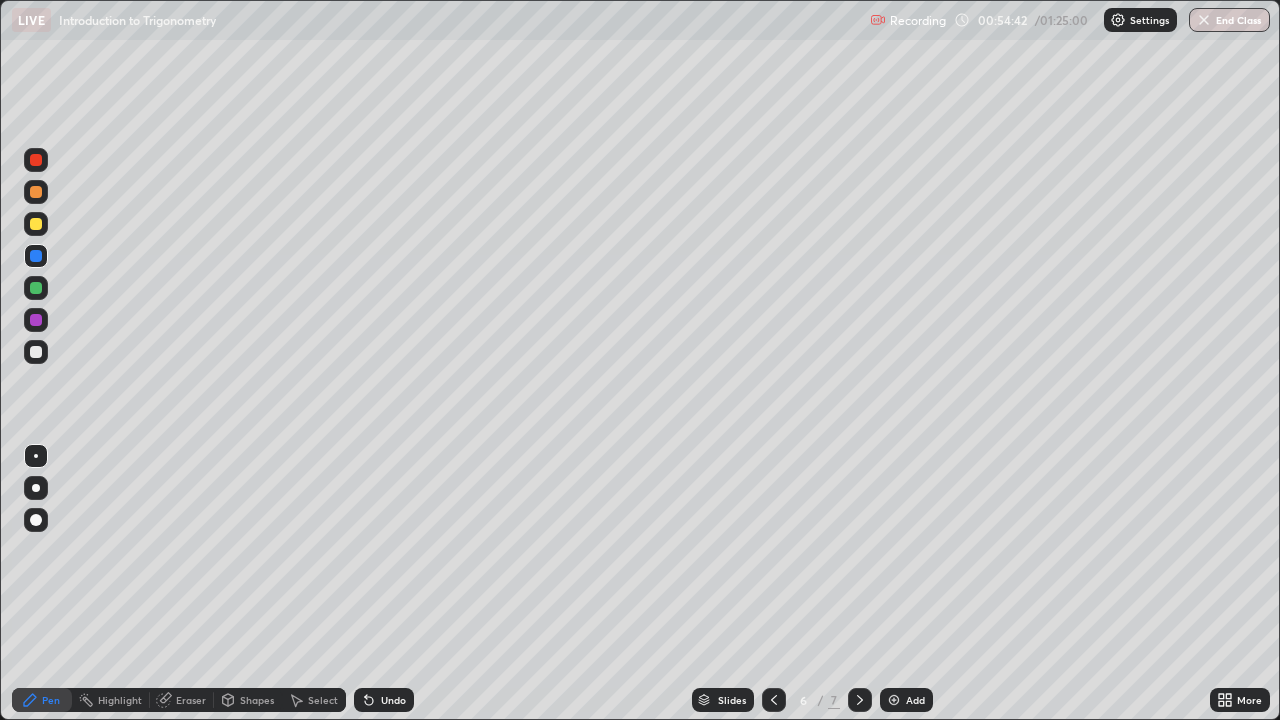 click 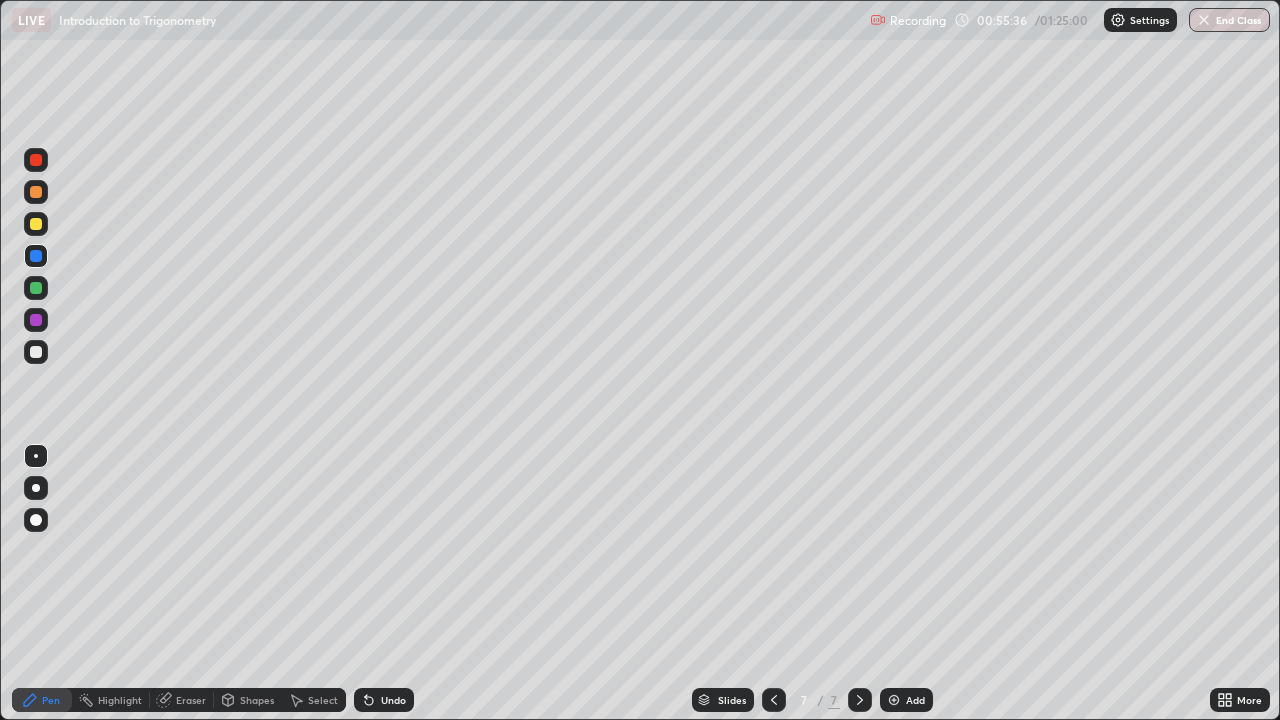 click on "Undo" at bounding box center [393, 700] 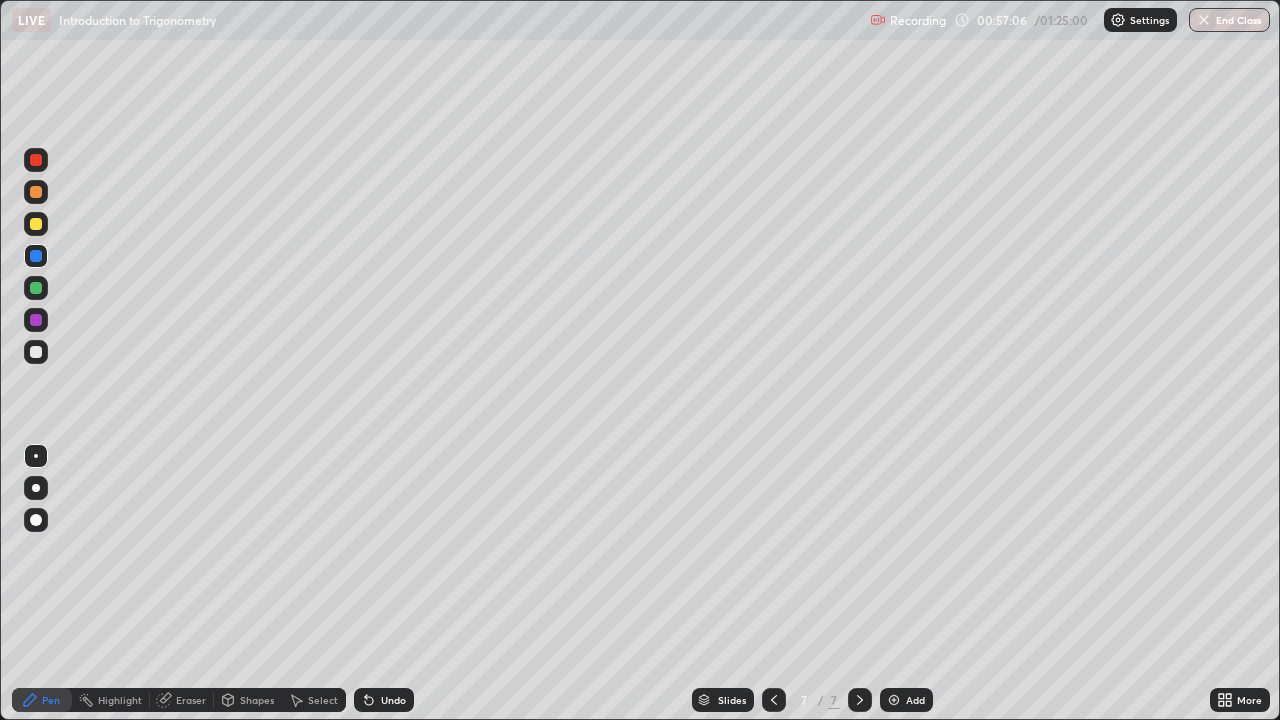 click at bounding box center [36, 224] 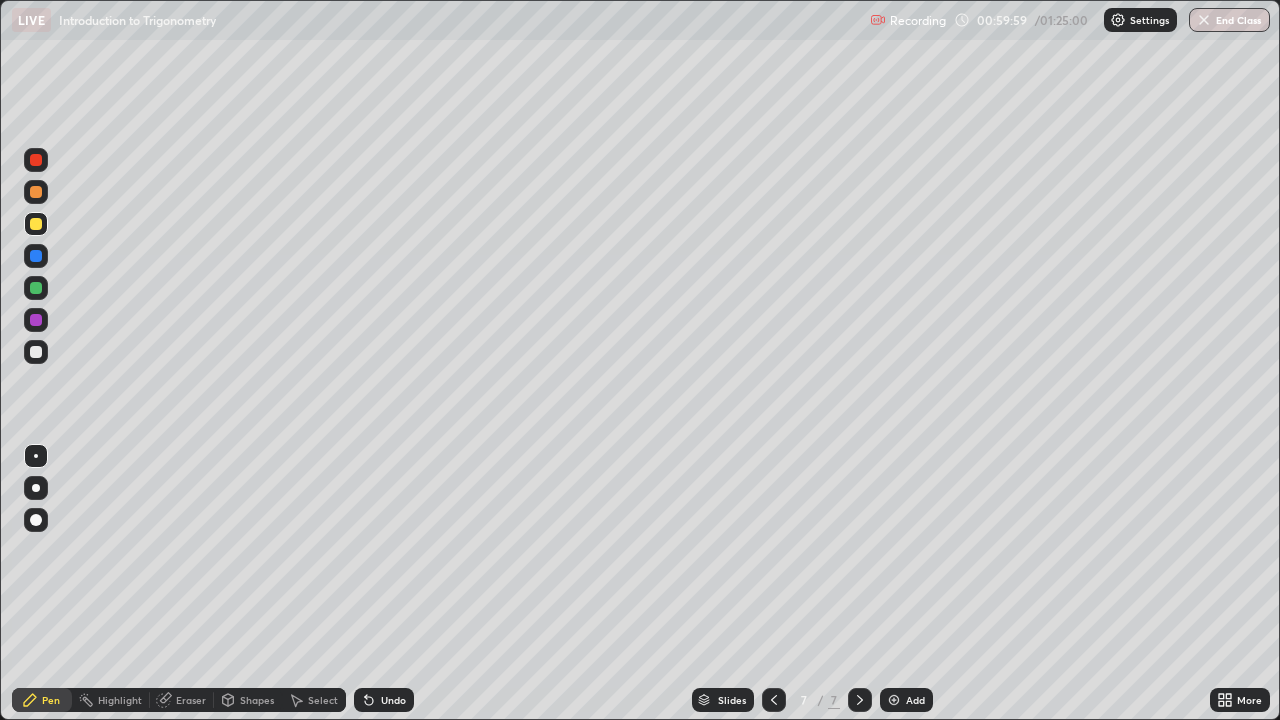 click 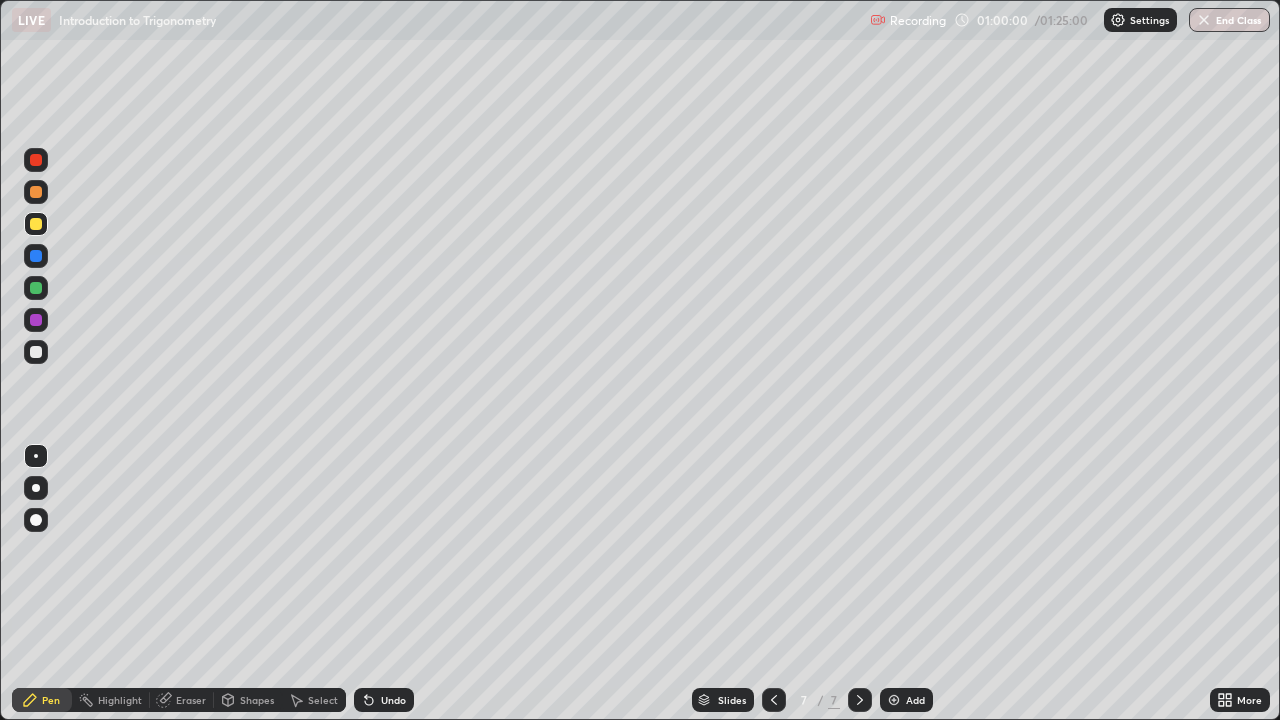 click on "Add" at bounding box center [915, 700] 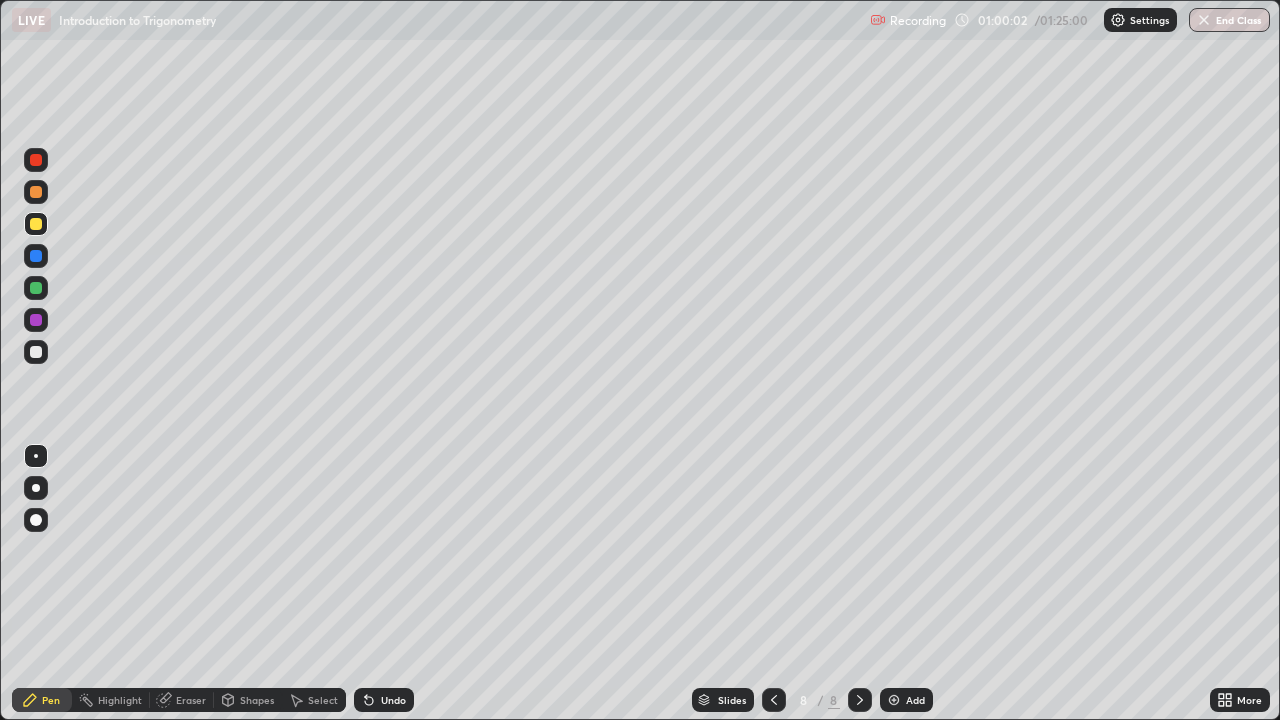 click at bounding box center [36, 160] 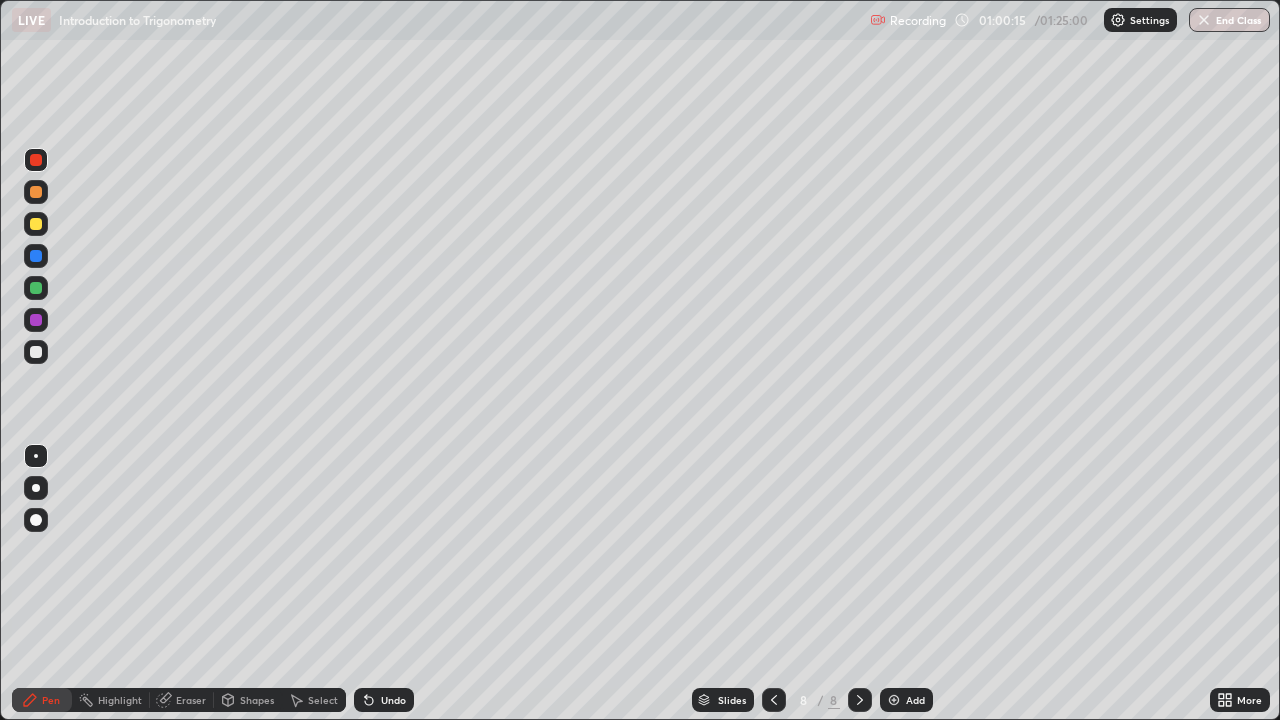 click on "Select" at bounding box center (323, 700) 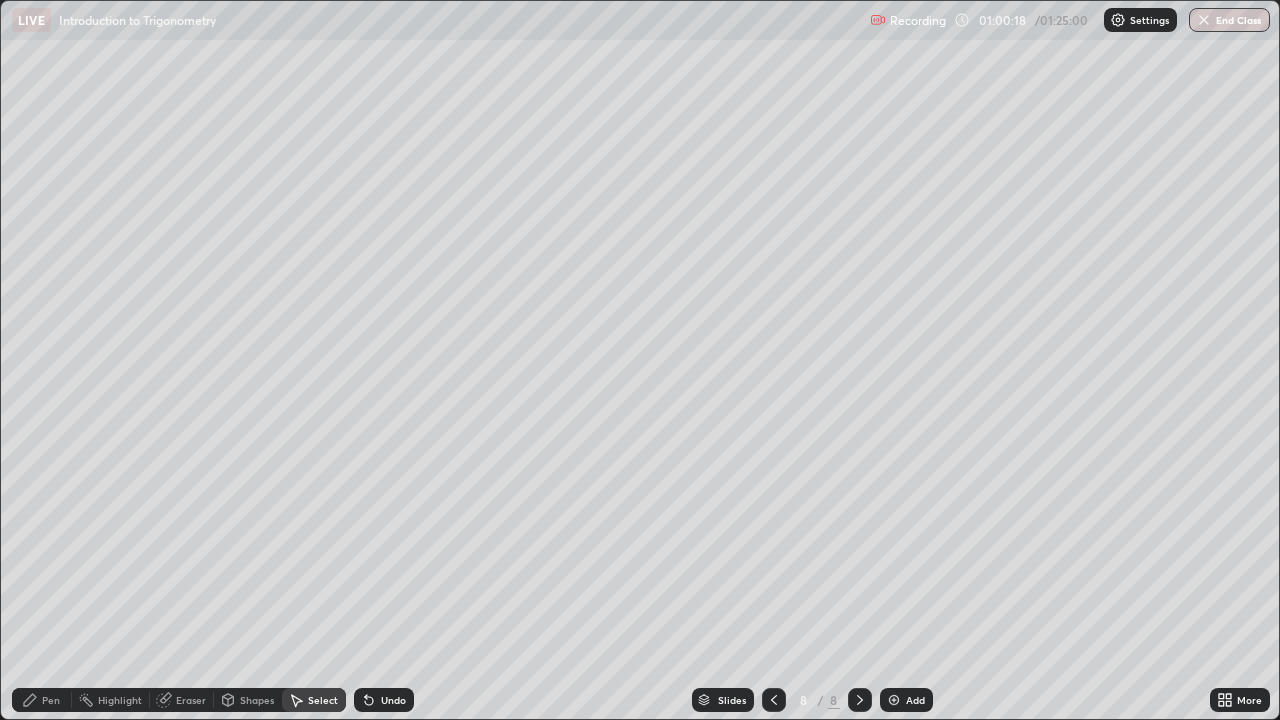 click on "Shapes" at bounding box center [248, 700] 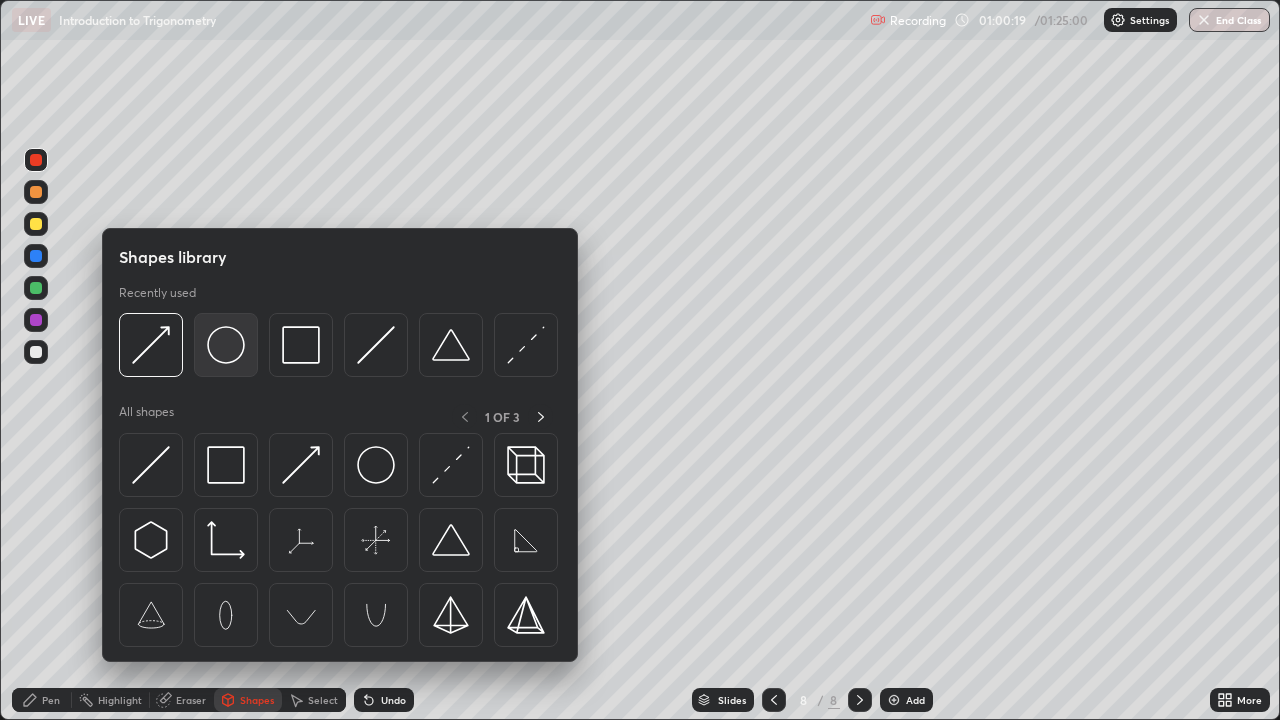 click at bounding box center [226, 345] 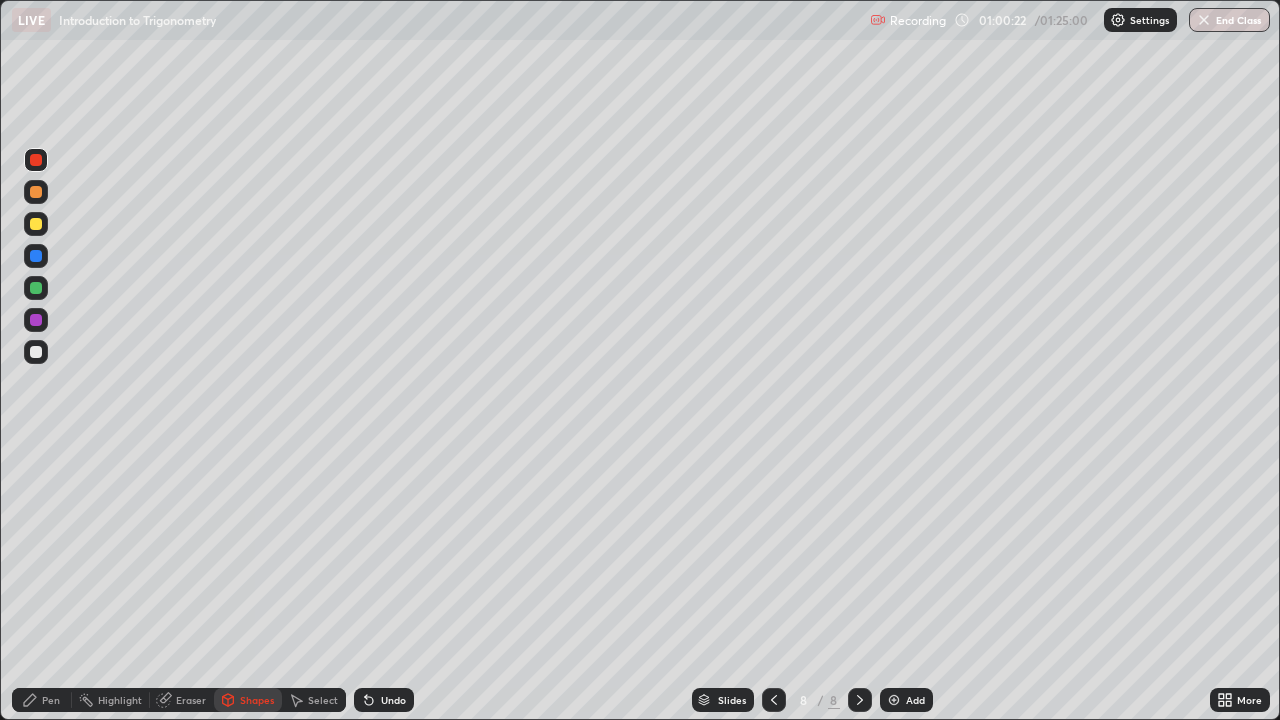 click on "Shapes" at bounding box center (257, 700) 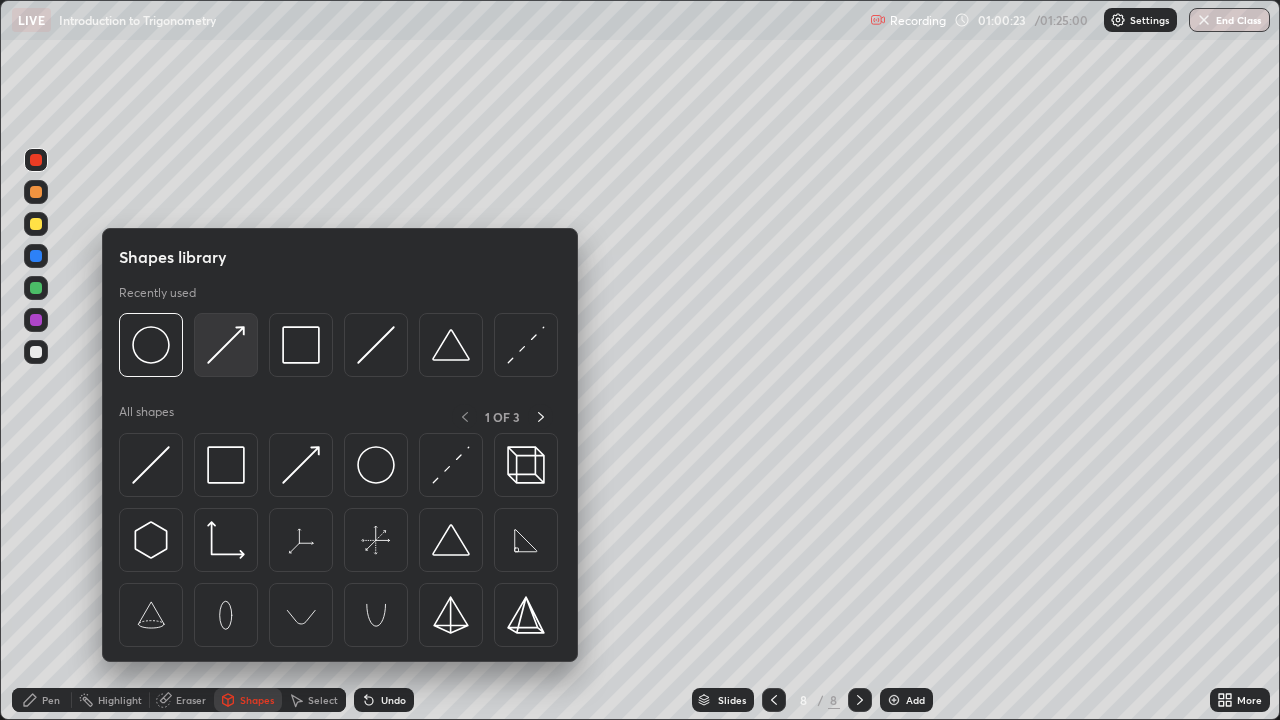 click at bounding box center [226, 345] 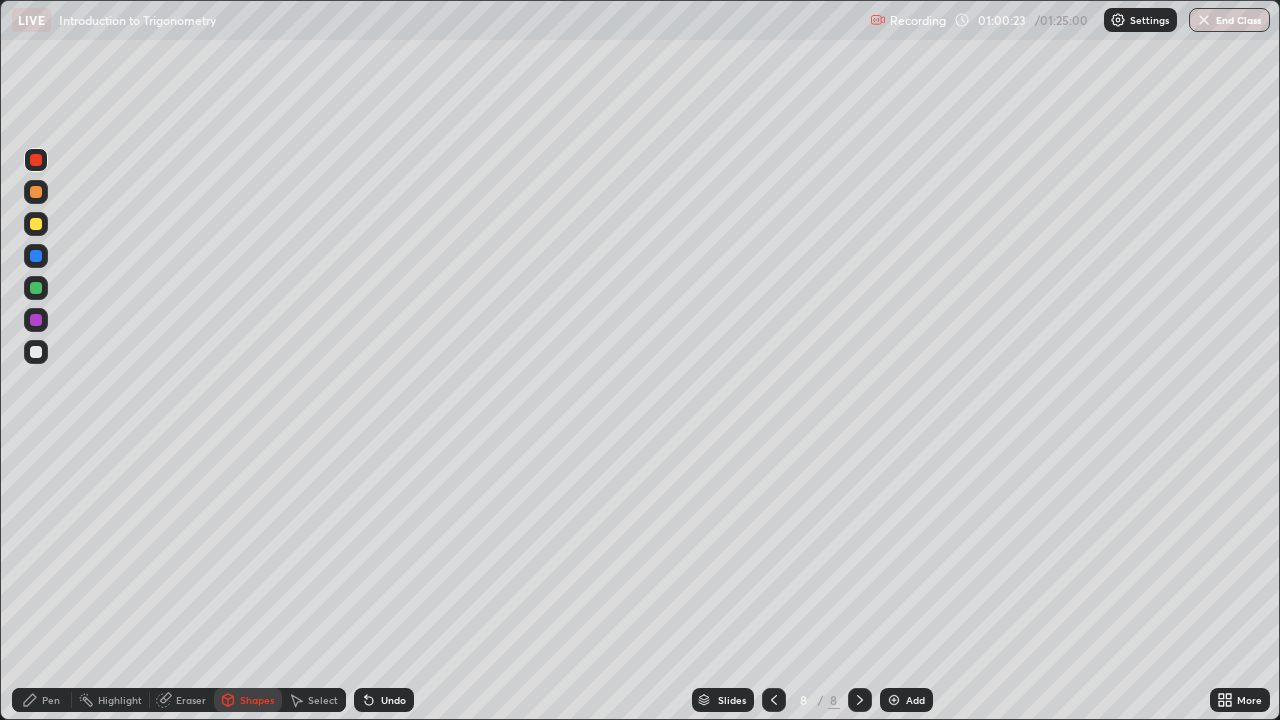 click at bounding box center [36, 352] 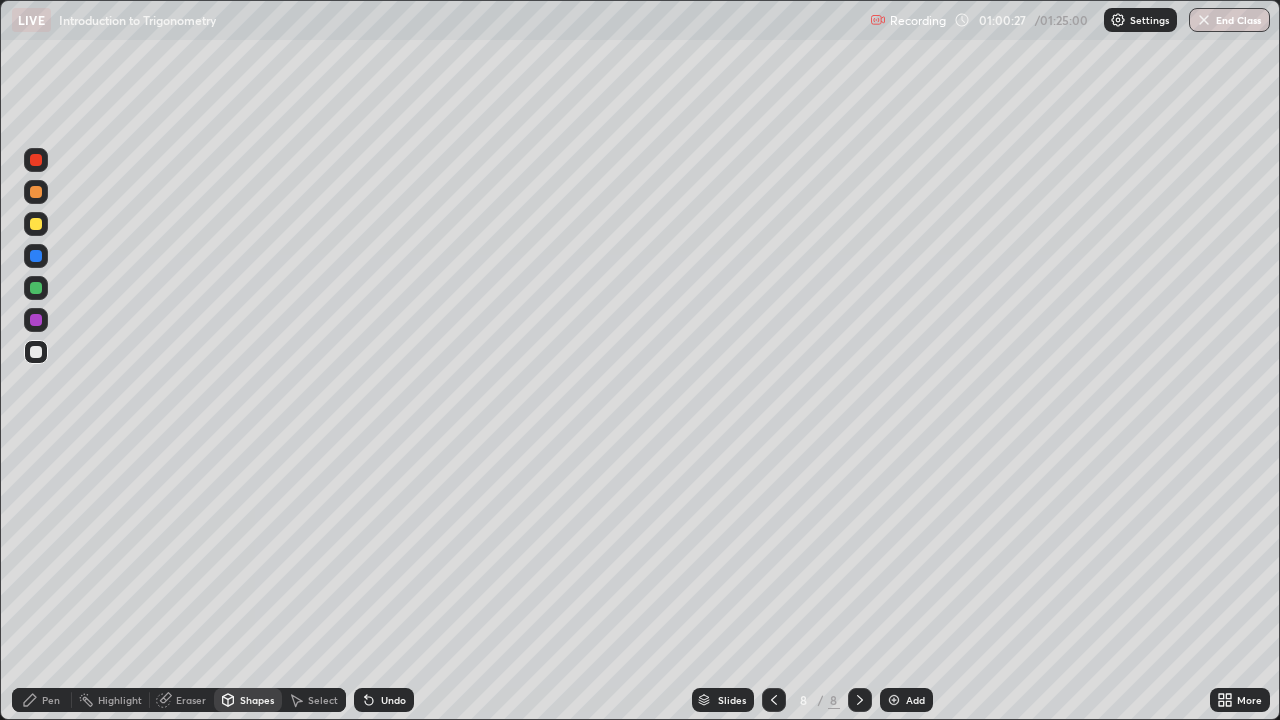 click on "Undo" at bounding box center [384, 700] 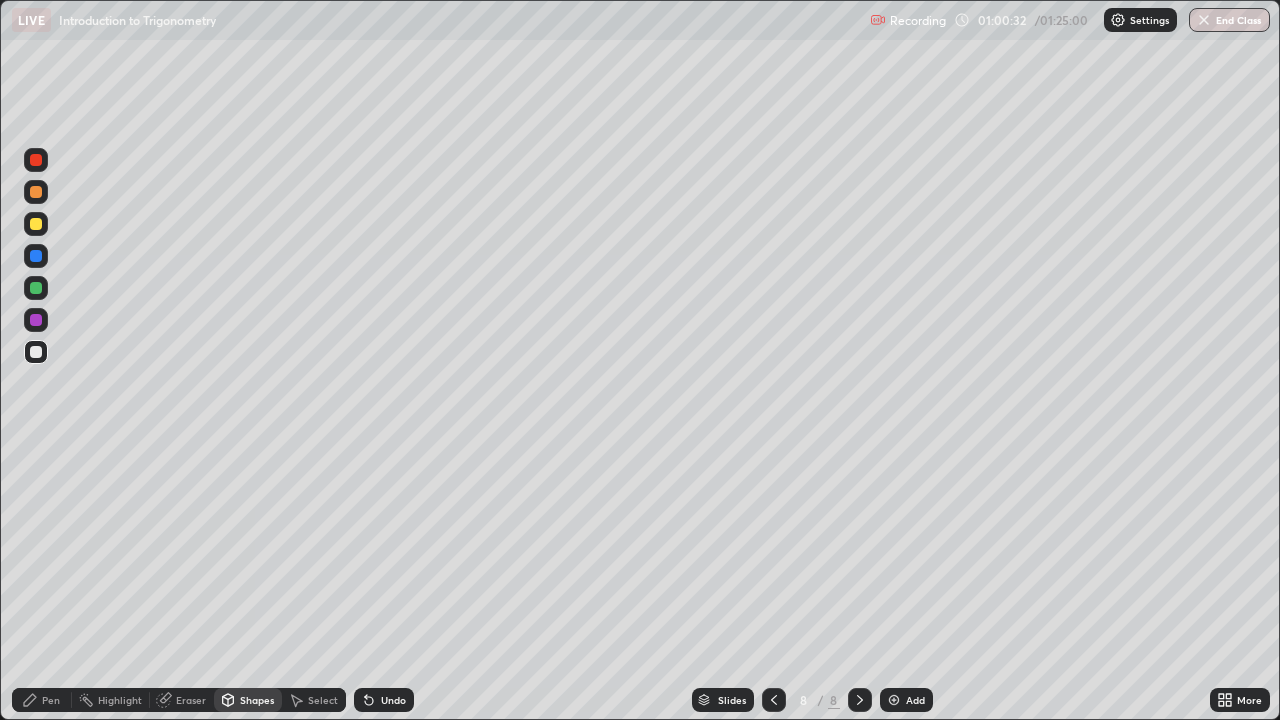 click on "Pen" at bounding box center (51, 700) 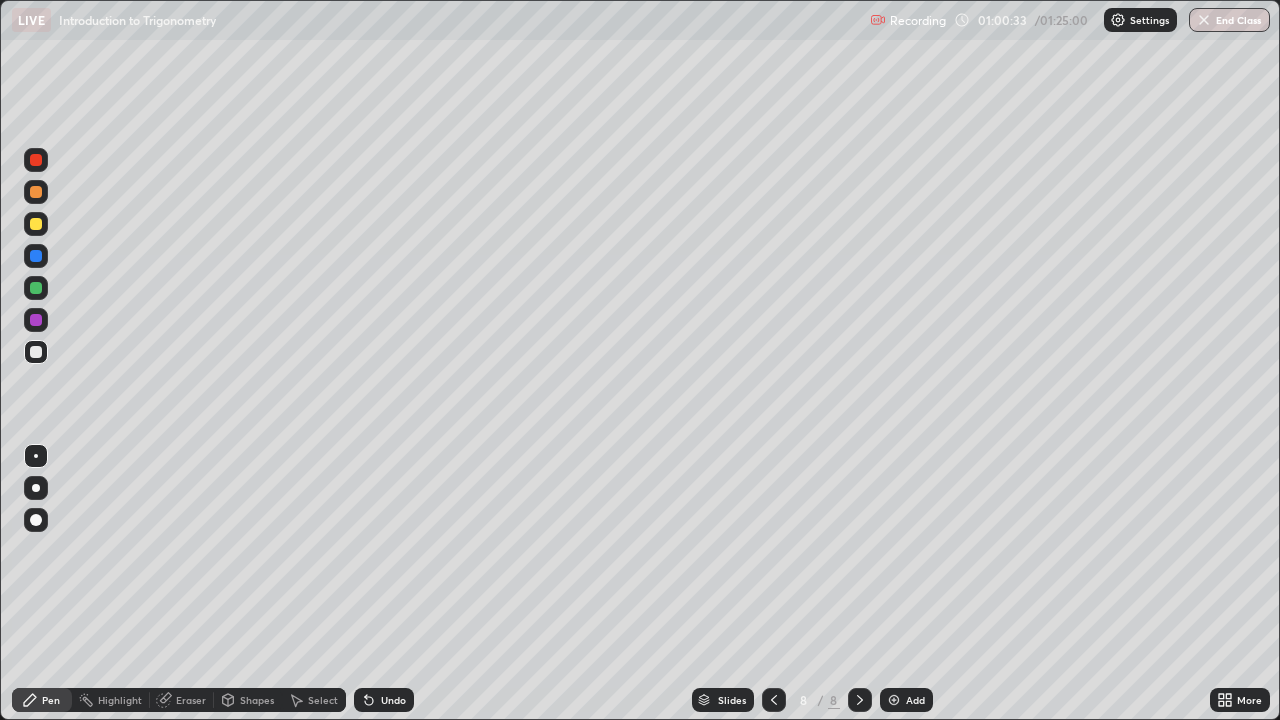 click at bounding box center [36, 288] 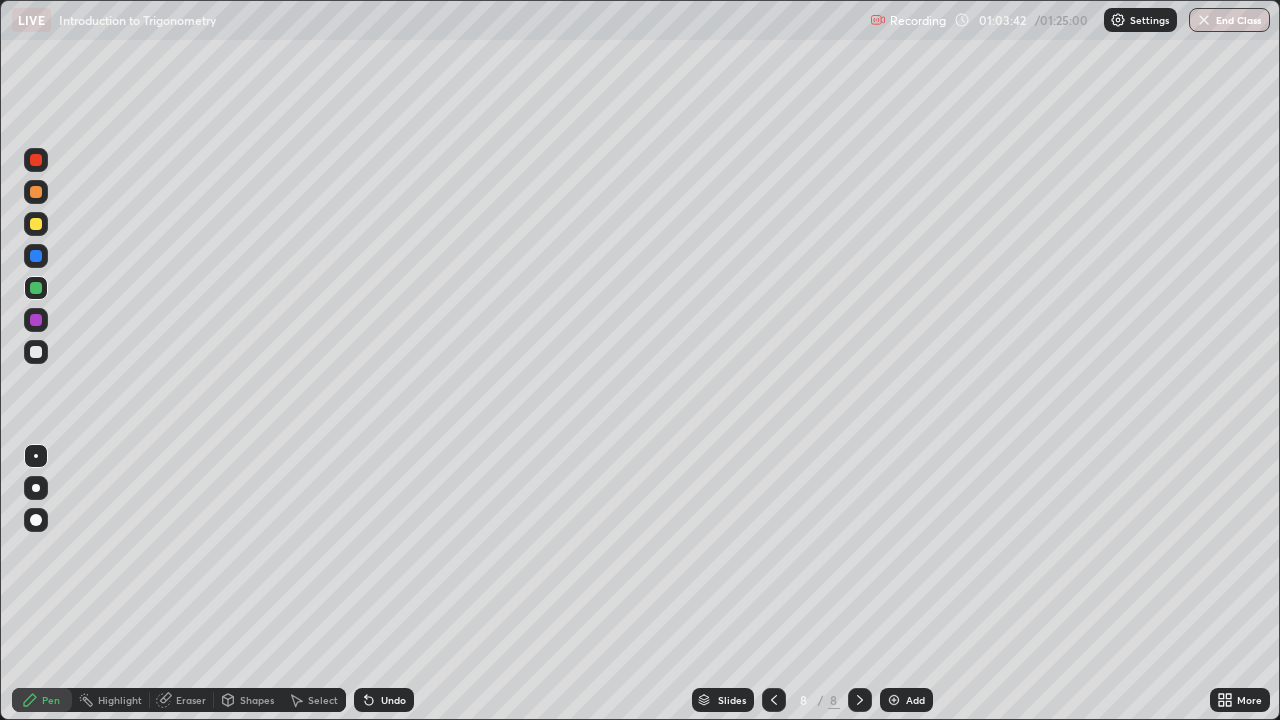 click at bounding box center [36, 352] 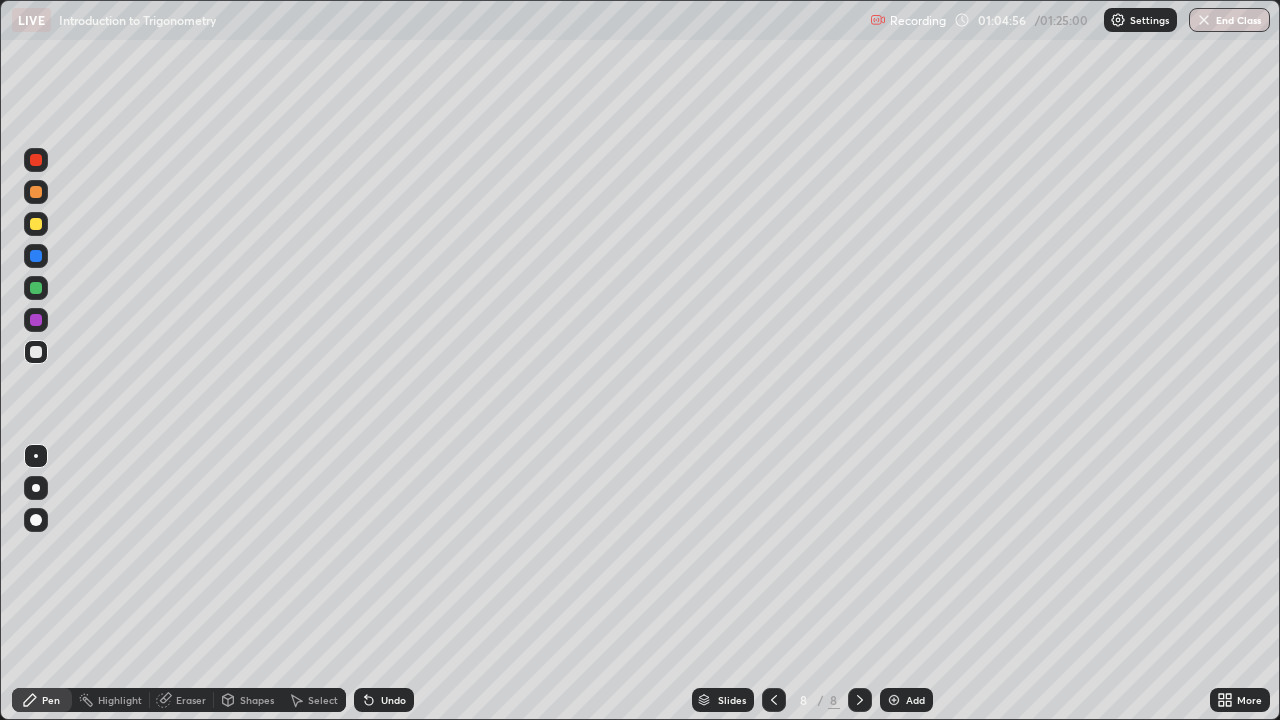 click on "Undo" at bounding box center [393, 700] 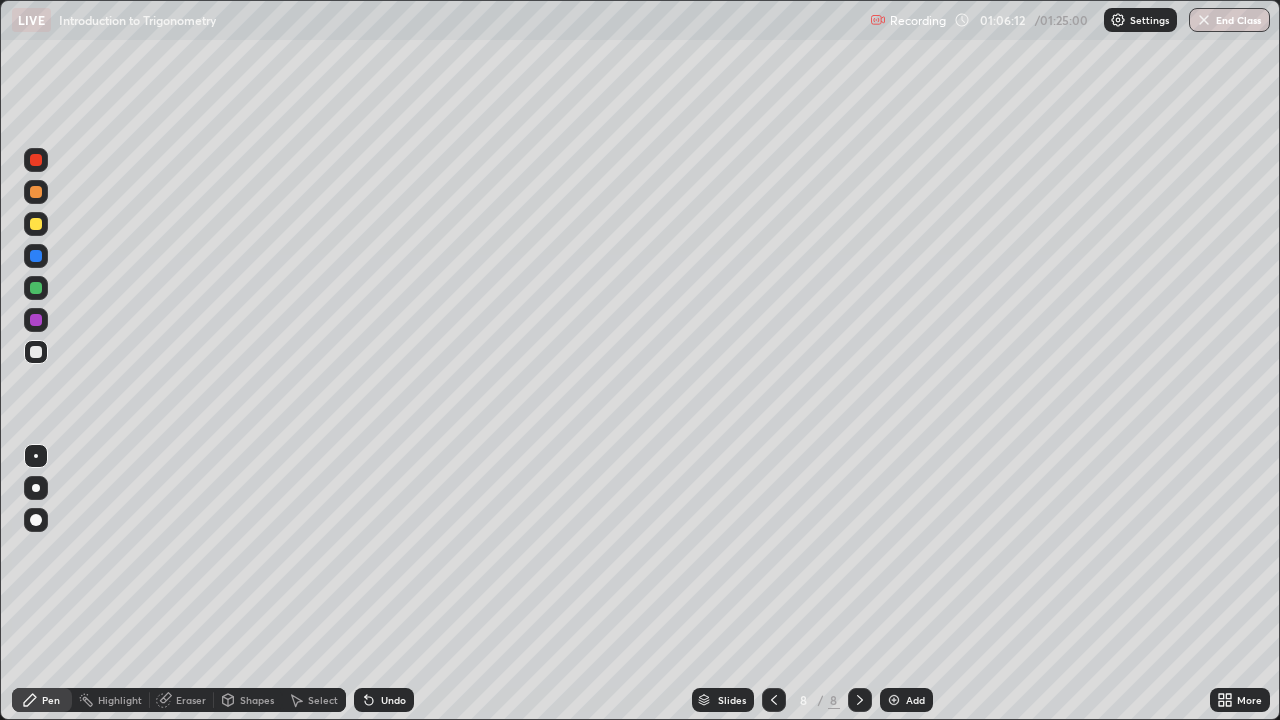click on "Add" at bounding box center (915, 700) 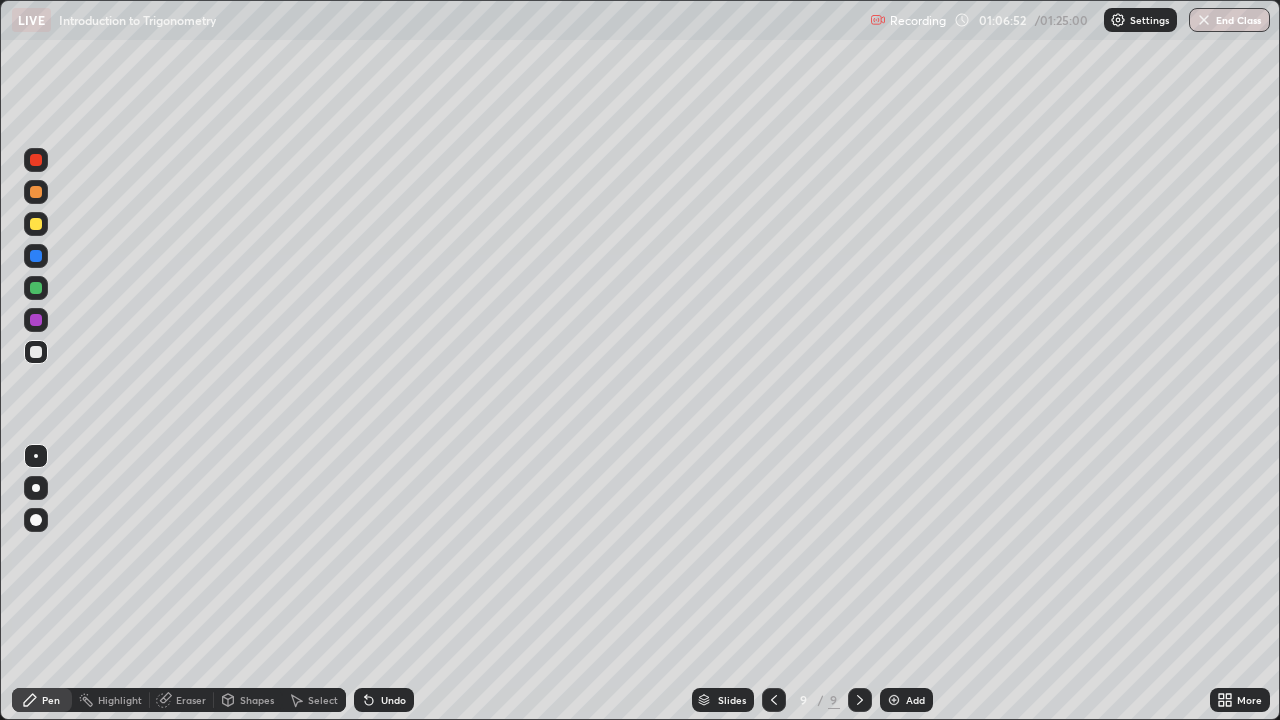 click 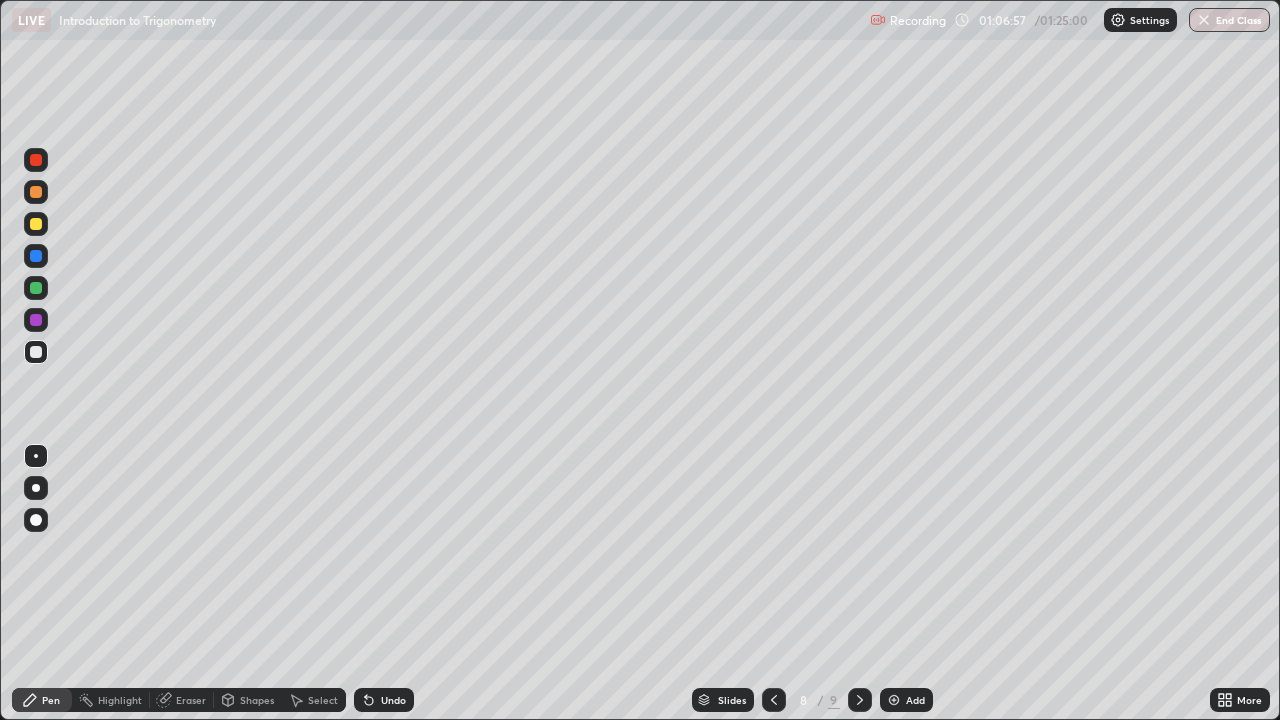 click at bounding box center (860, 700) 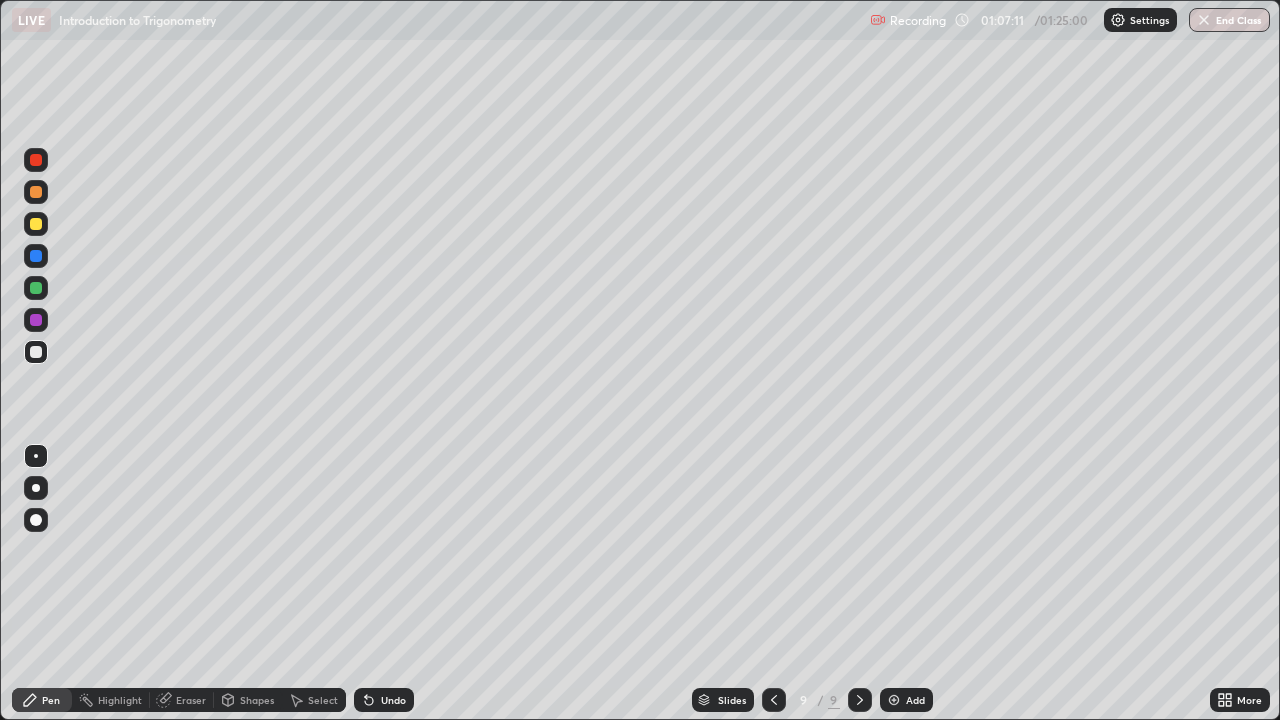click 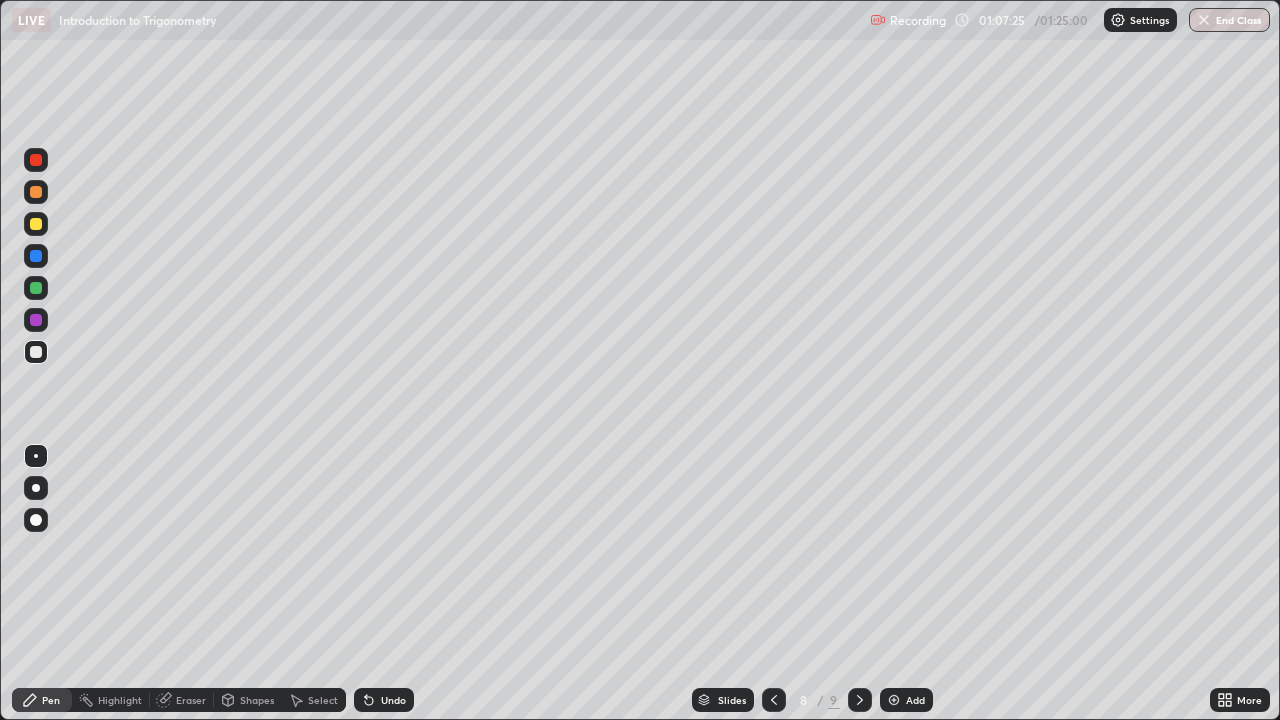 click 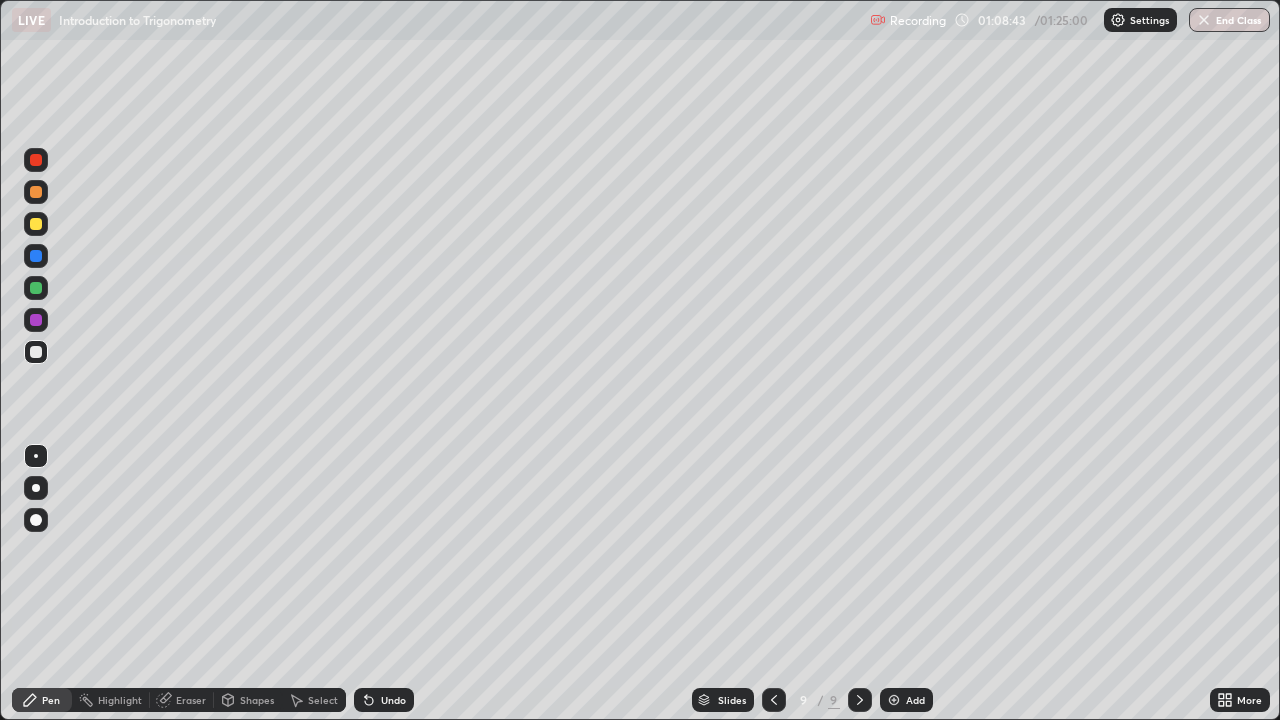 click at bounding box center [774, 700] 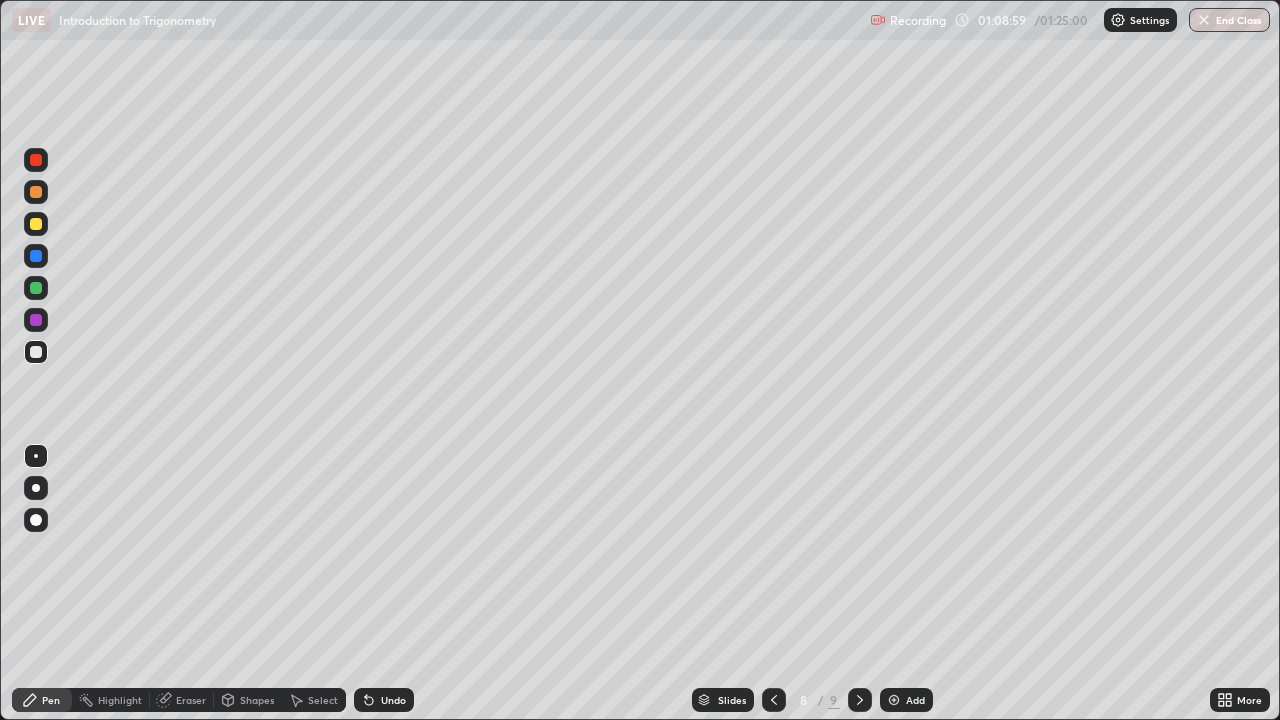 click 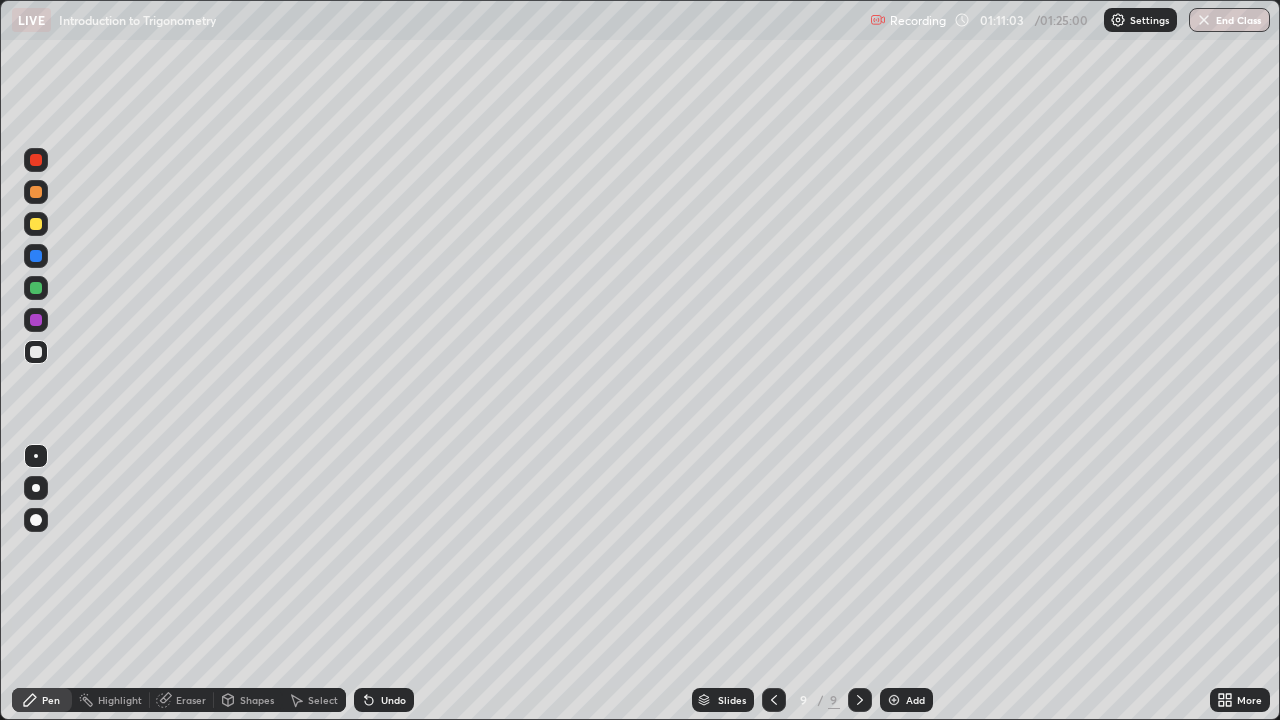 click on "Add" at bounding box center [915, 700] 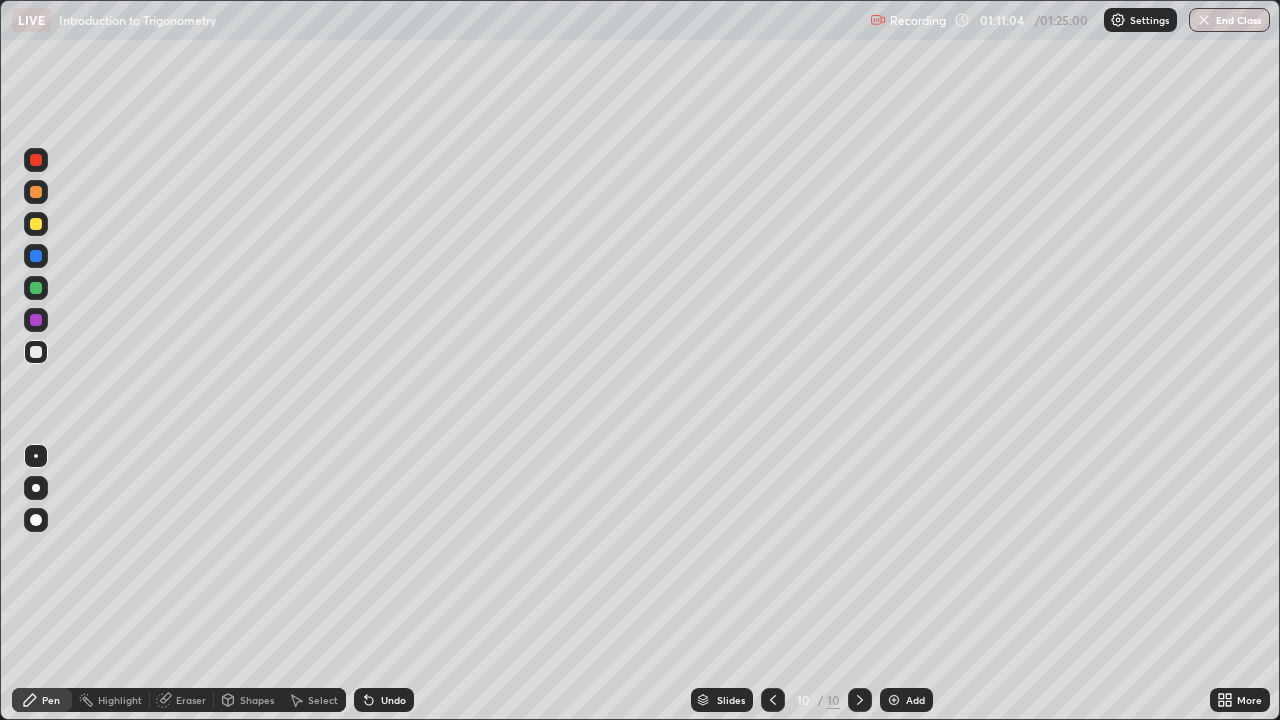click at bounding box center (36, 192) 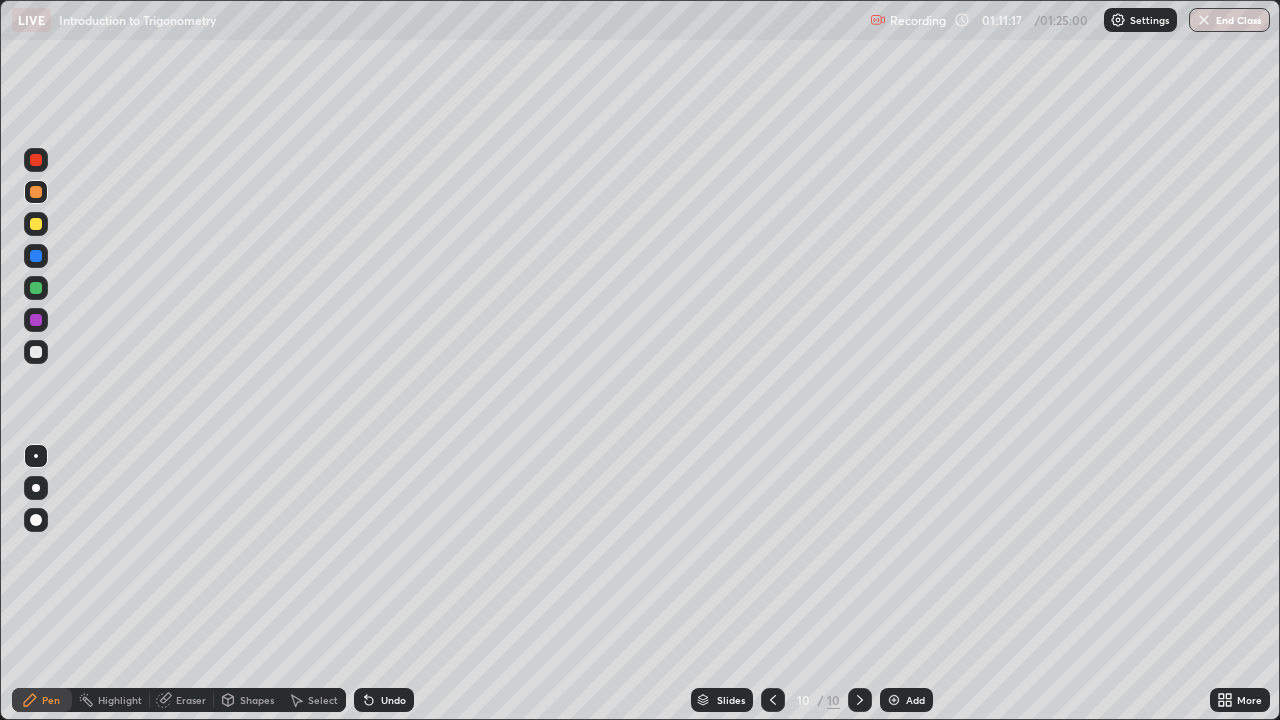 click at bounding box center [36, 224] 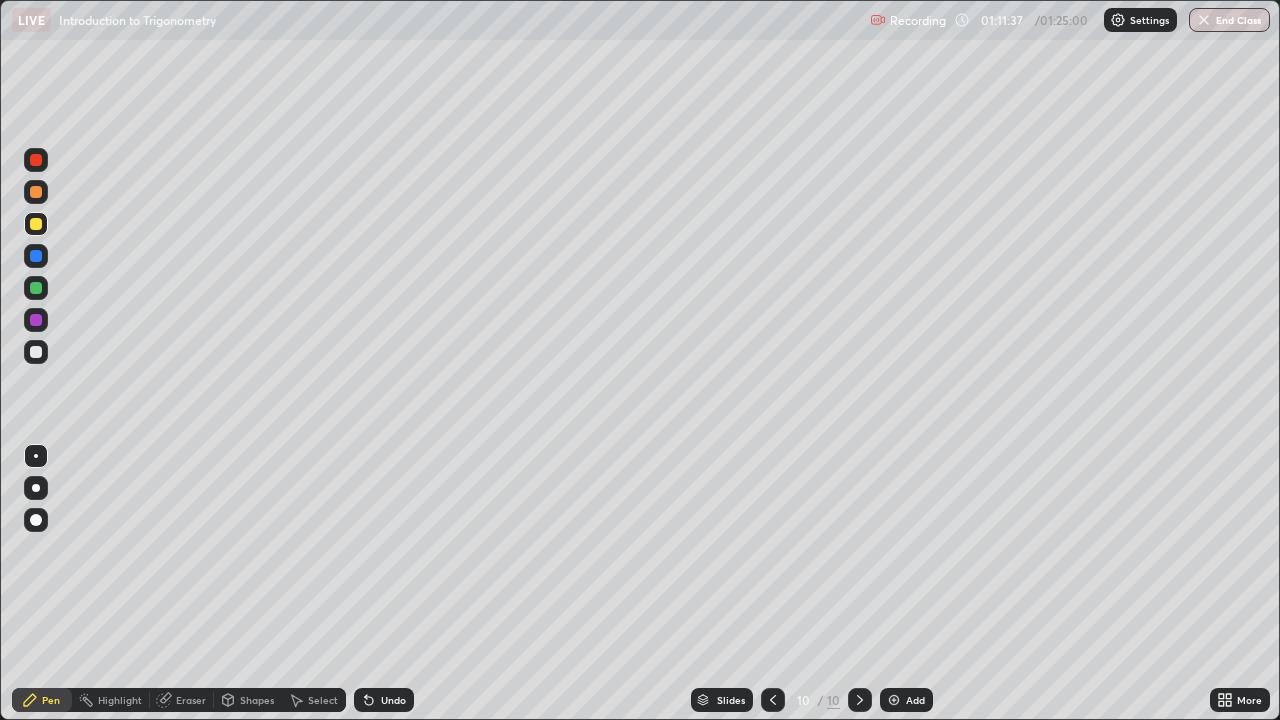 click at bounding box center (36, 352) 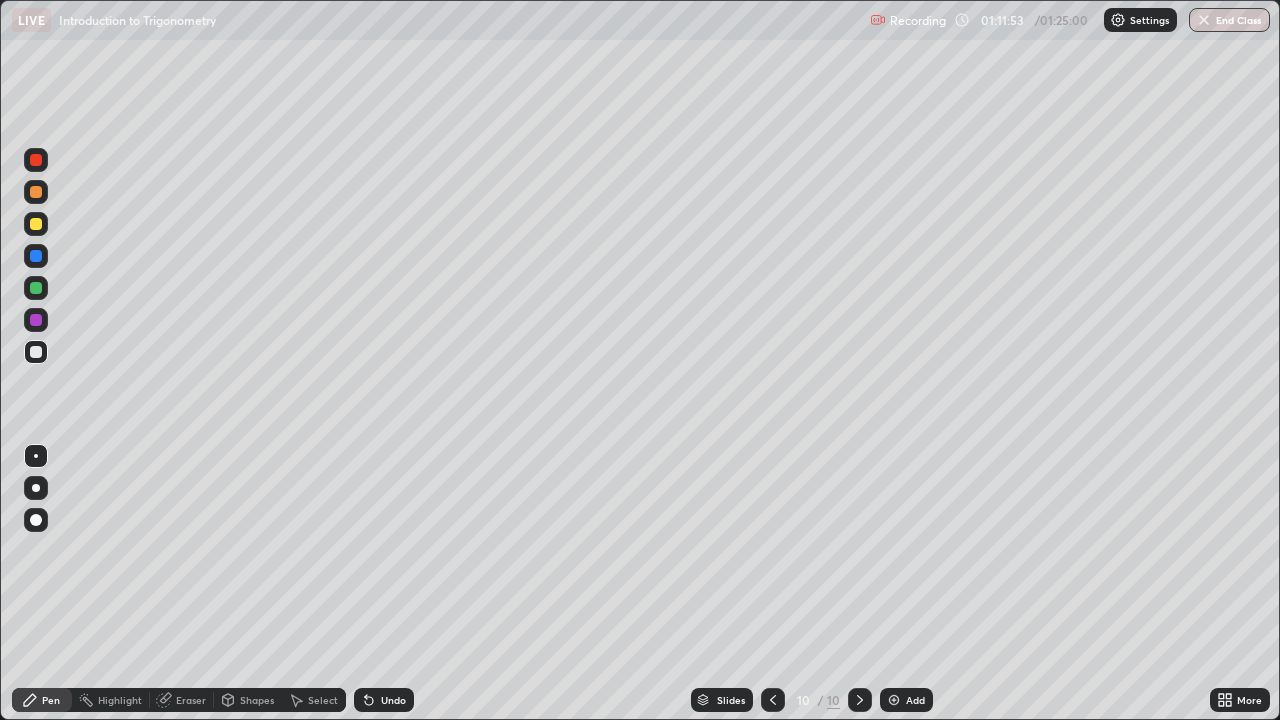 click 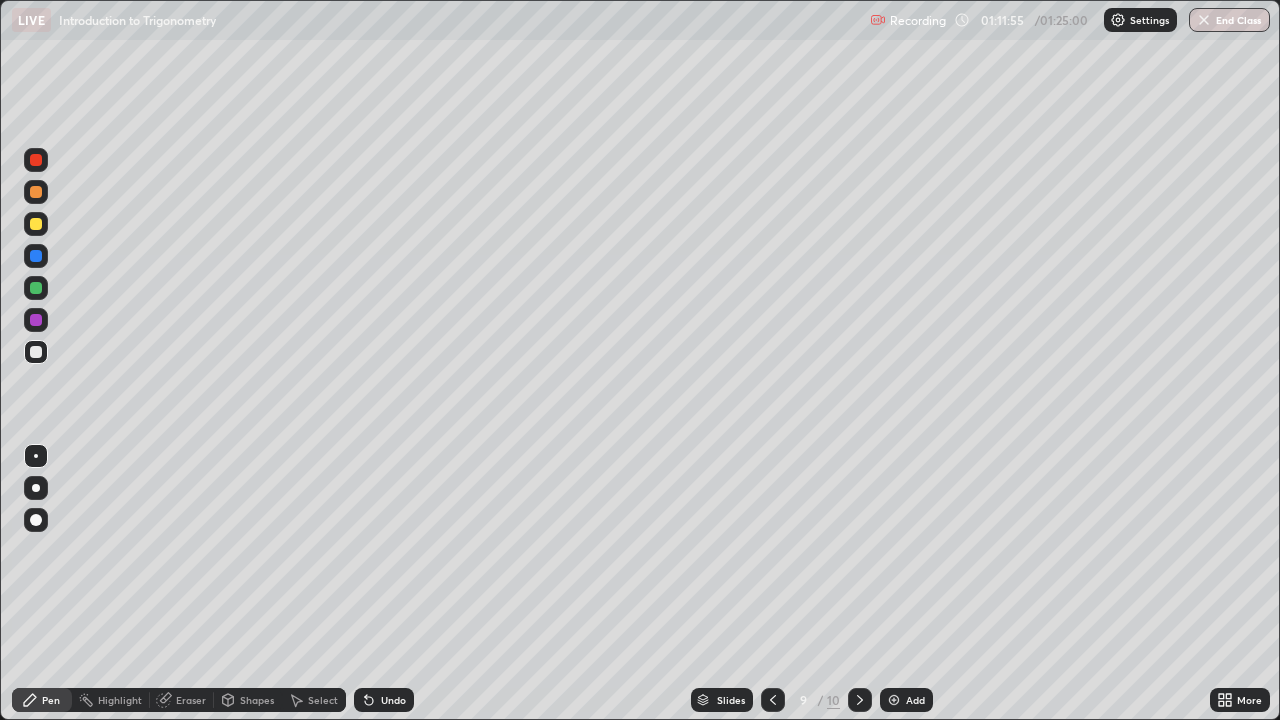 click 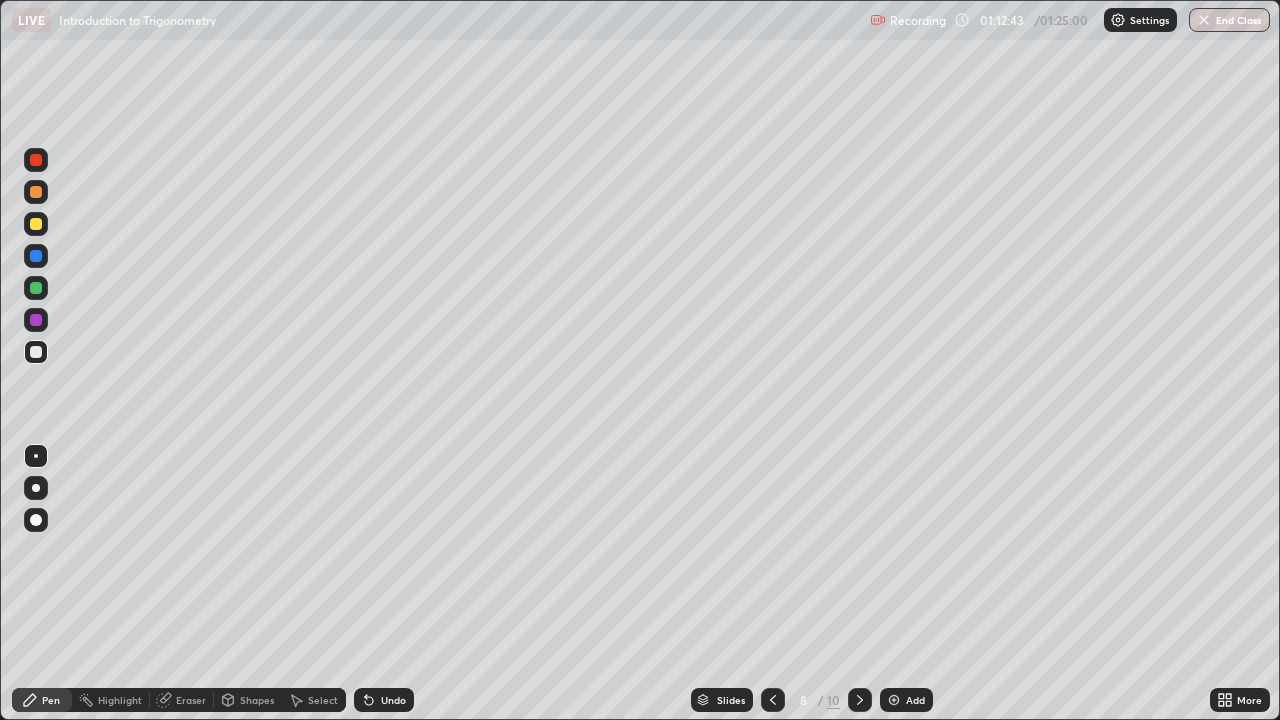 click 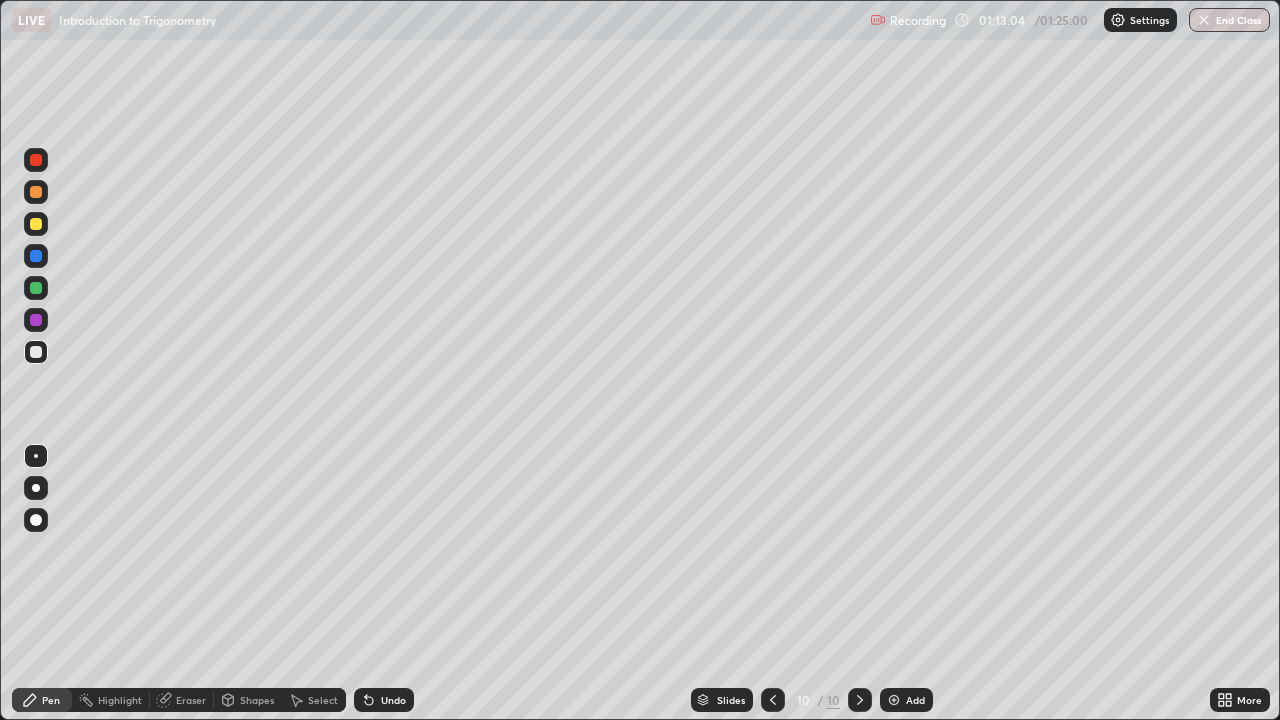 click on "Undo" at bounding box center [384, 700] 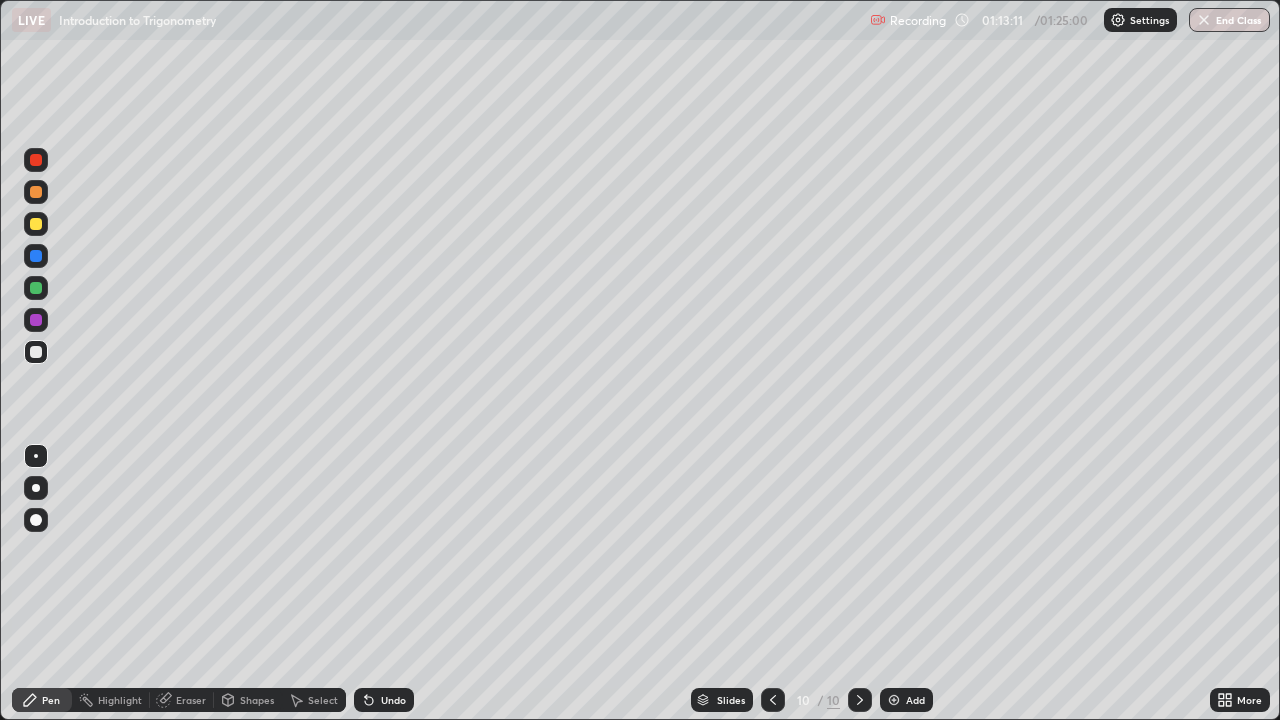 click at bounding box center (36, 224) 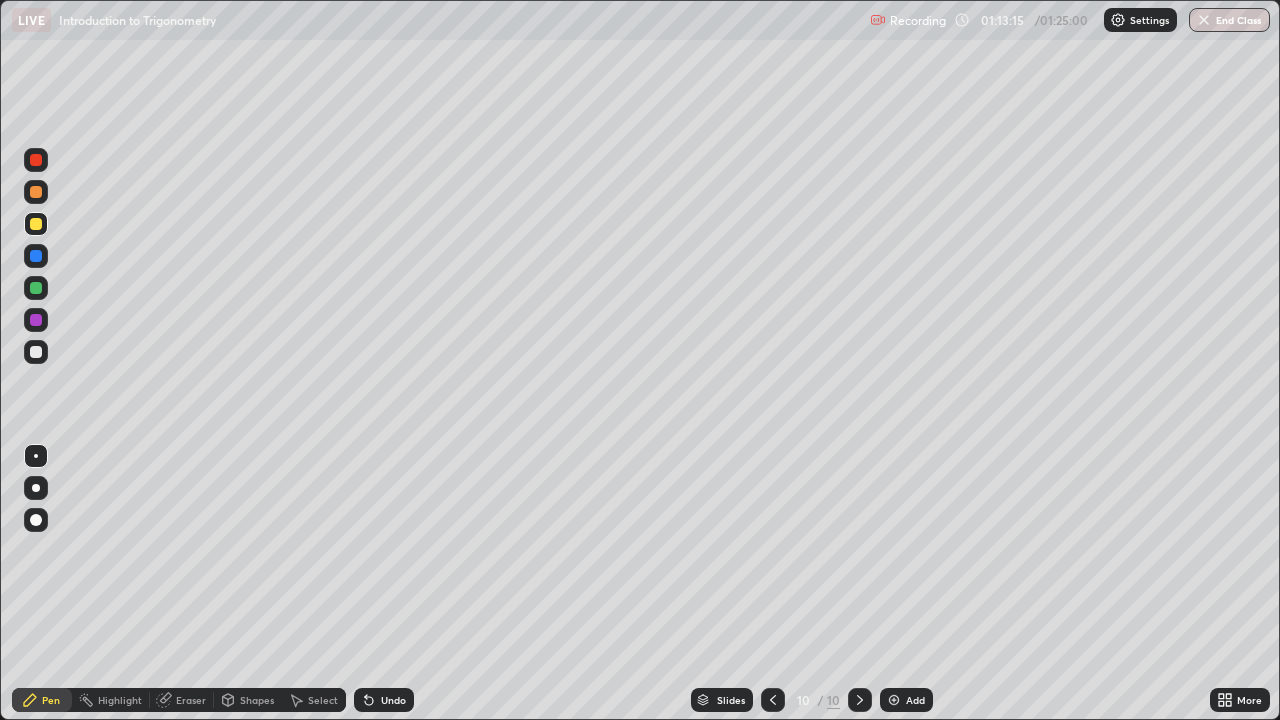 click on "Undo" at bounding box center [393, 700] 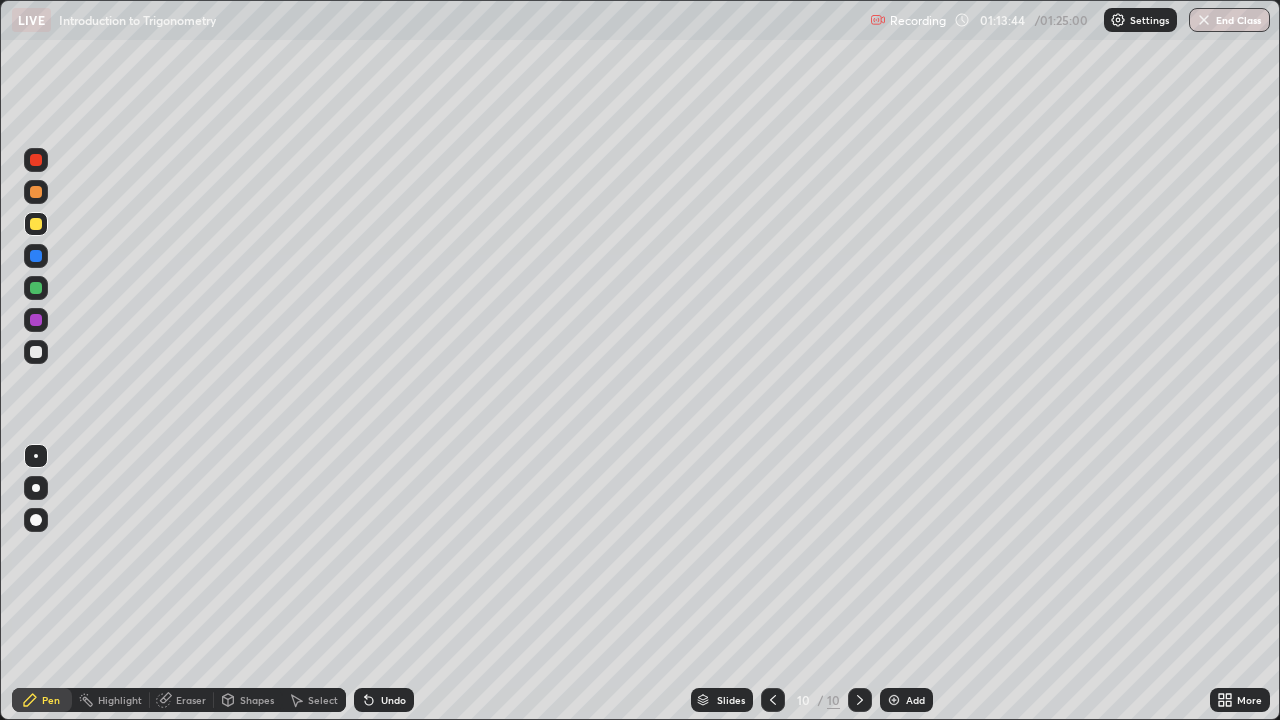 click at bounding box center (36, 352) 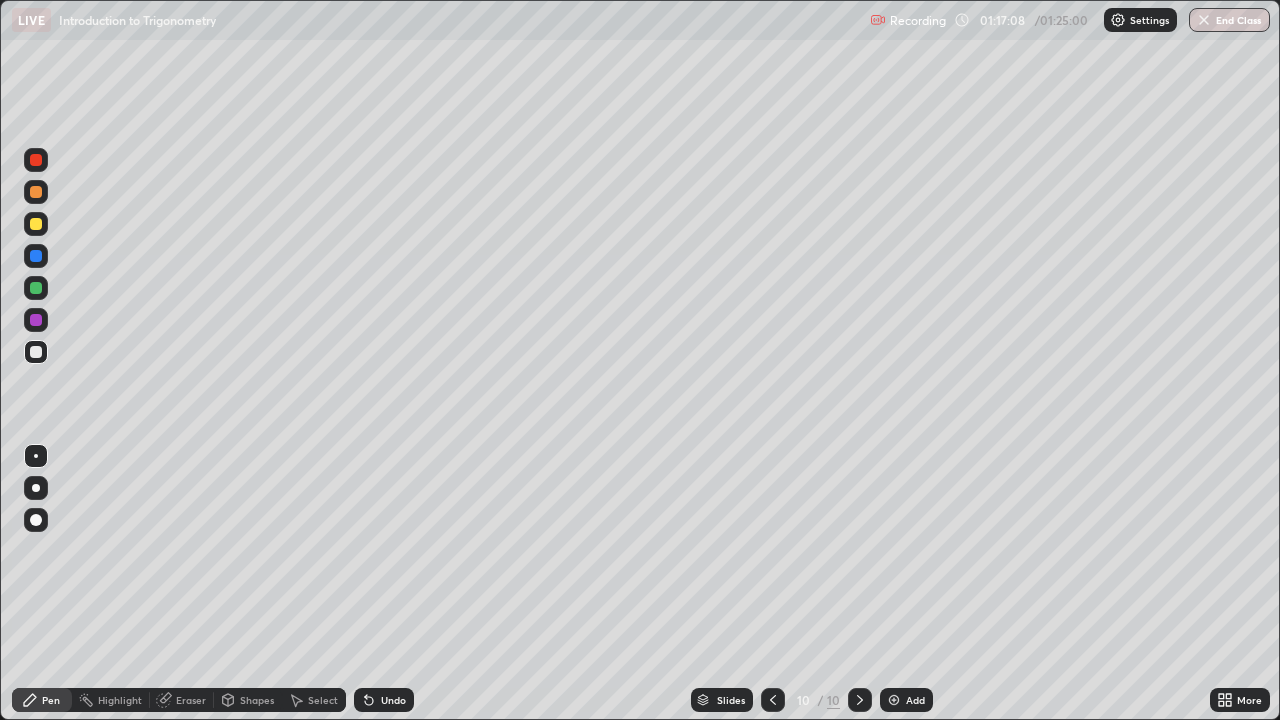 click 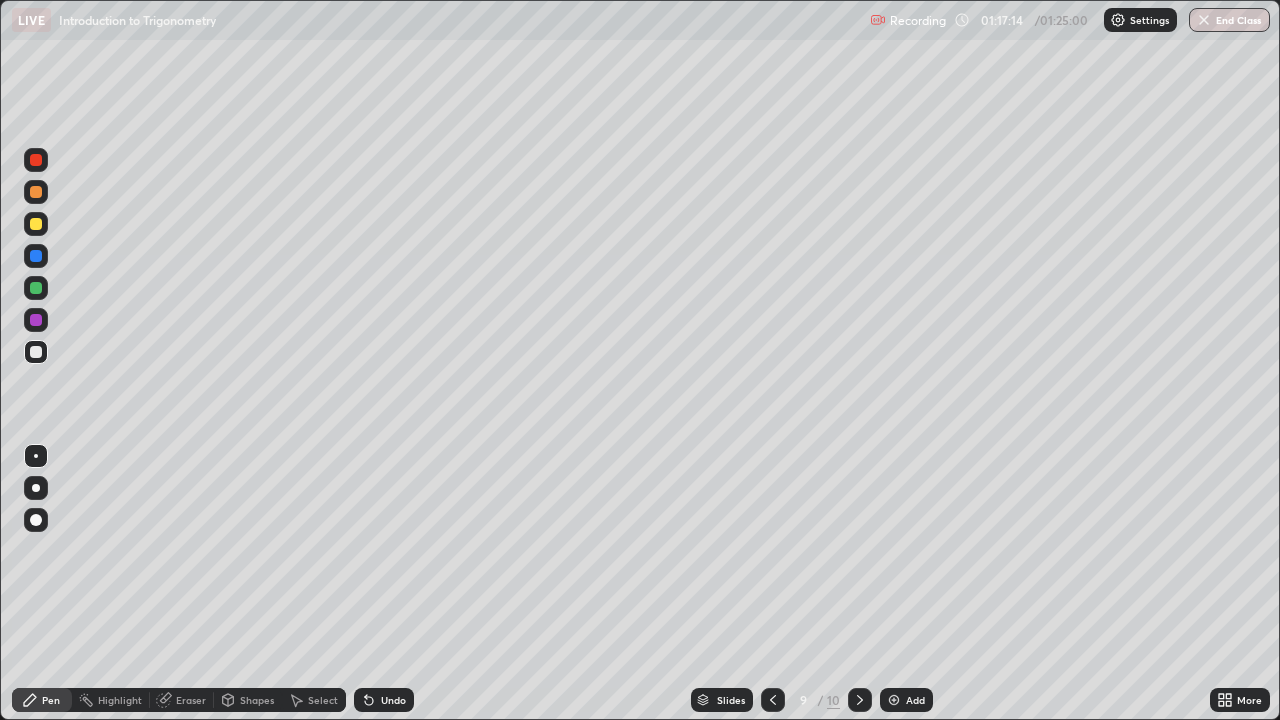 click 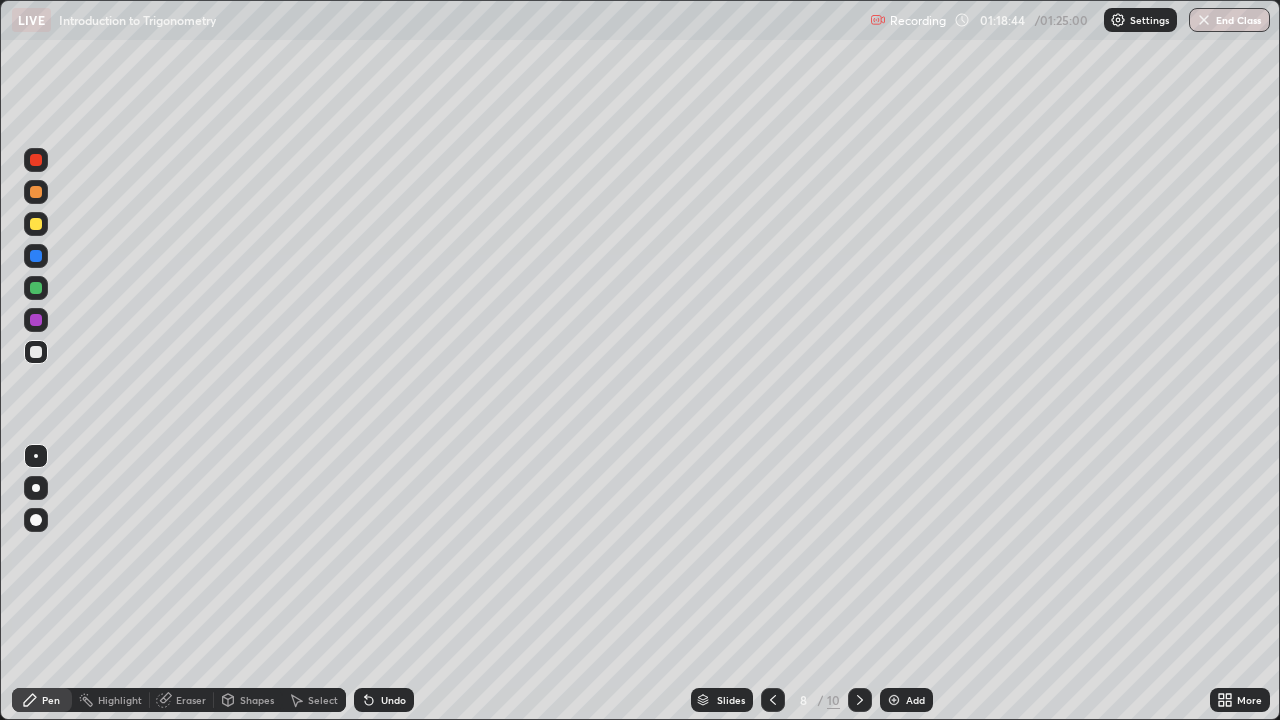 click on "End Class" at bounding box center (1229, 20) 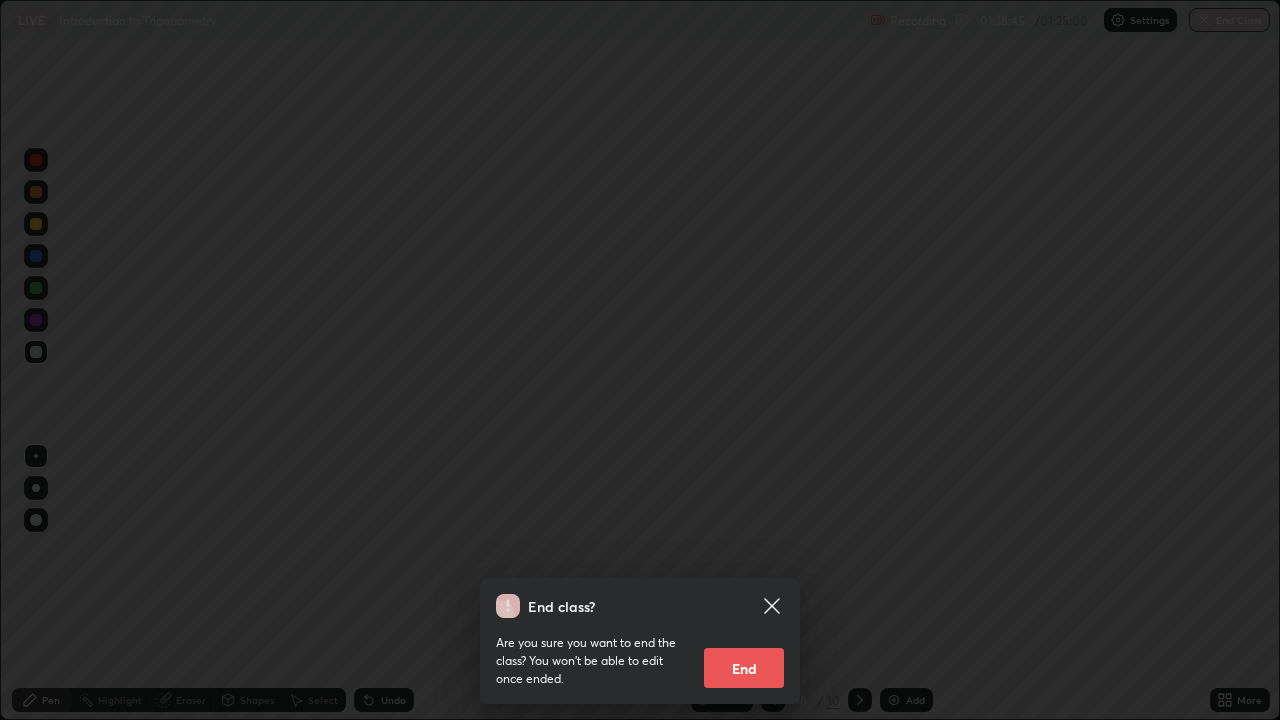 click on "End" at bounding box center [744, 668] 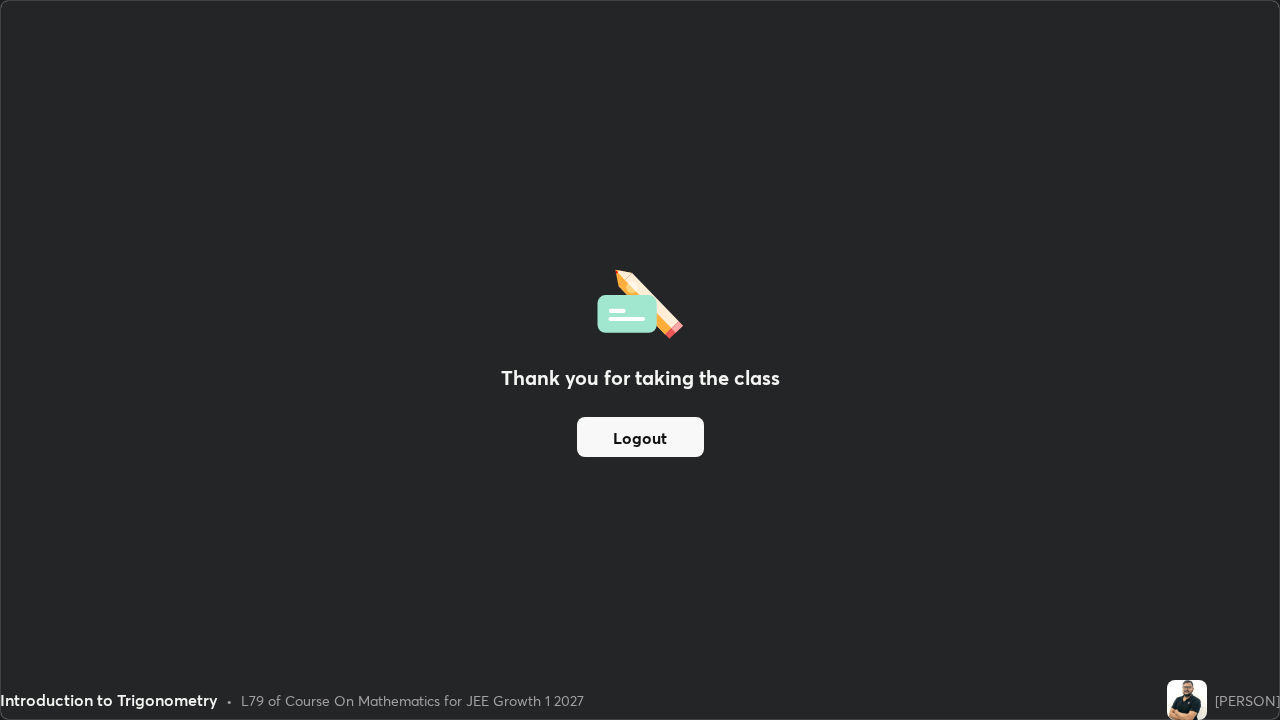 click on "Logout" at bounding box center [640, 437] 